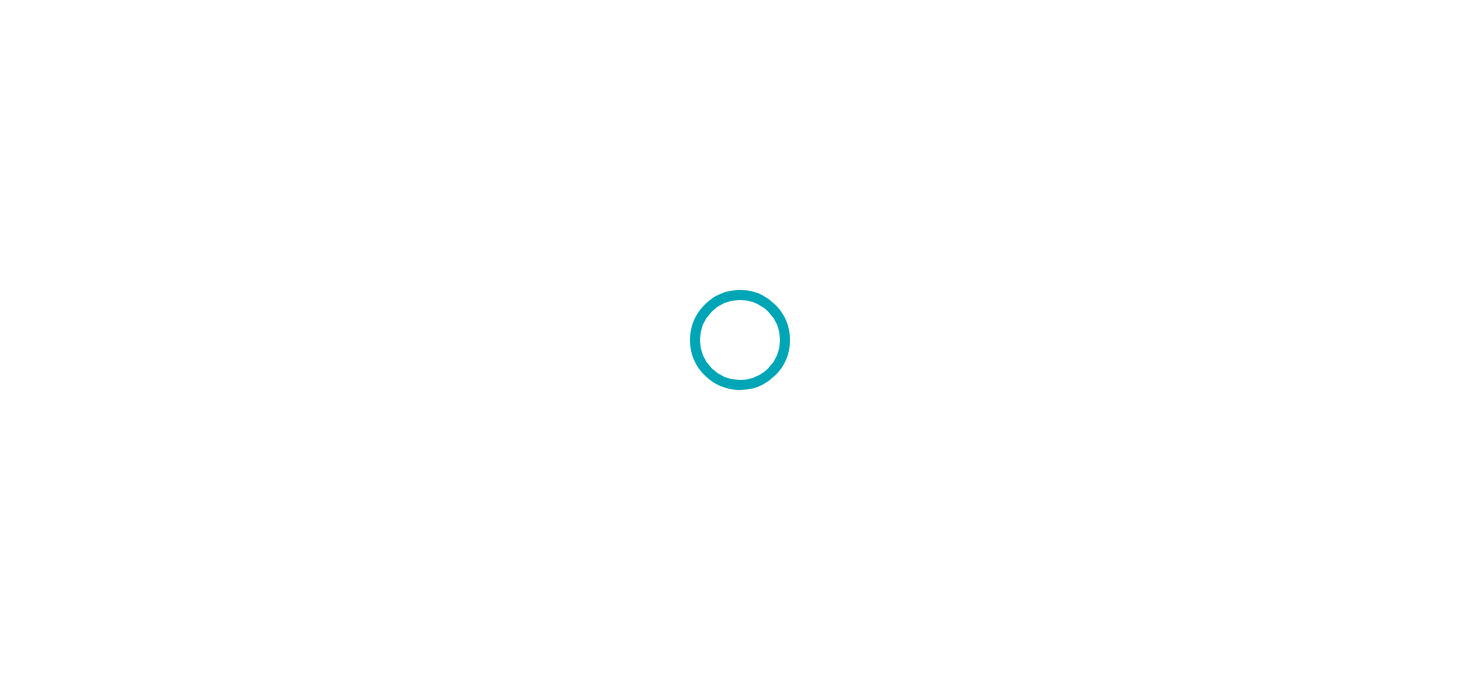 scroll, scrollTop: 0, scrollLeft: 0, axis: both 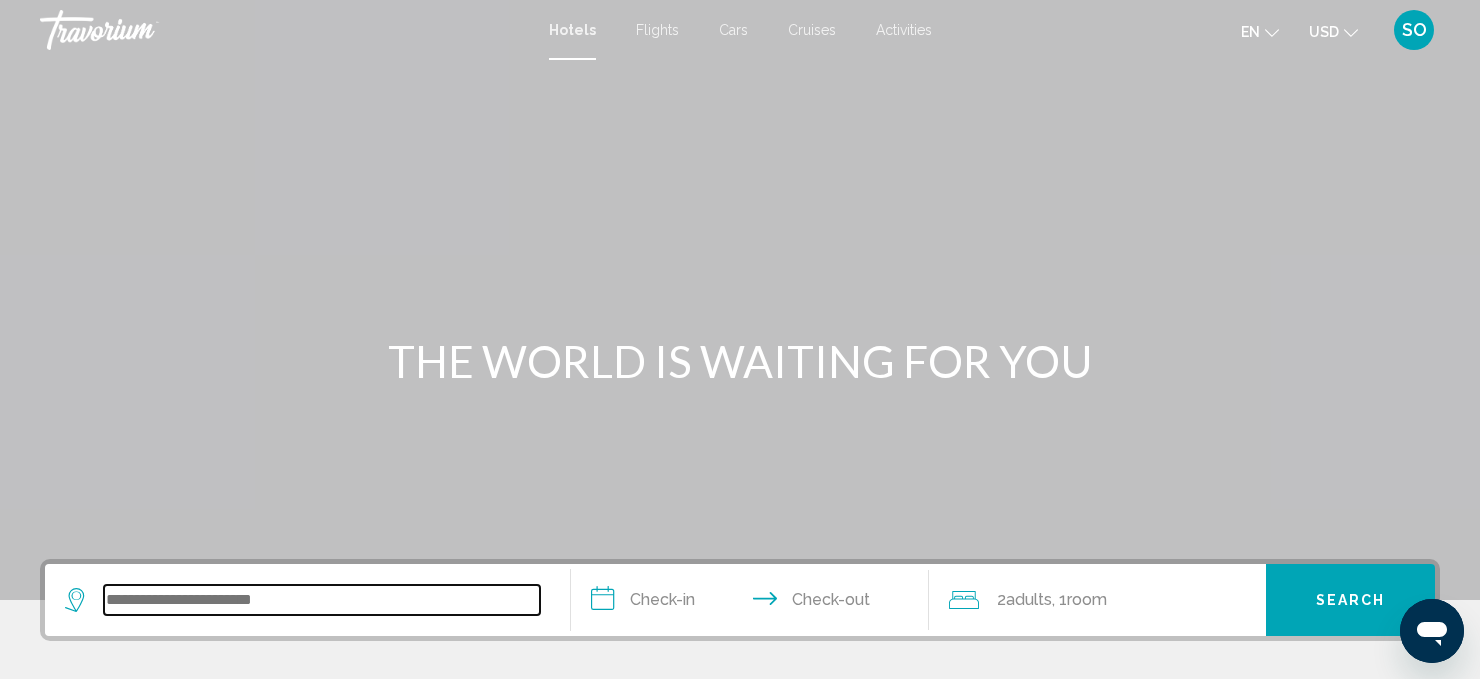 click at bounding box center (322, 600) 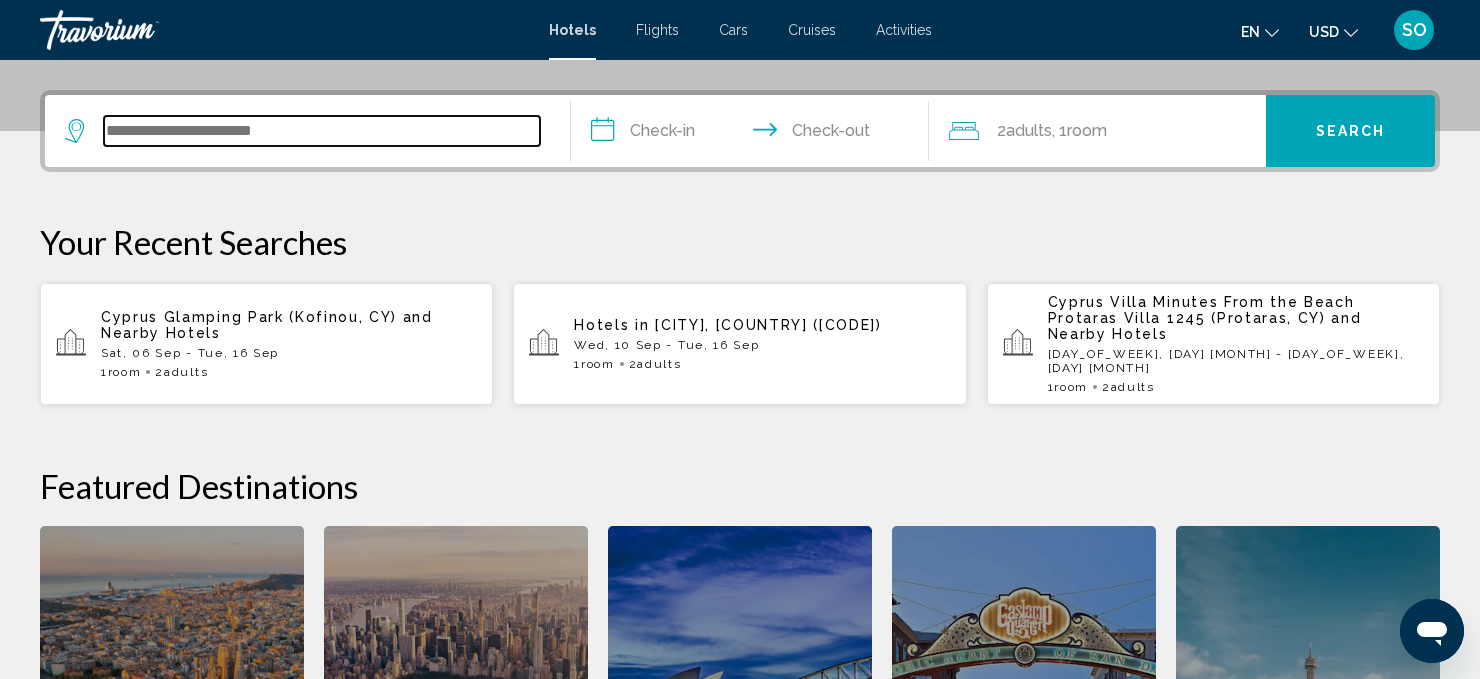 scroll, scrollTop: 493, scrollLeft: 0, axis: vertical 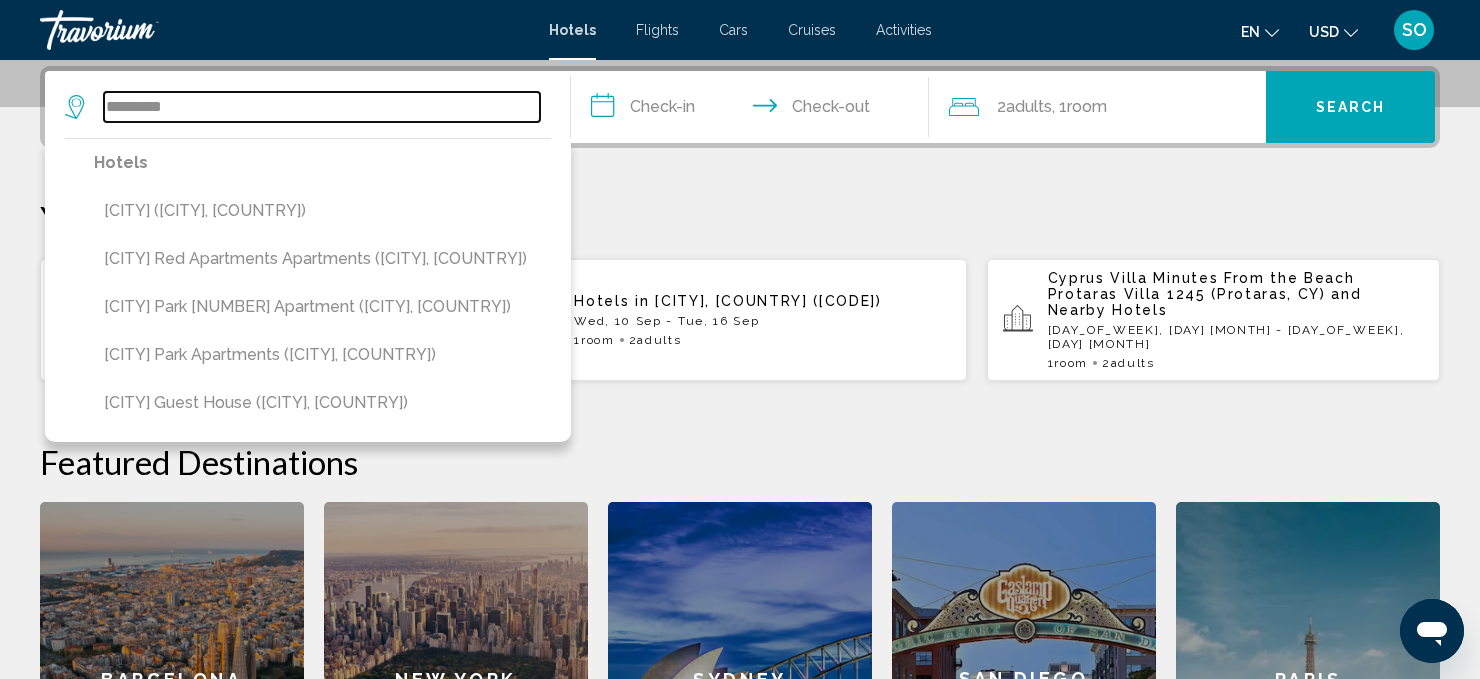 type on "*********" 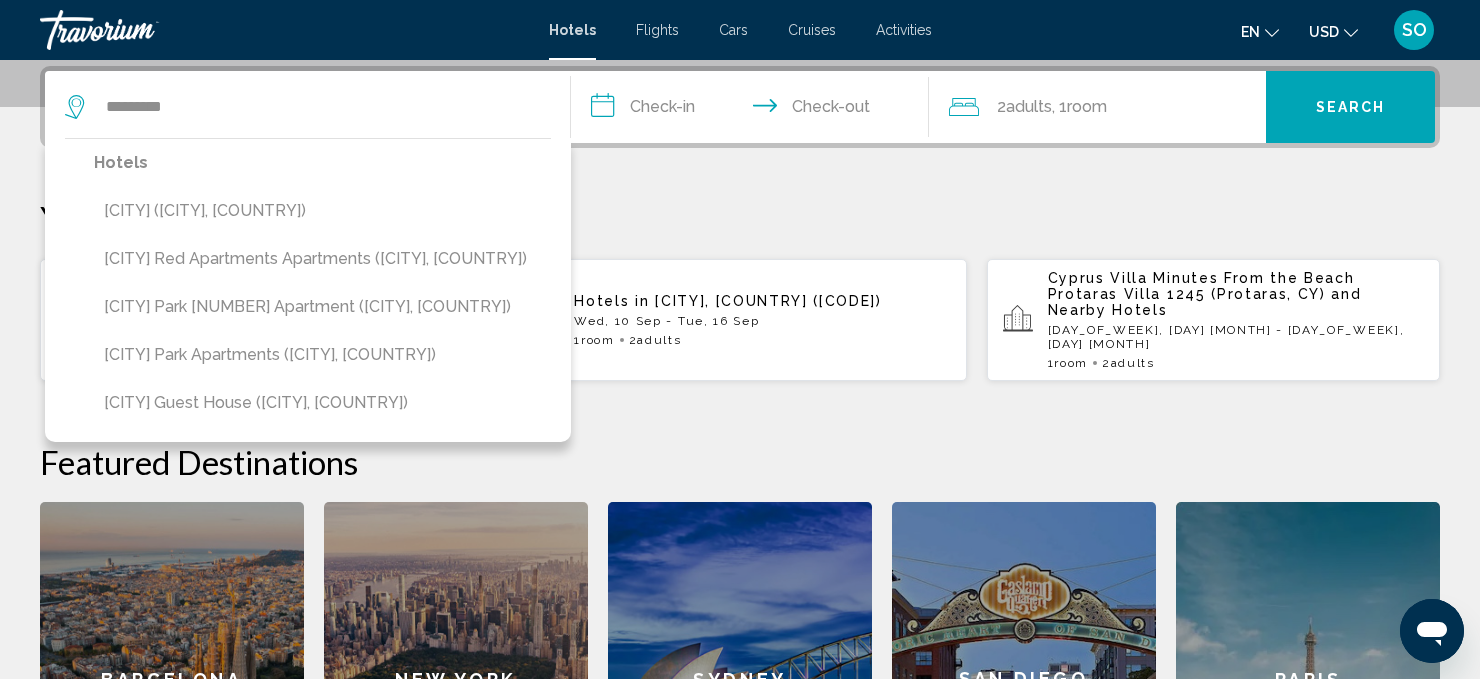 click on "**********" at bounding box center (740, 461) 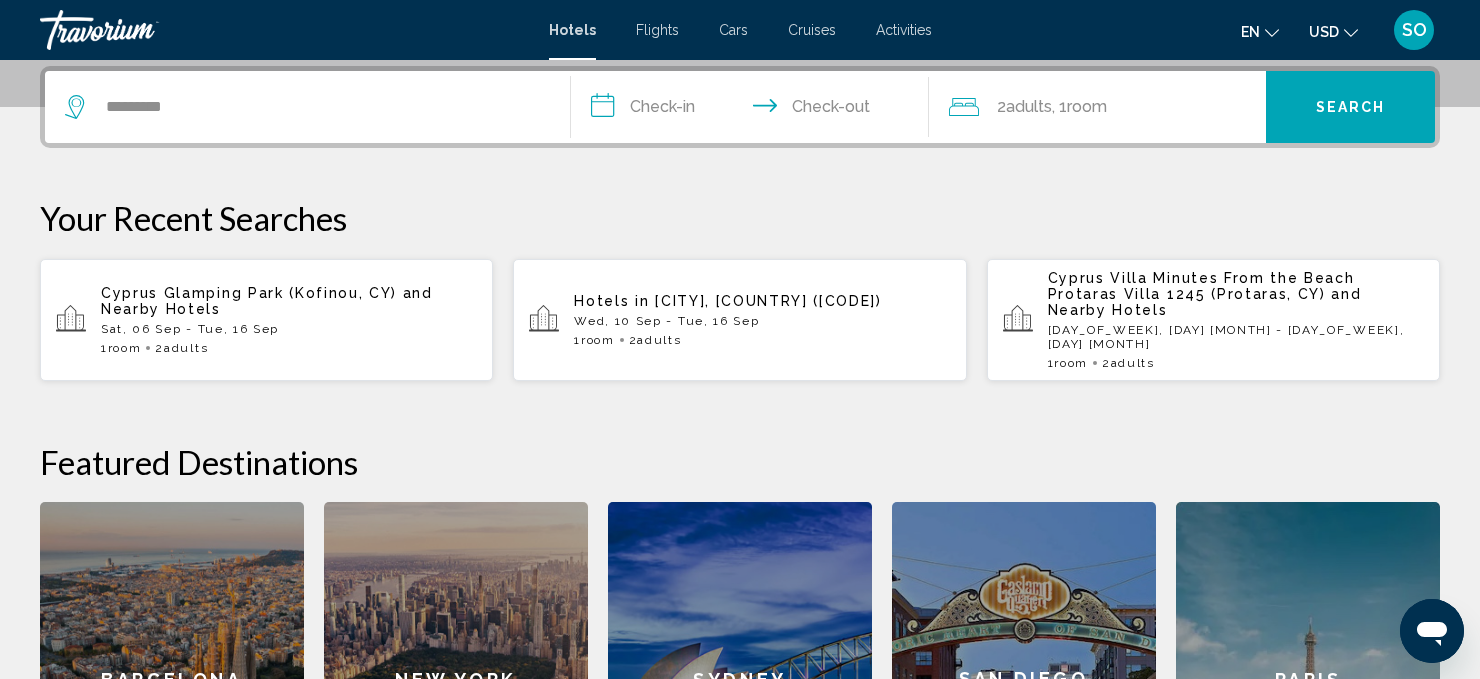 click on "**********" at bounding box center [754, 110] 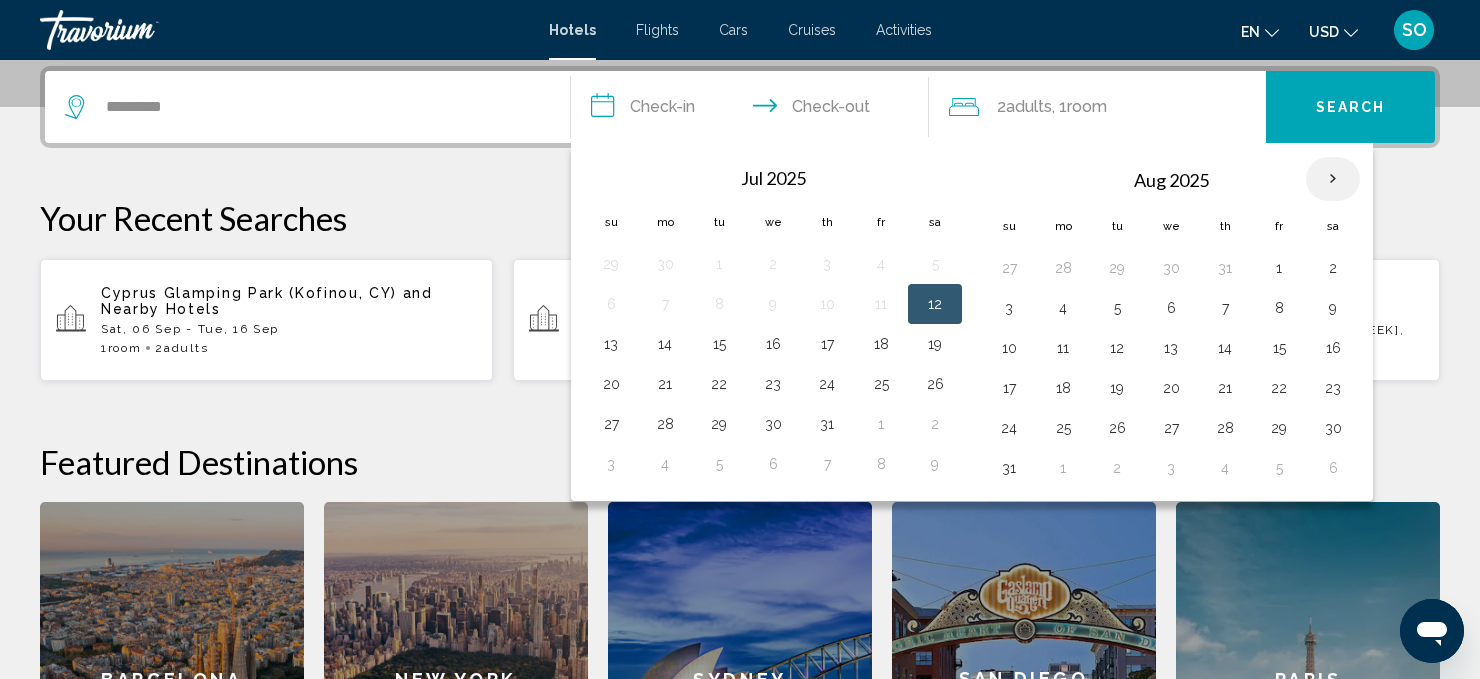 click at bounding box center [1333, 179] 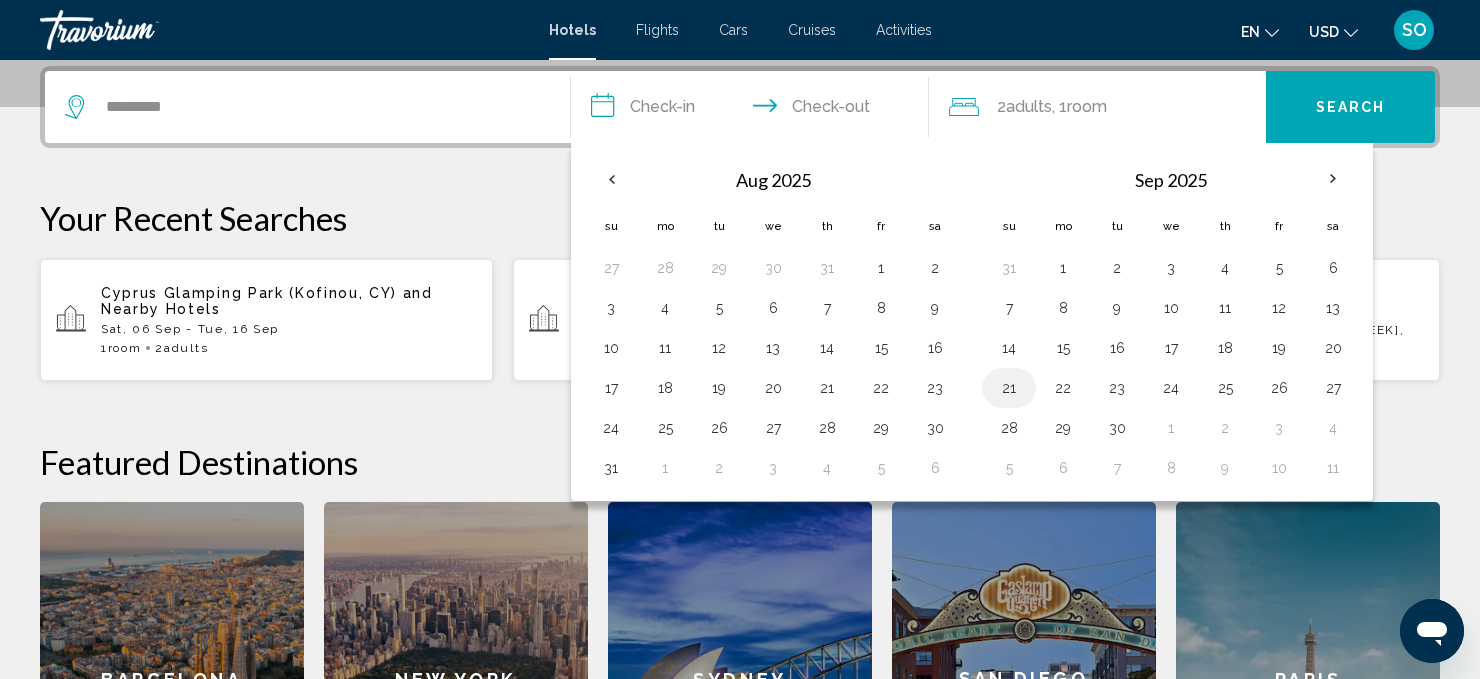 click on "21" at bounding box center [1009, 388] 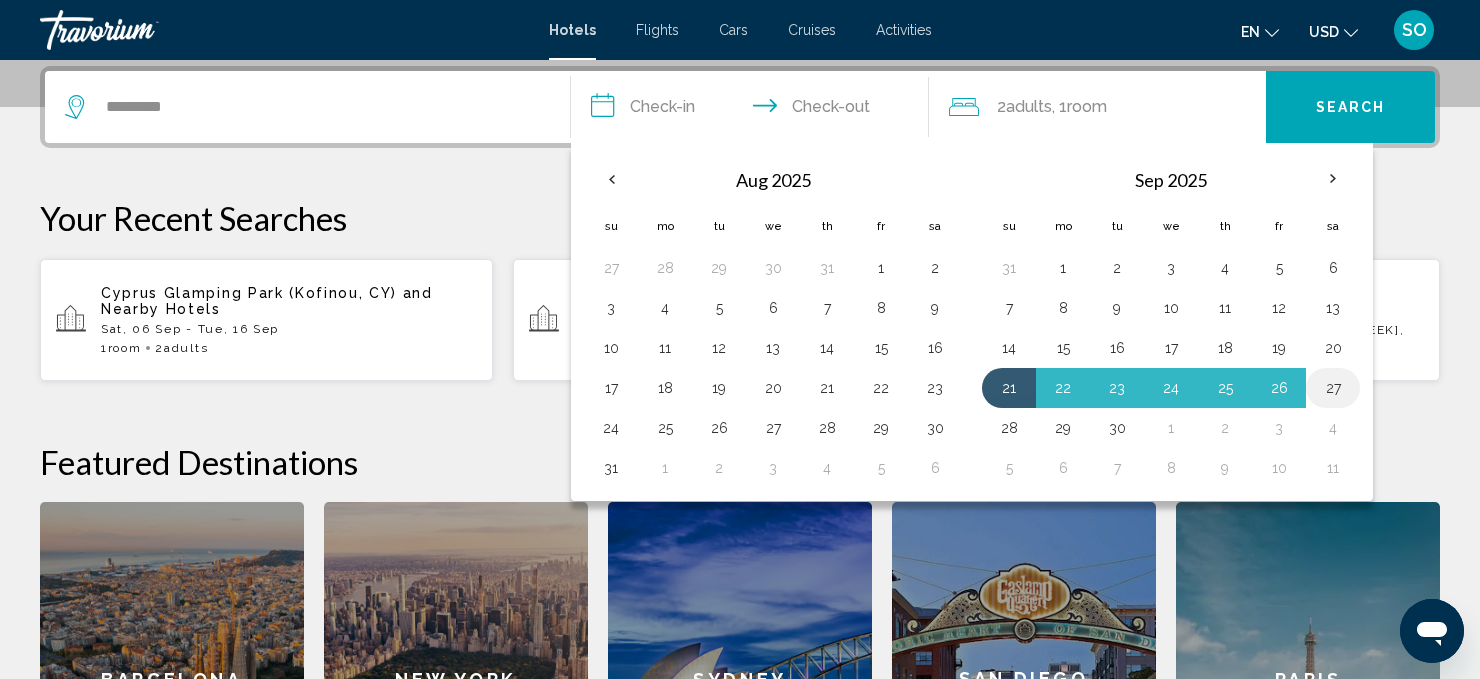 click on "27" at bounding box center (1333, 388) 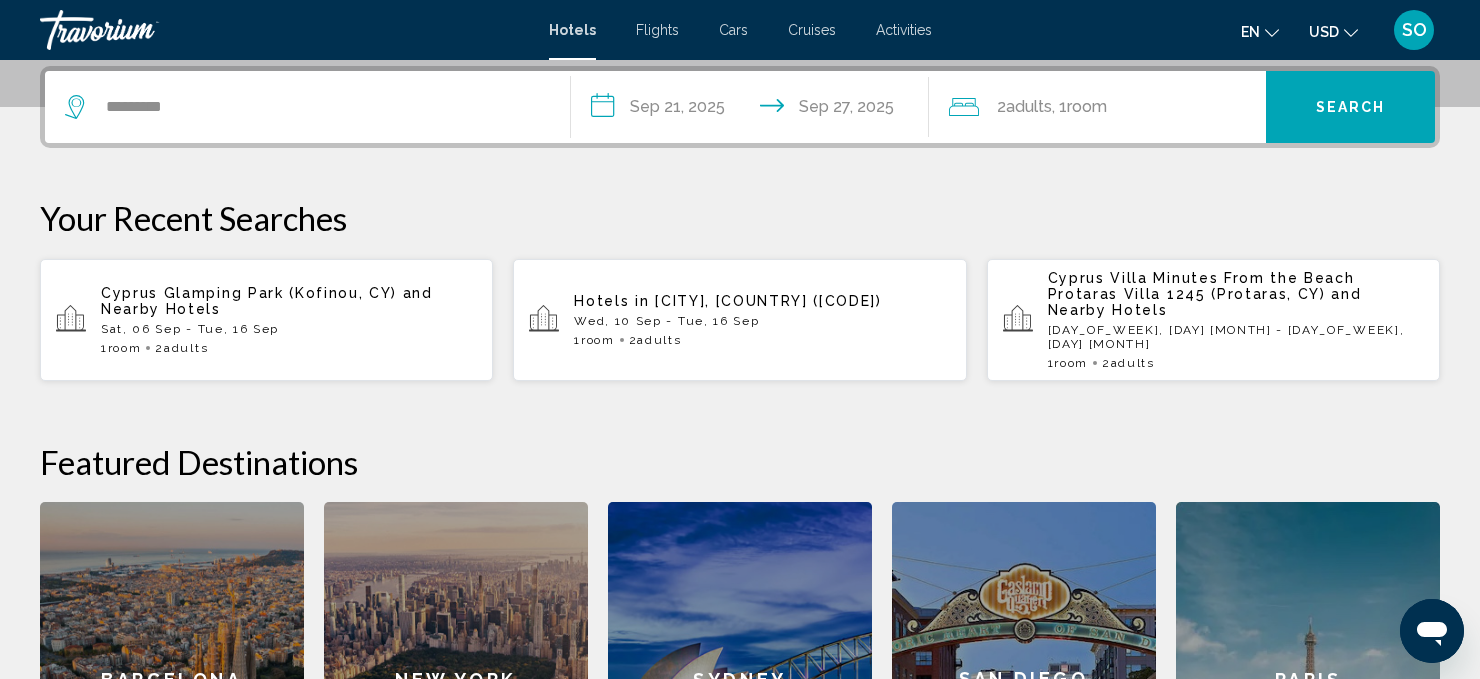 click on "Room" 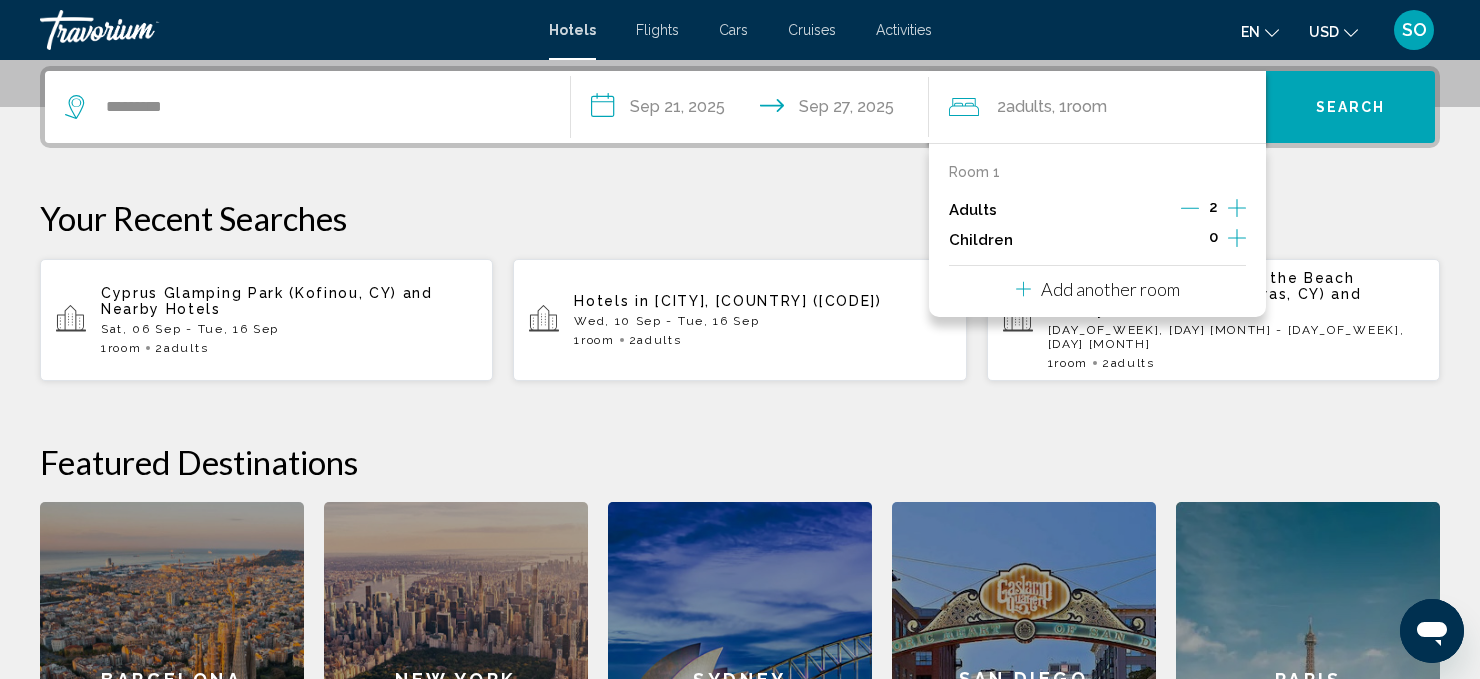 click on "Adults" 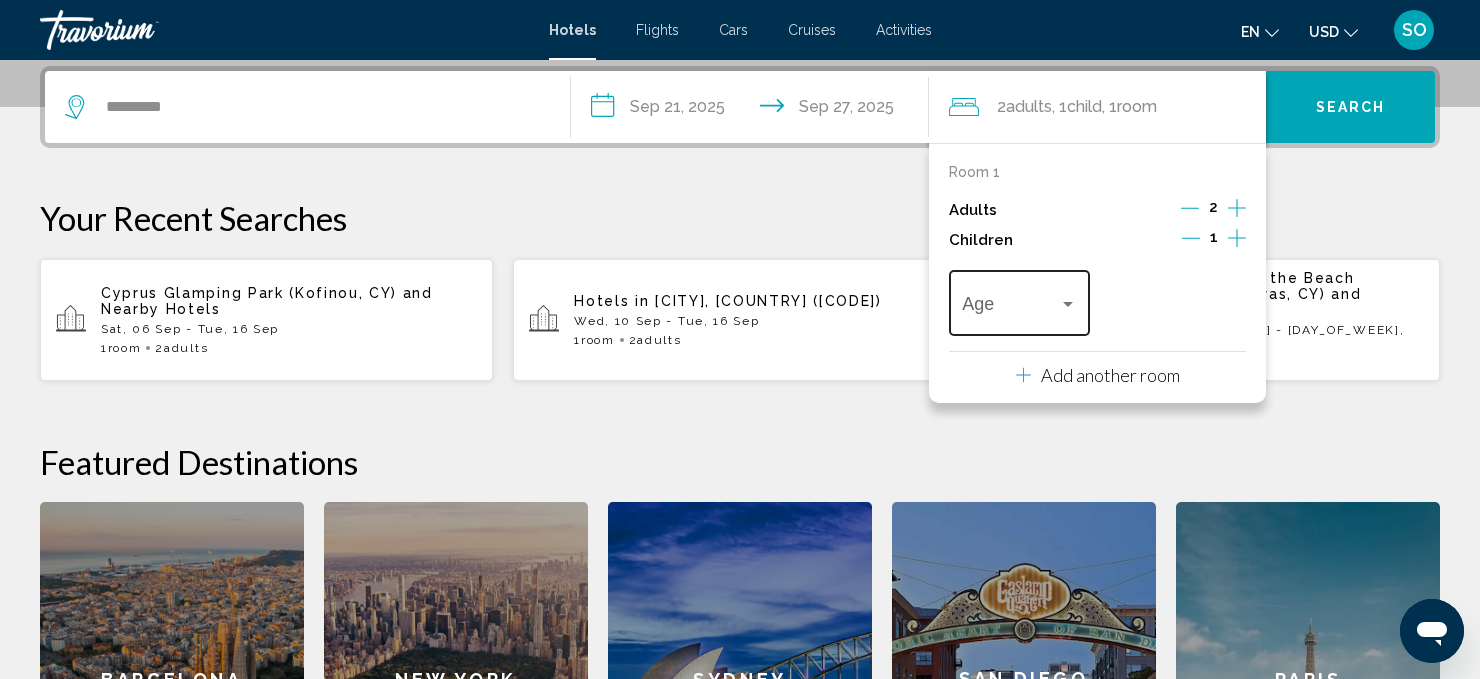 click at bounding box center (1068, 304) 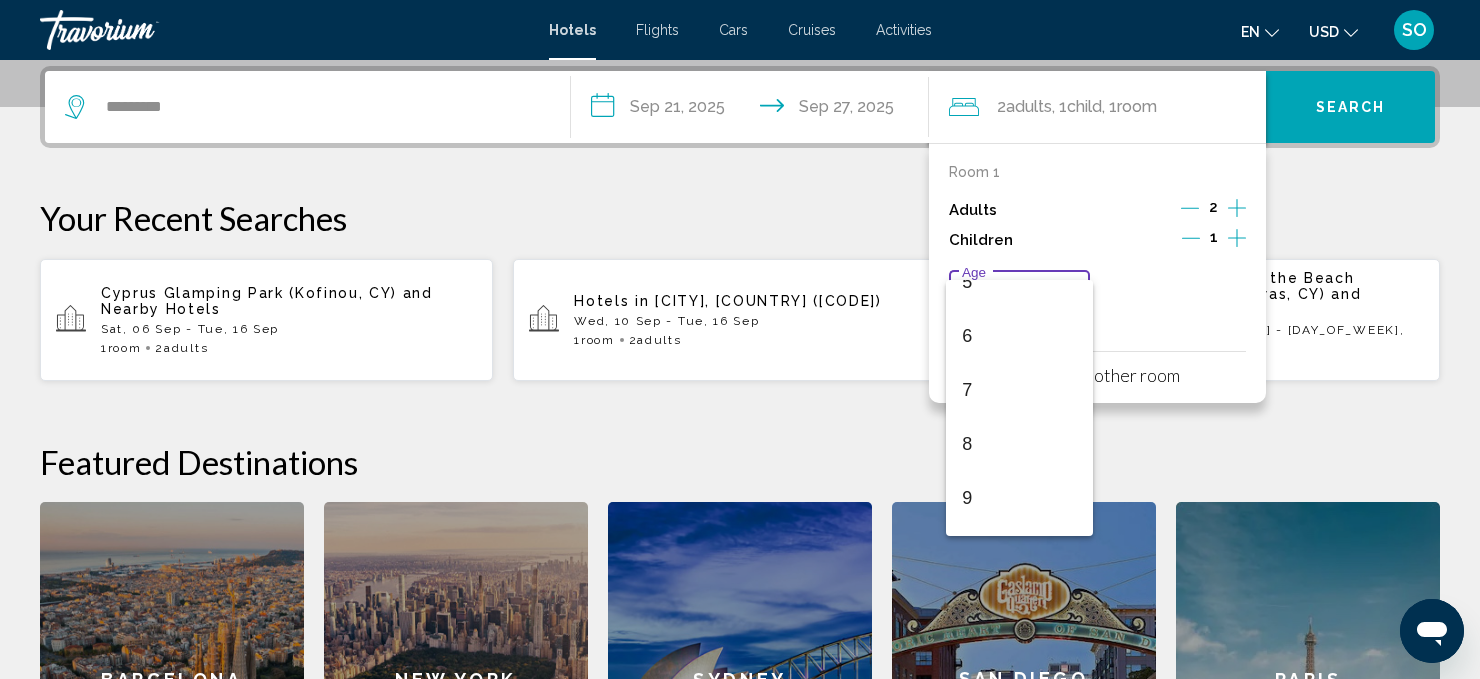 scroll, scrollTop: 300, scrollLeft: 0, axis: vertical 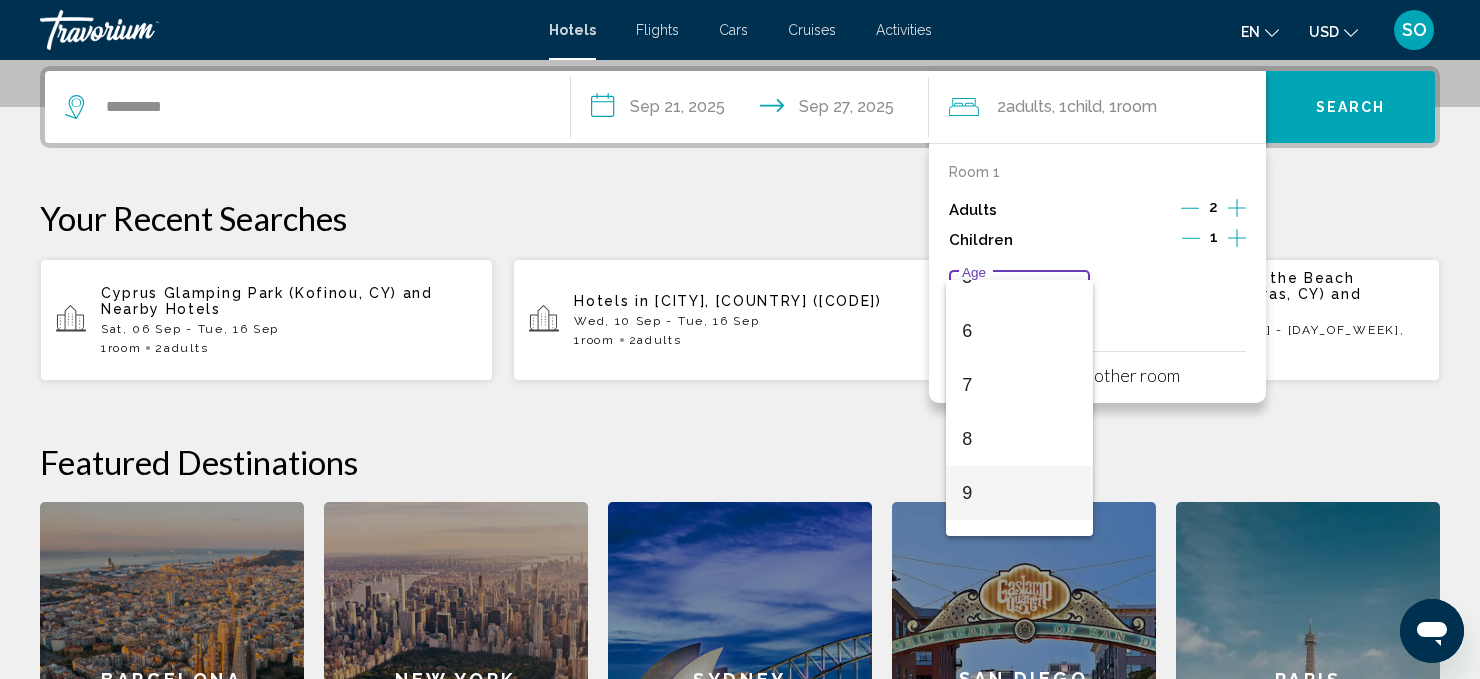 click on "9" at bounding box center (1019, 493) 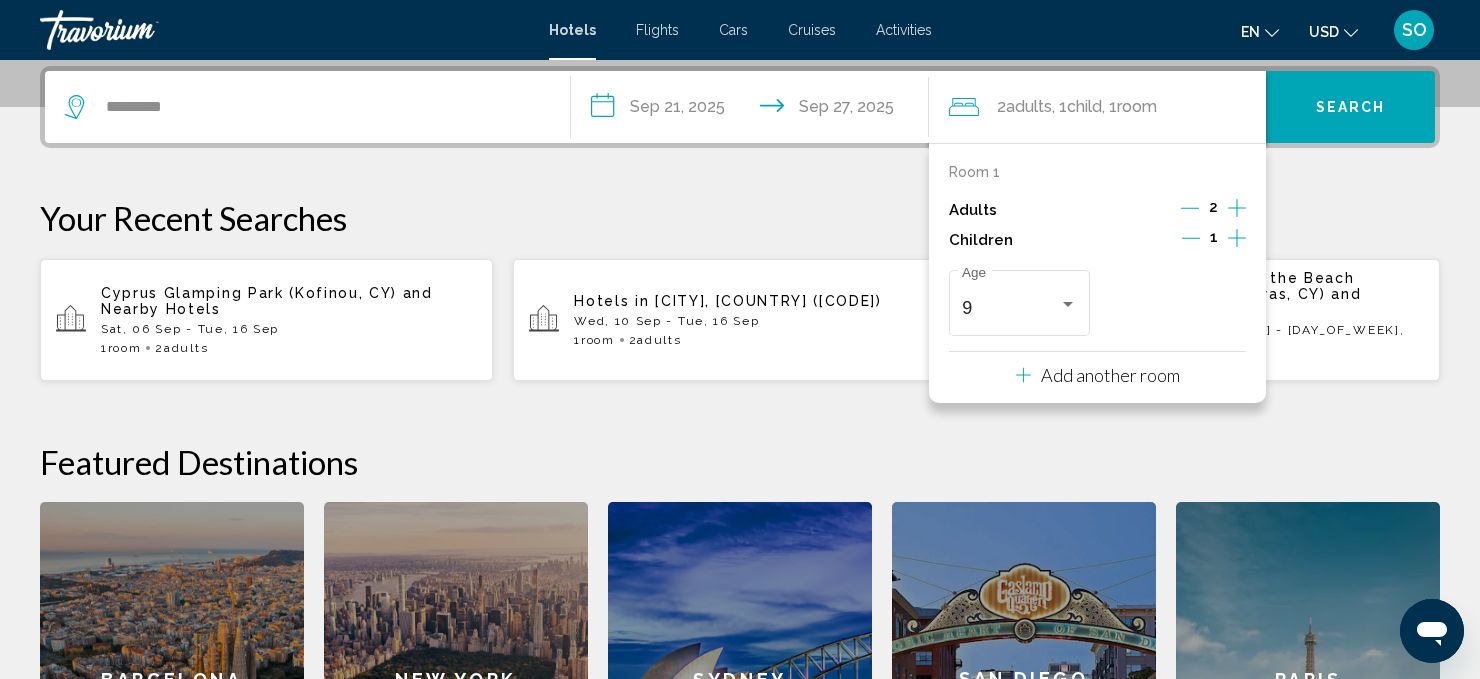 click on "Search" at bounding box center (1351, 108) 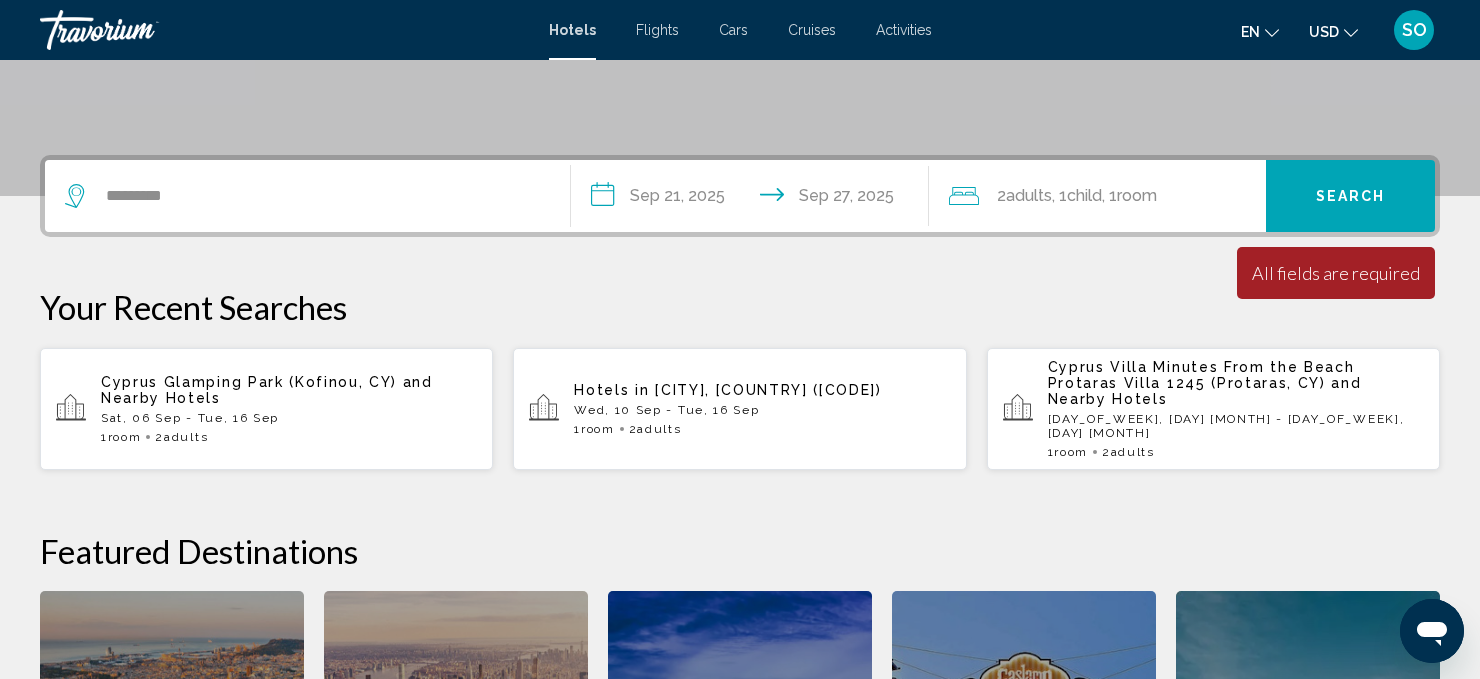 scroll, scrollTop: 403, scrollLeft: 0, axis: vertical 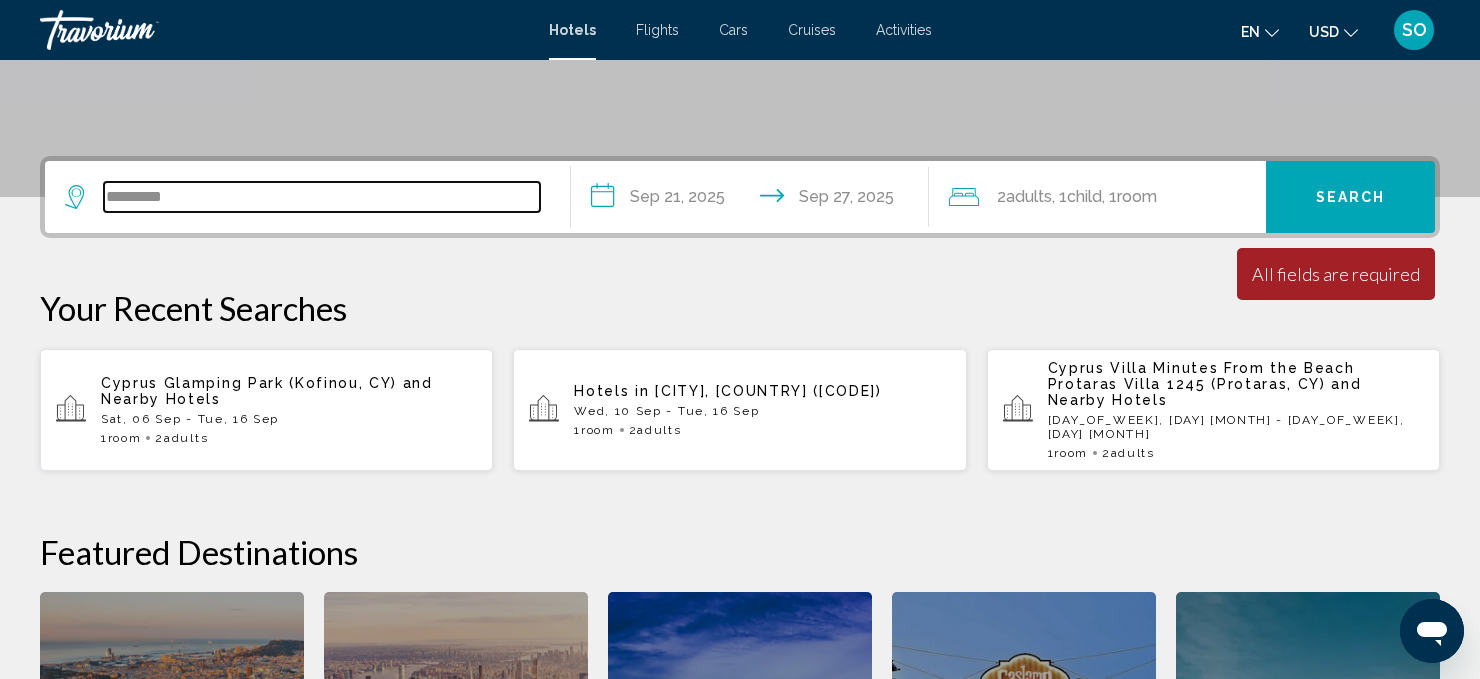 click on "*********" at bounding box center (322, 197) 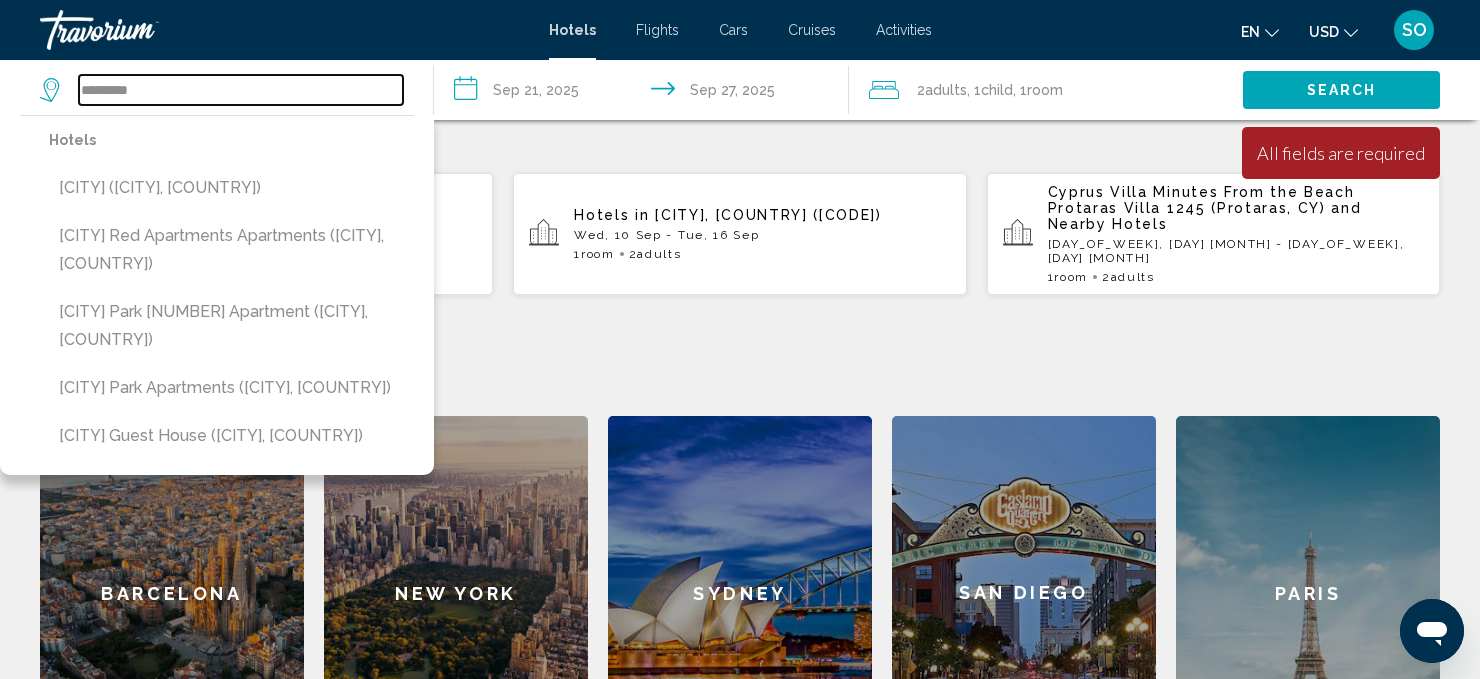 scroll, scrollTop: 580, scrollLeft: 0, axis: vertical 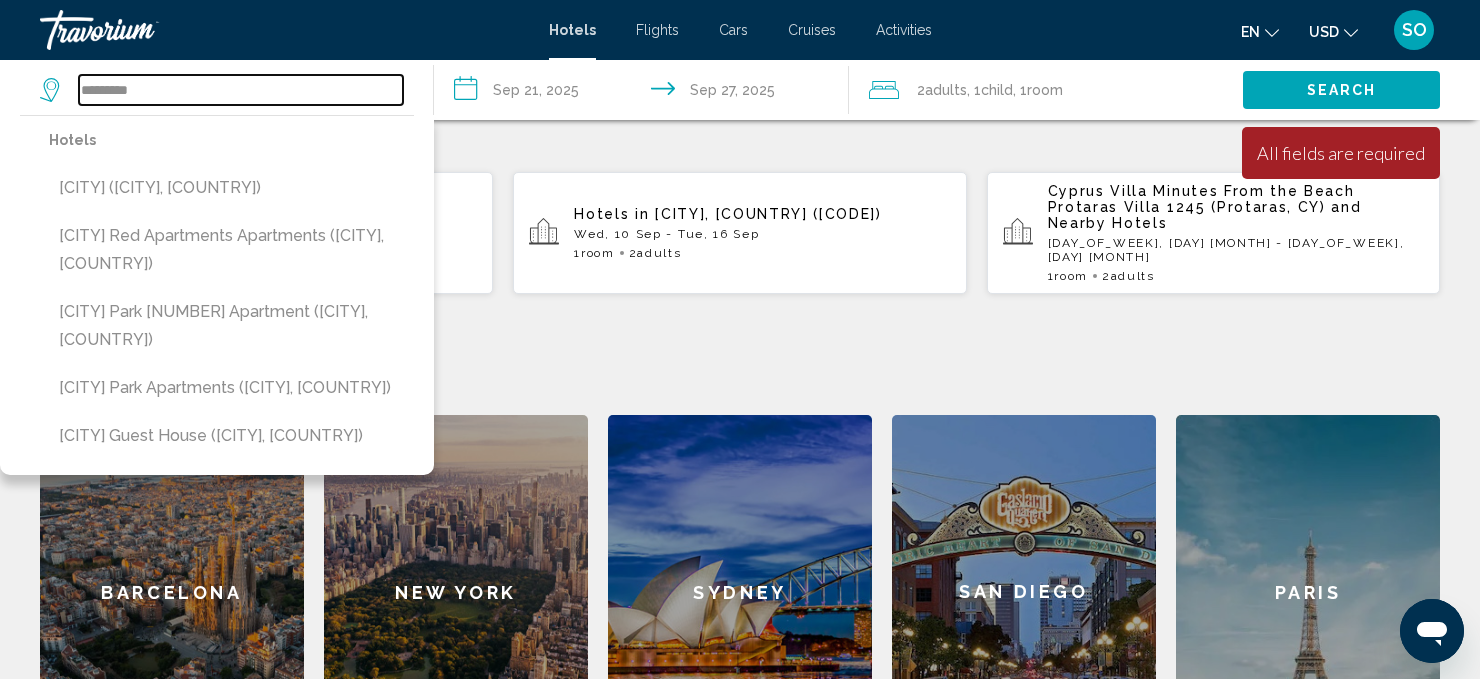 click on "*********" at bounding box center [241, 90] 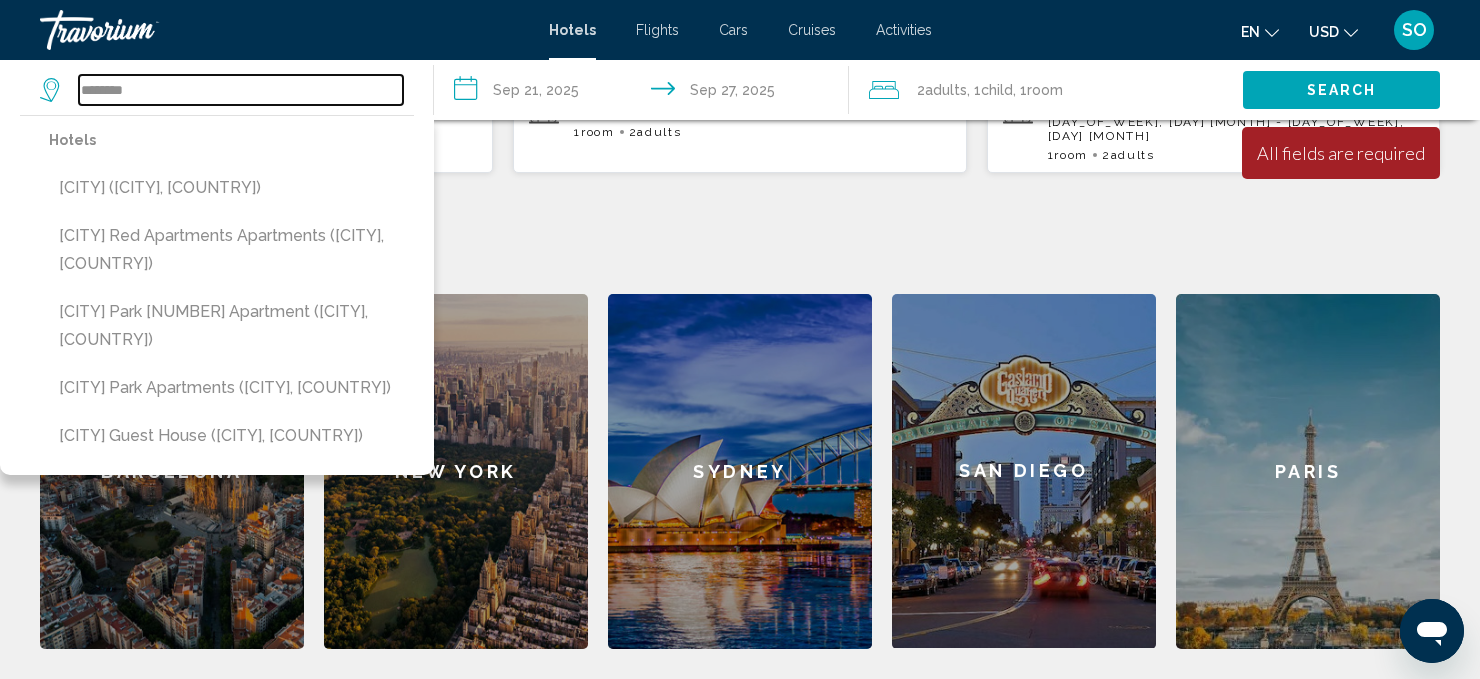 scroll, scrollTop: 692, scrollLeft: 0, axis: vertical 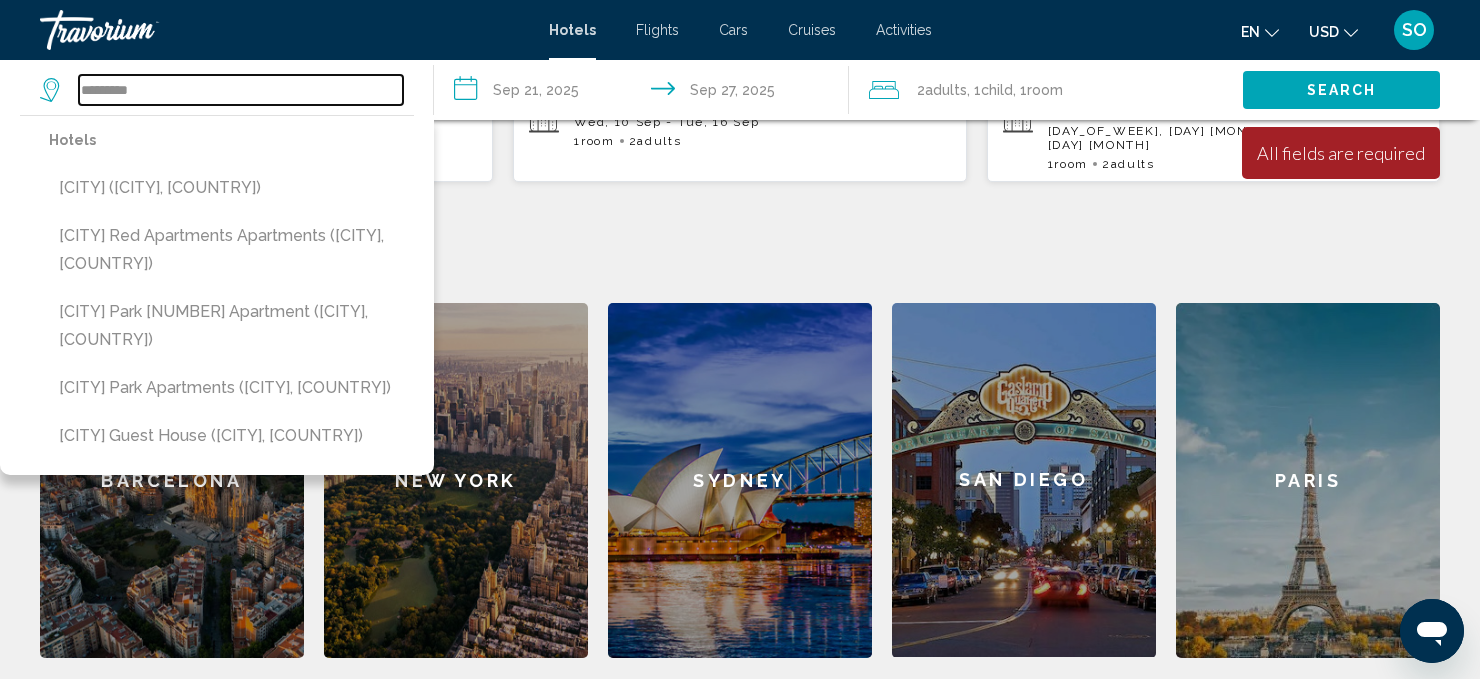 click on "*********" at bounding box center (241, 90) 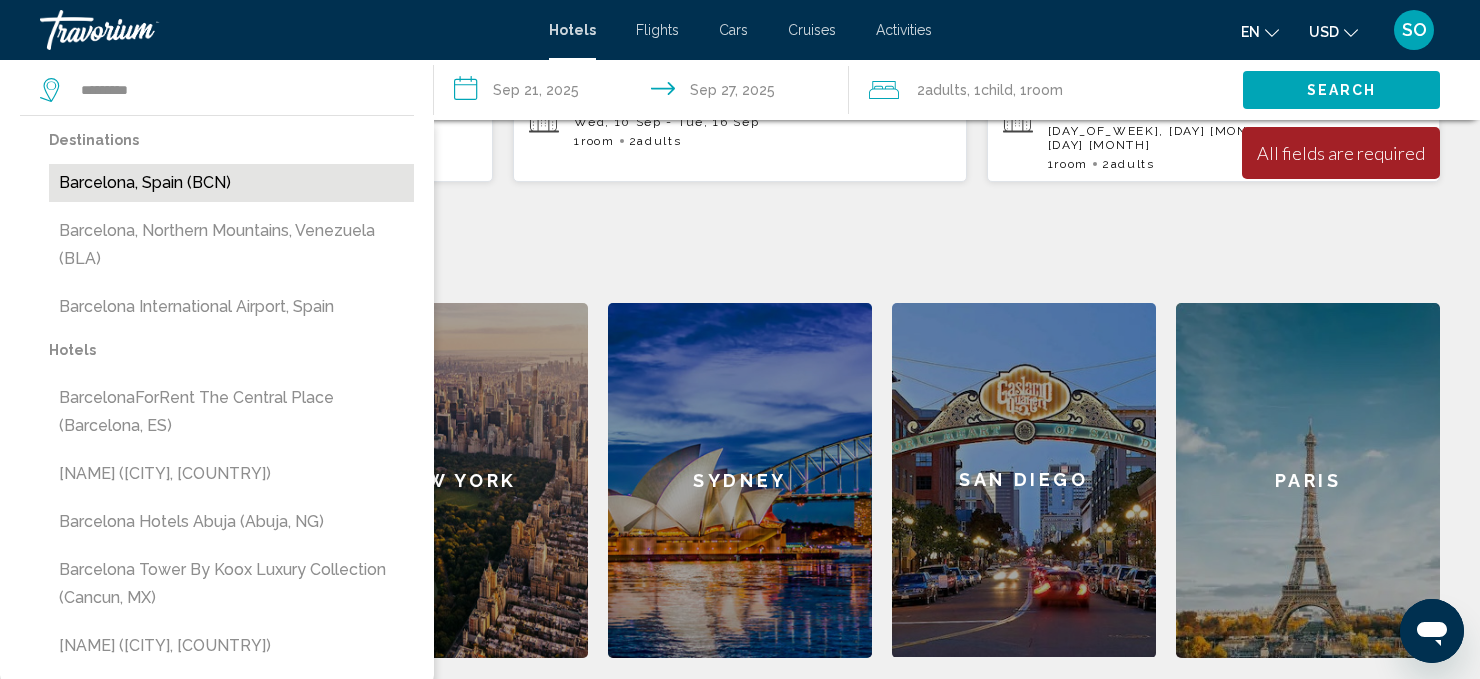 click on "Barcelona, Spain (BCN)" at bounding box center (231, 183) 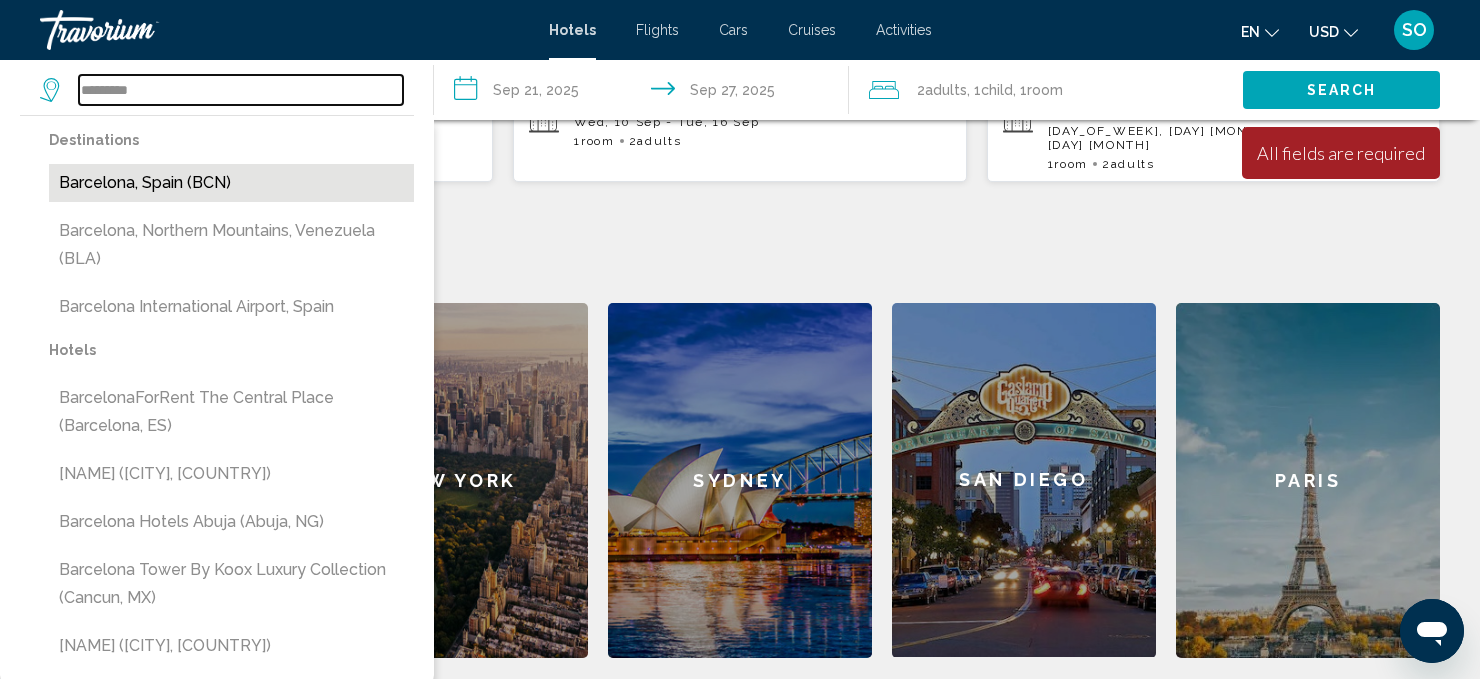 type on "**********" 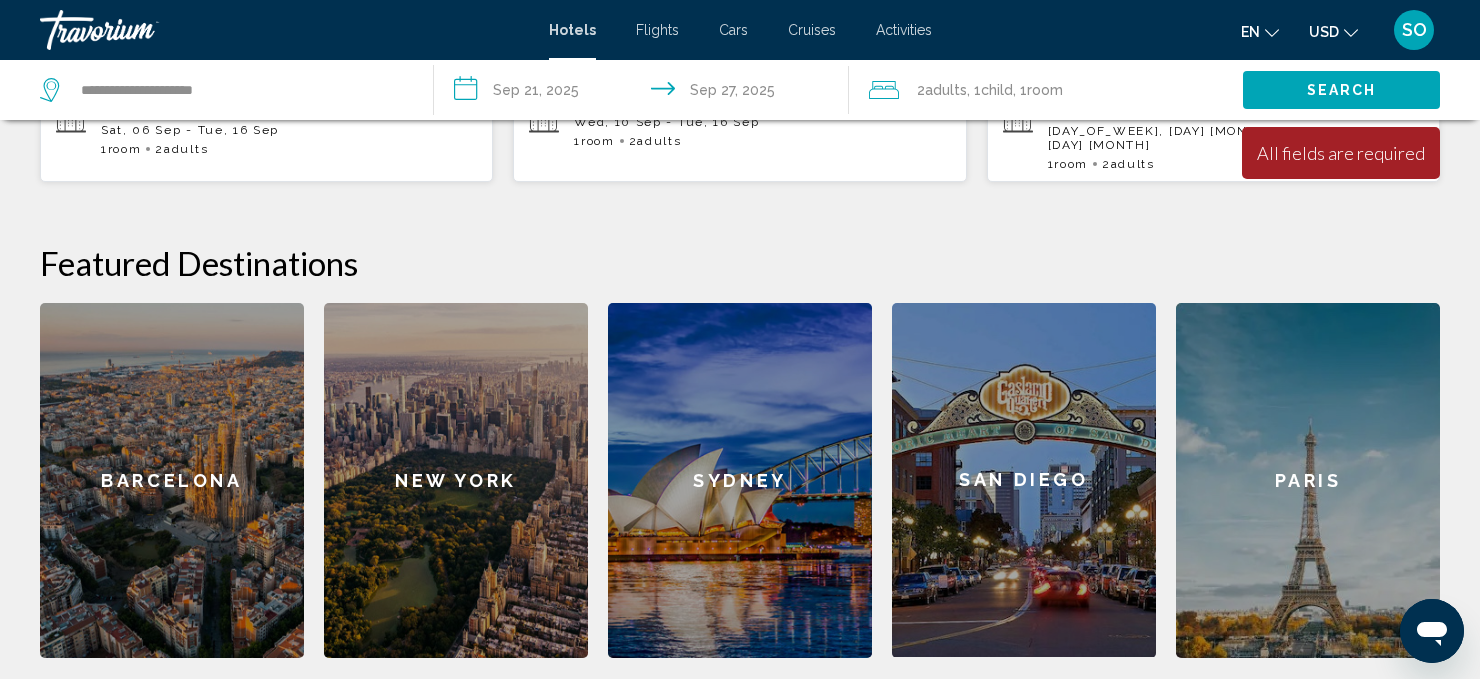 click on "Search" at bounding box center (1341, 89) 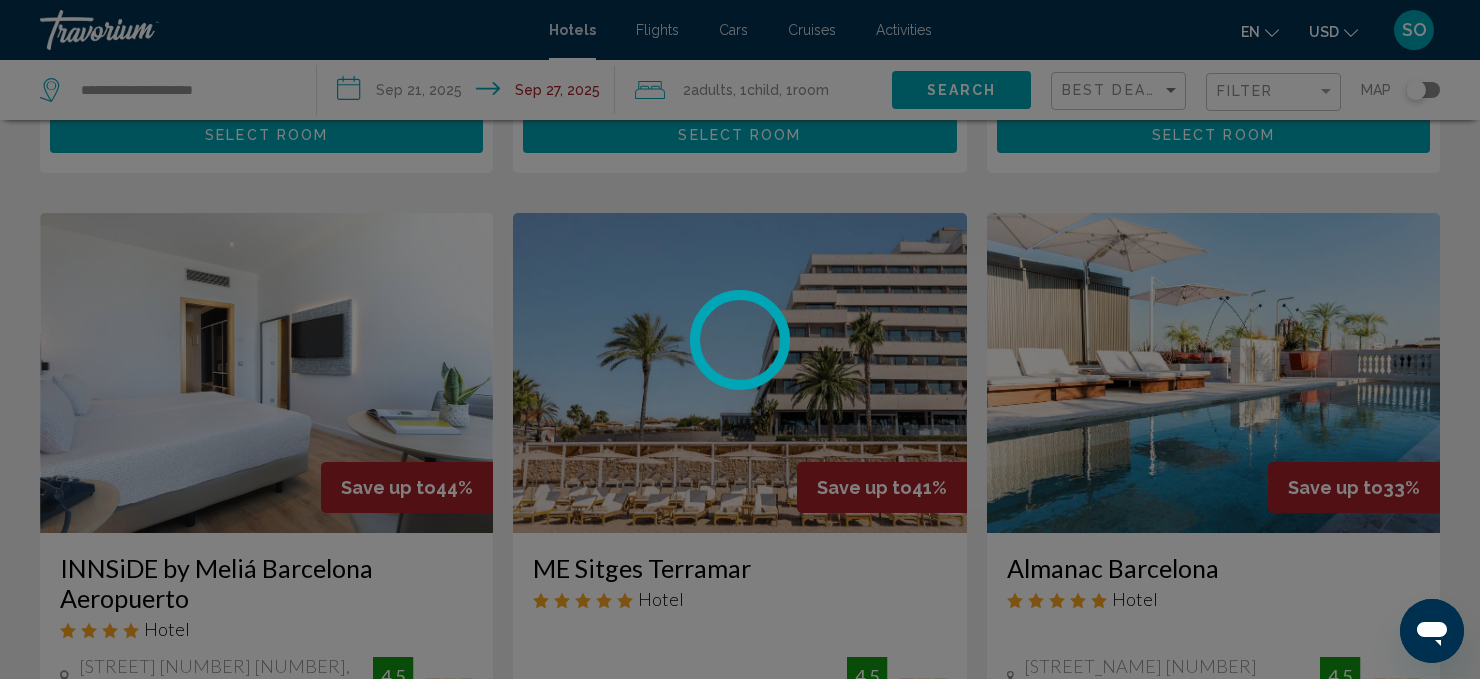 scroll, scrollTop: 0, scrollLeft: 0, axis: both 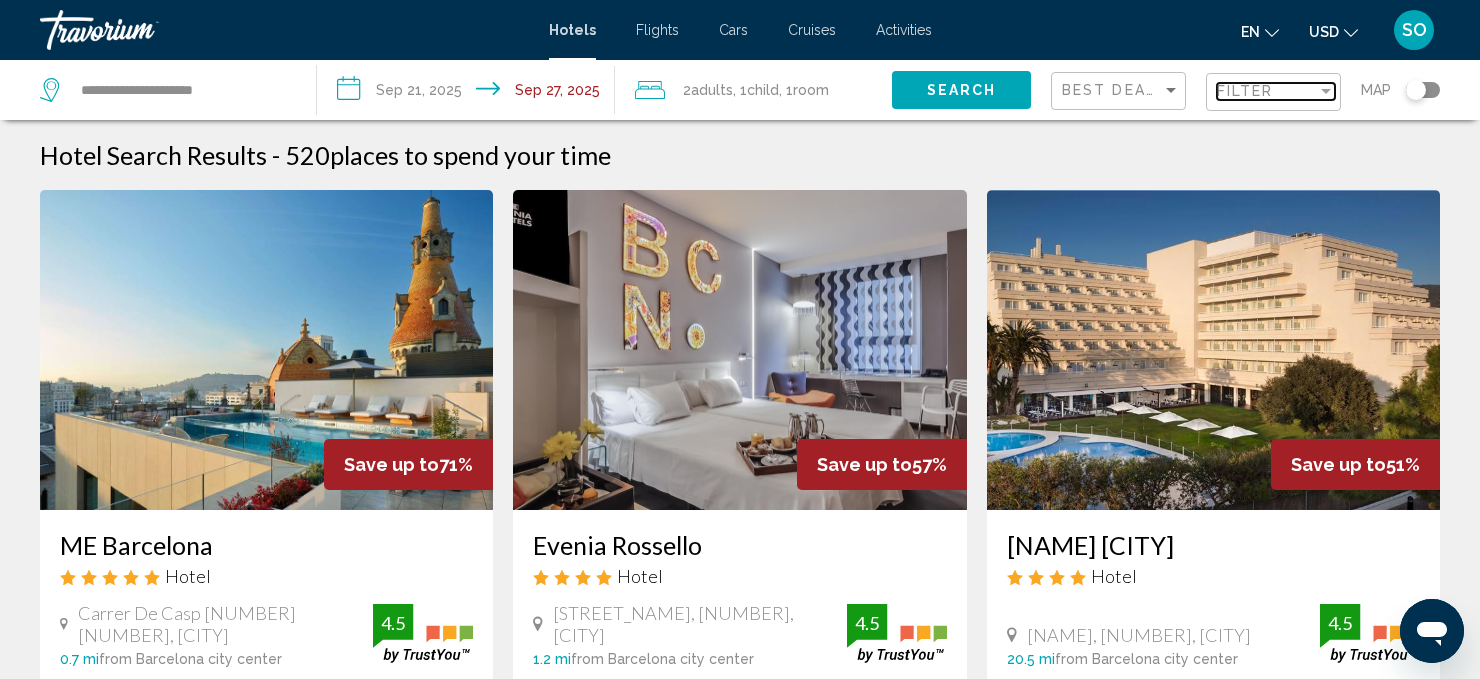 click at bounding box center (1326, 91) 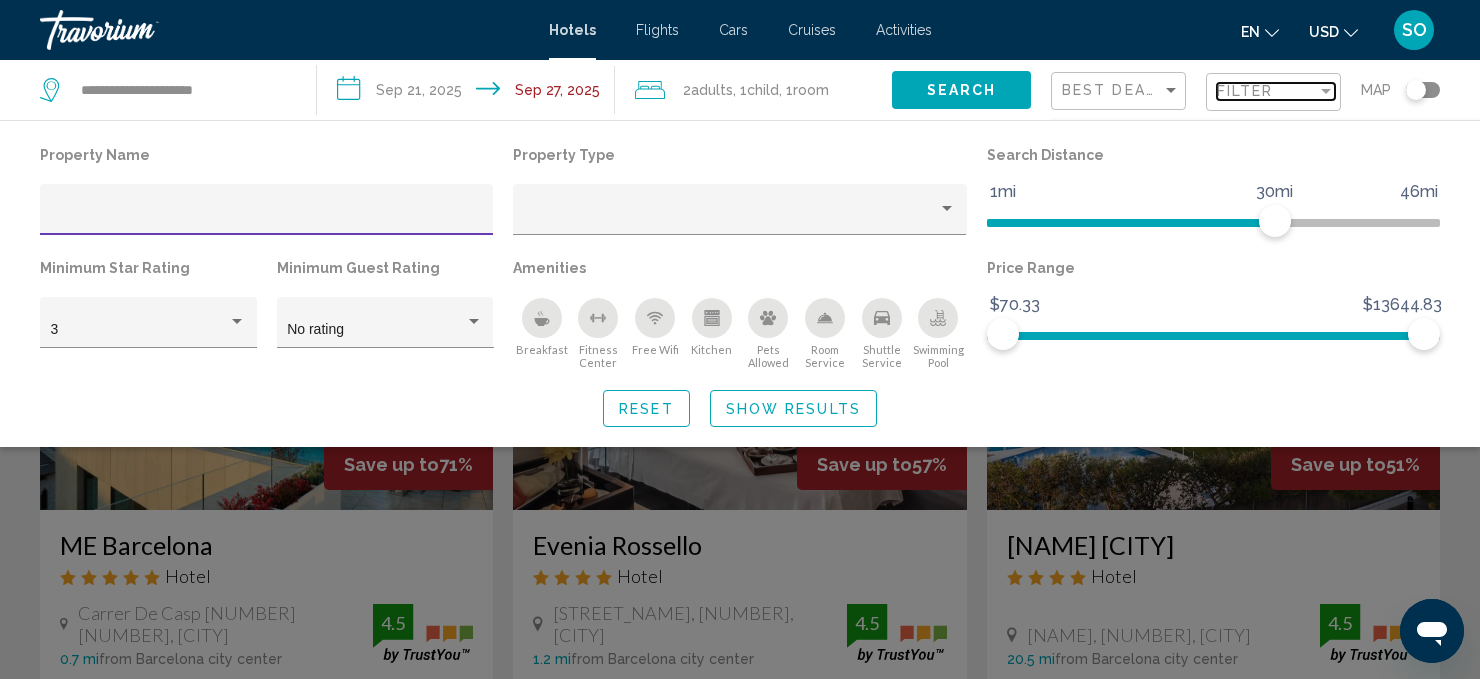 click at bounding box center (1326, 91) 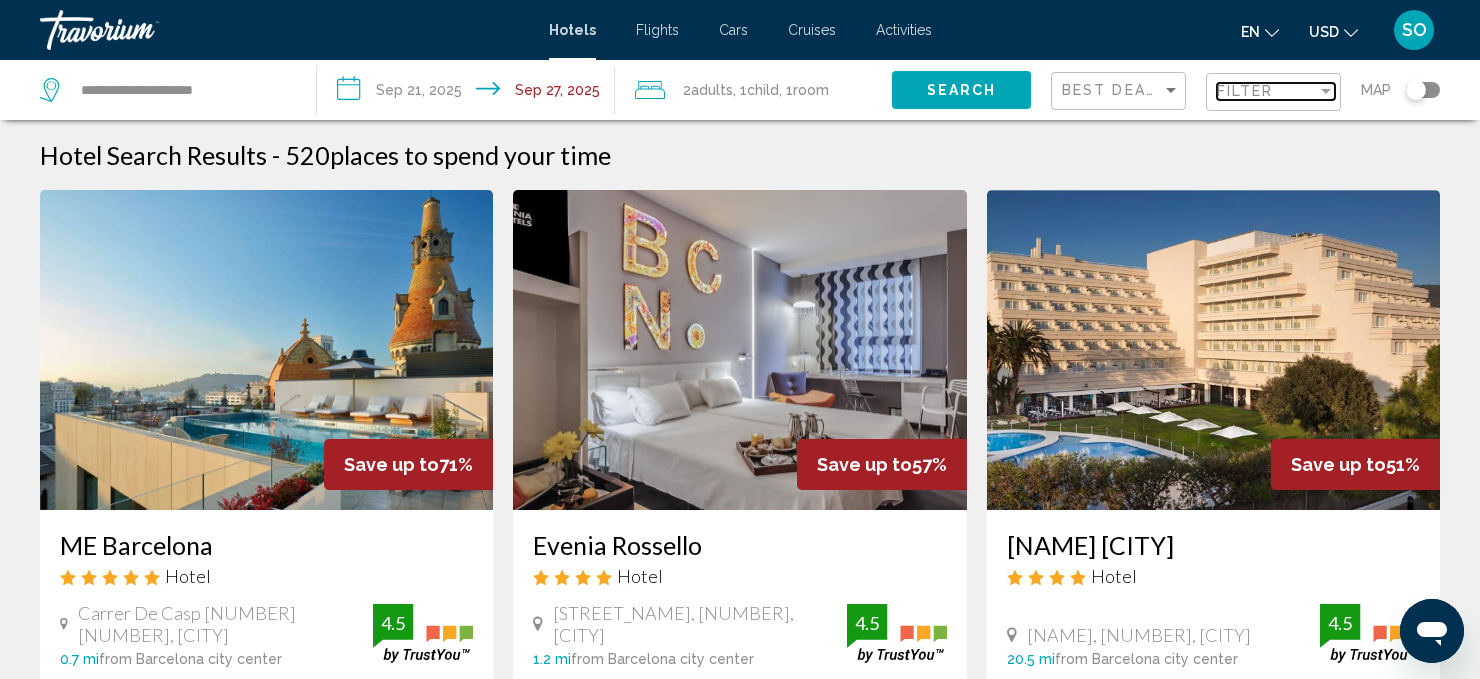 click at bounding box center [1326, 91] 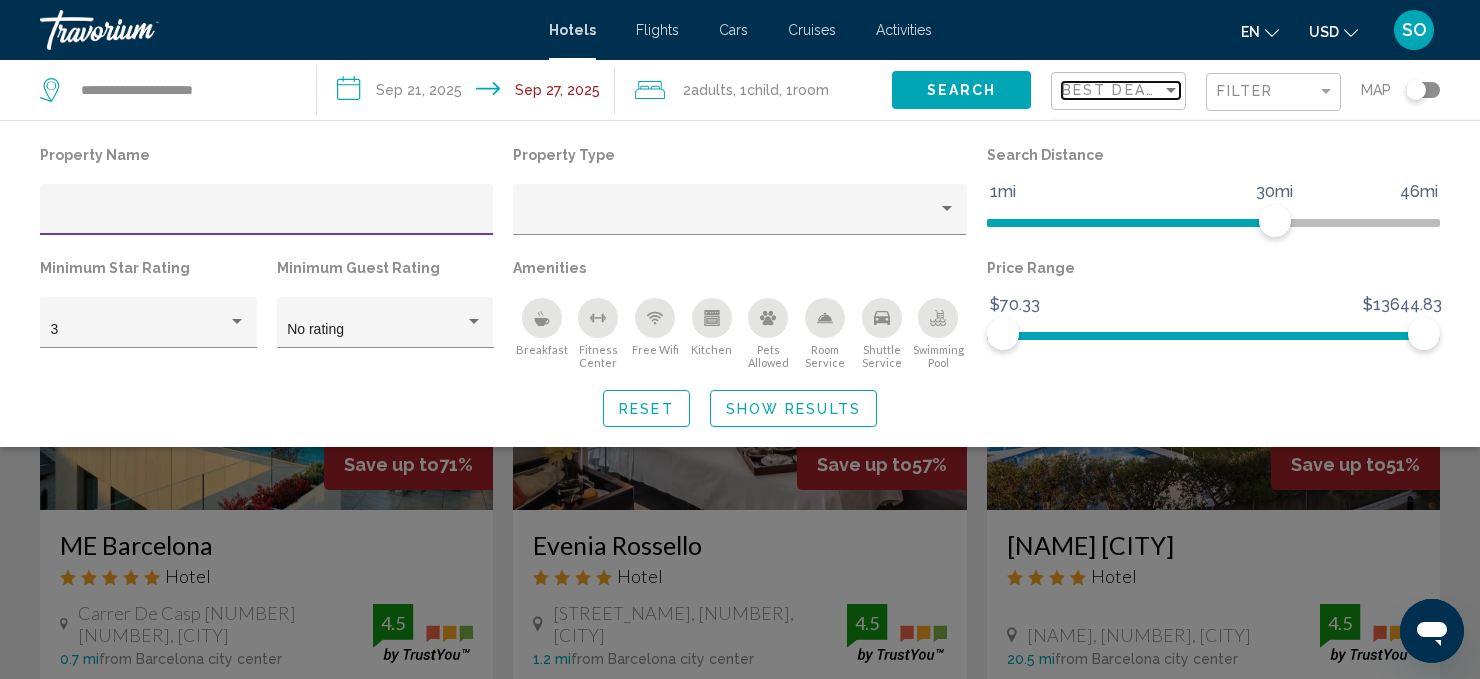 click at bounding box center [1171, 90] 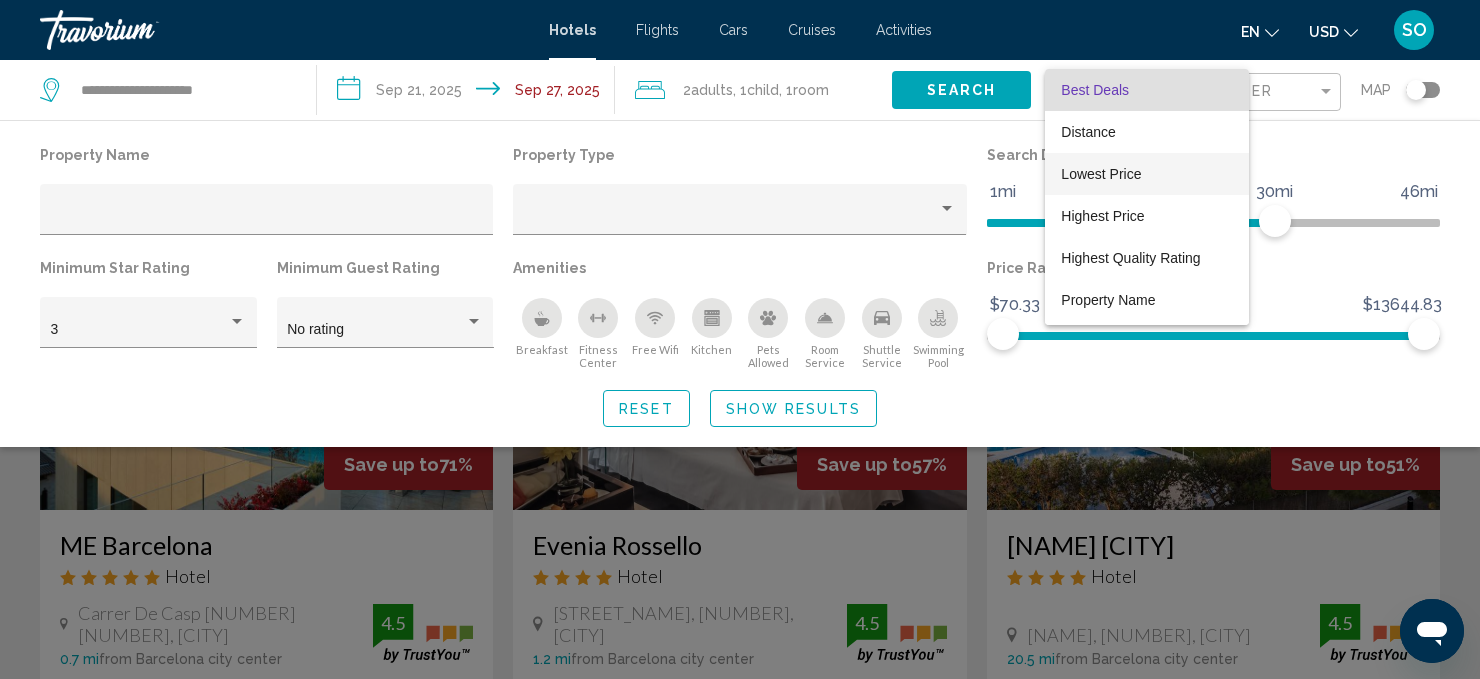 click on "Lowest Price" at bounding box center [1146, 174] 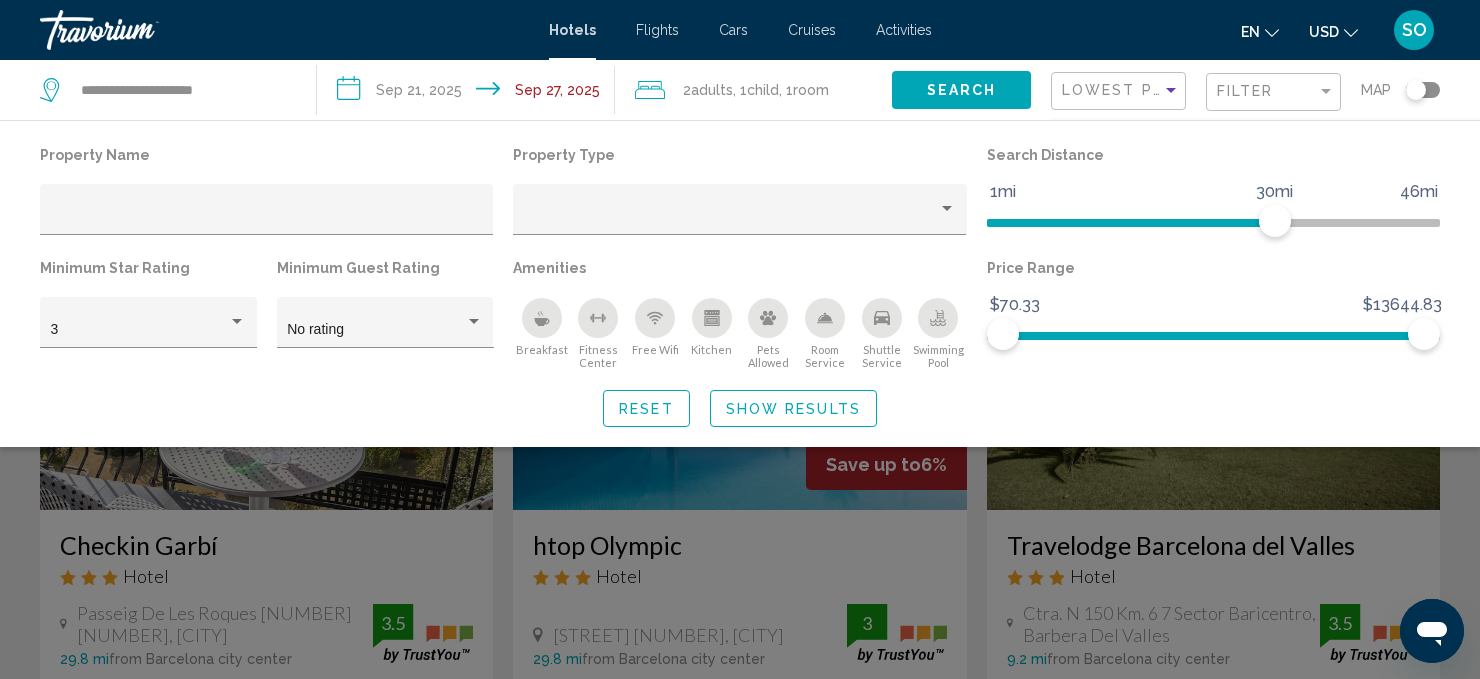 click 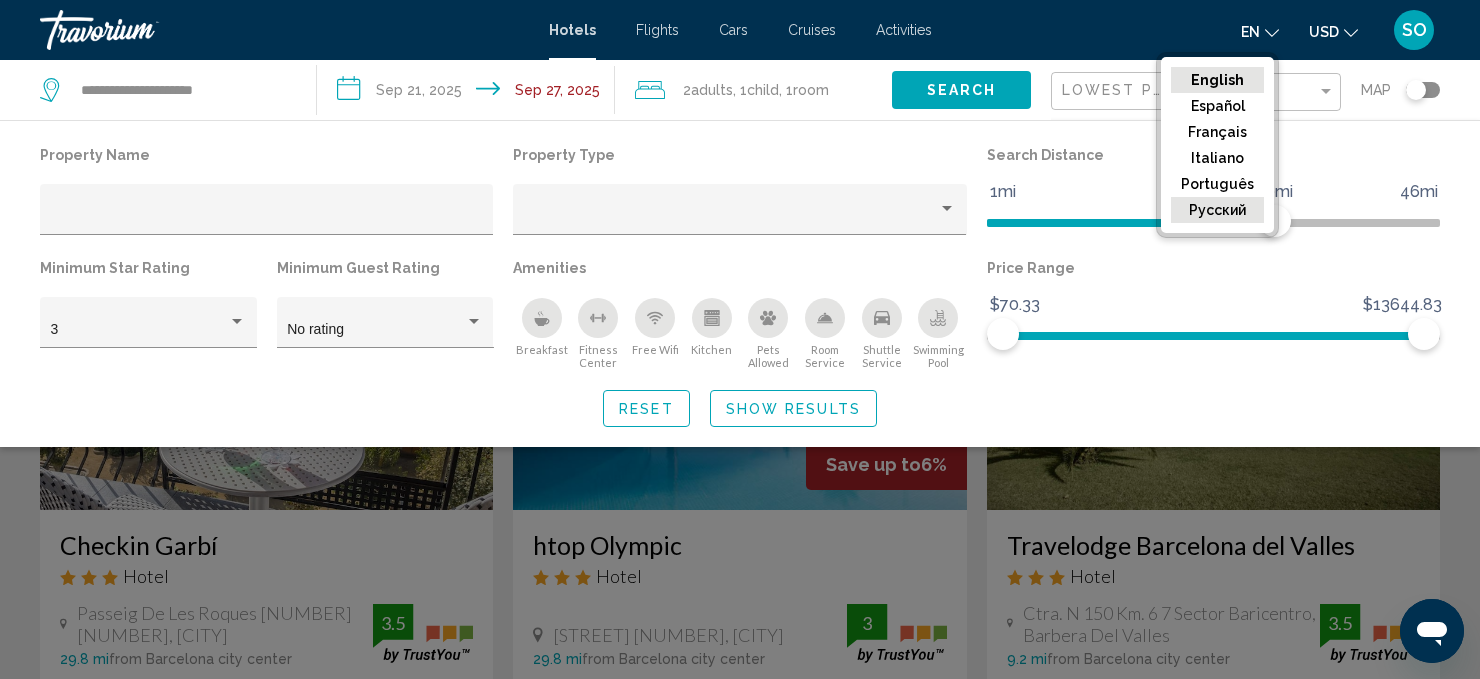 click on "русский" 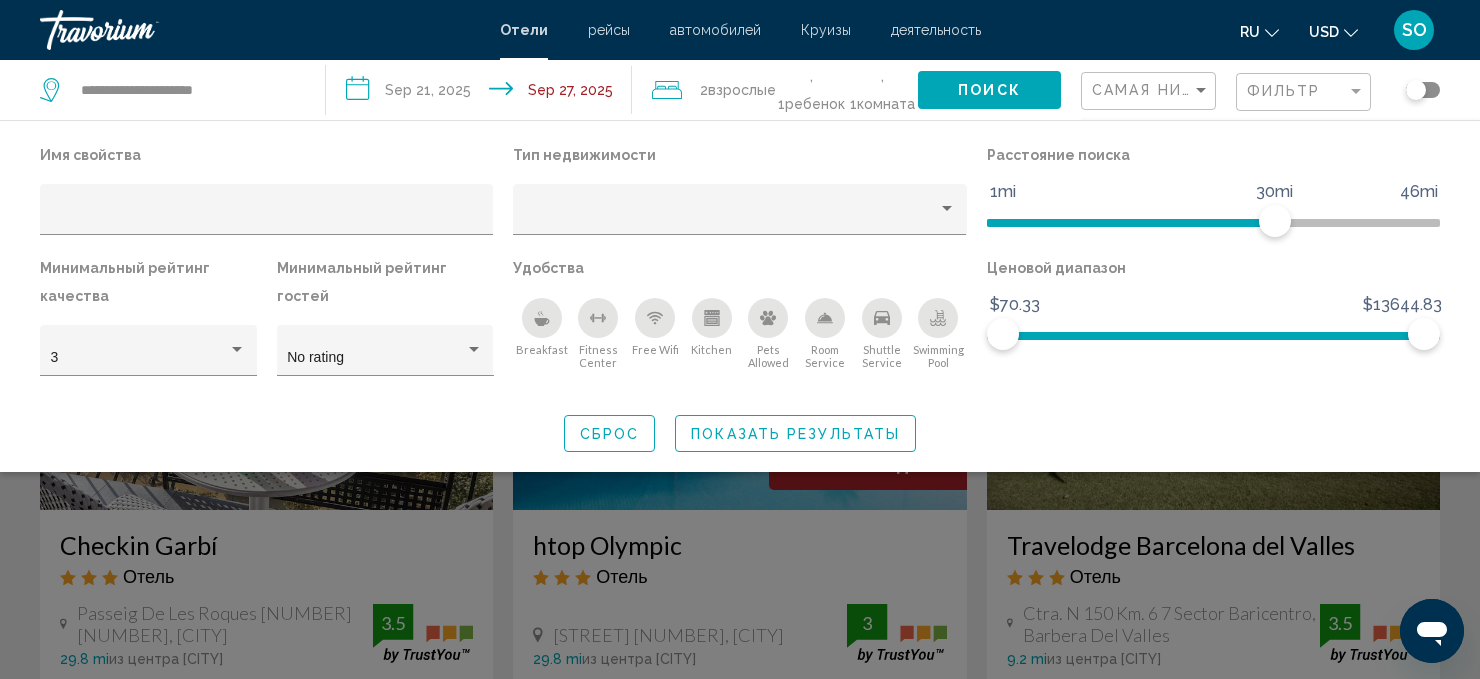 click 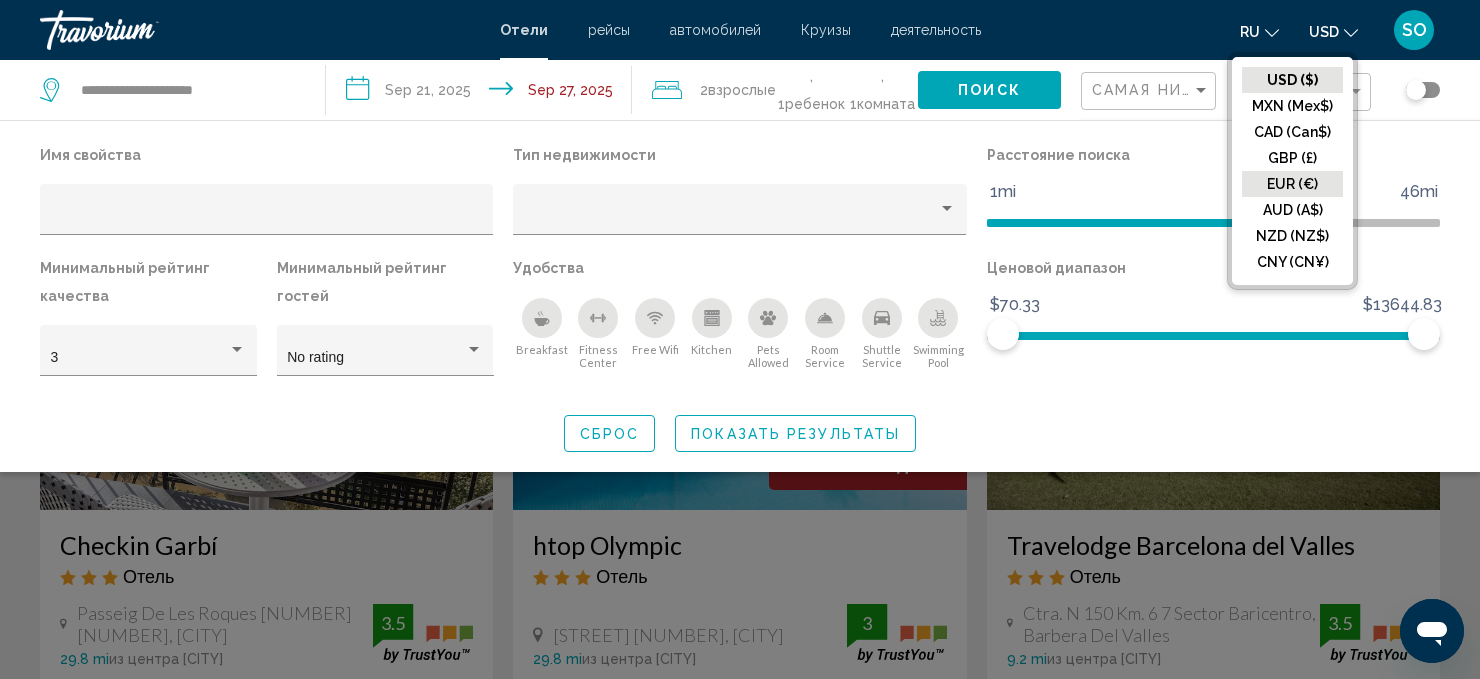 click on "EUR (€)" 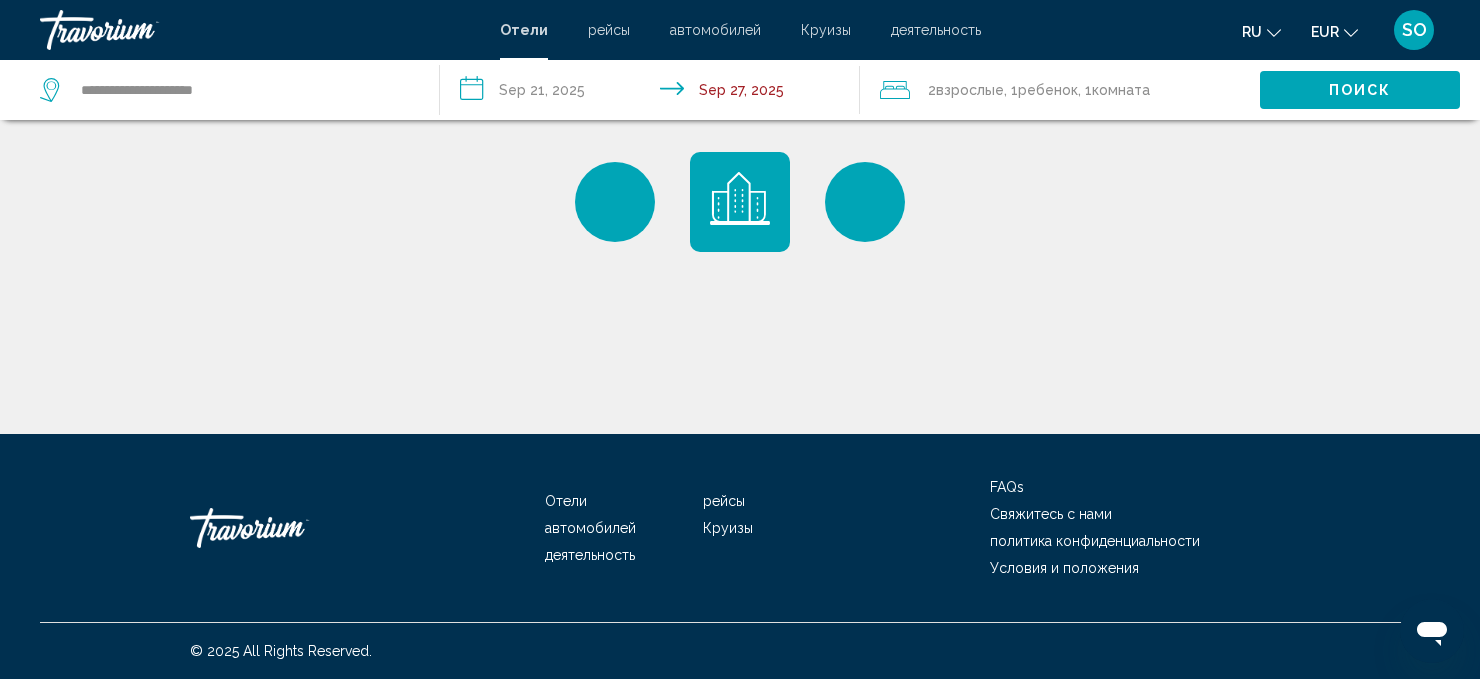 click 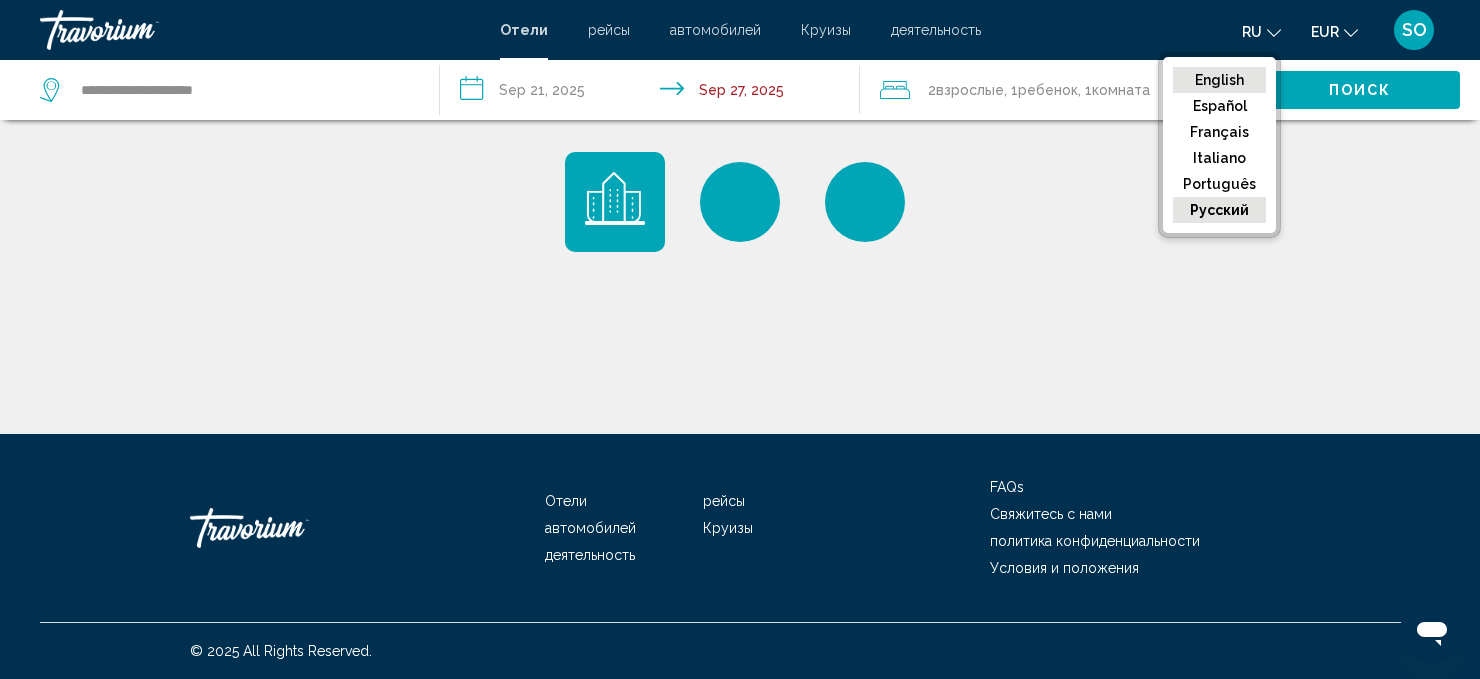 click on "English" 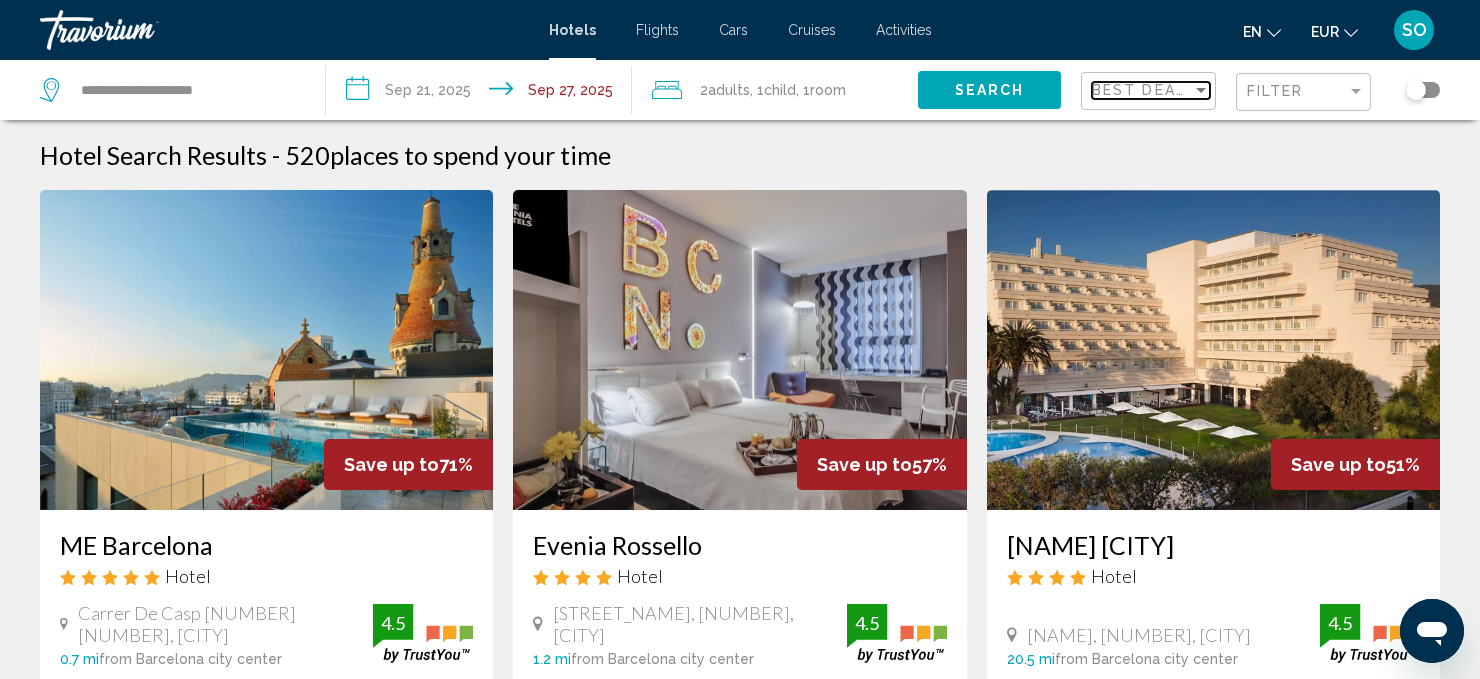click at bounding box center (1201, 90) 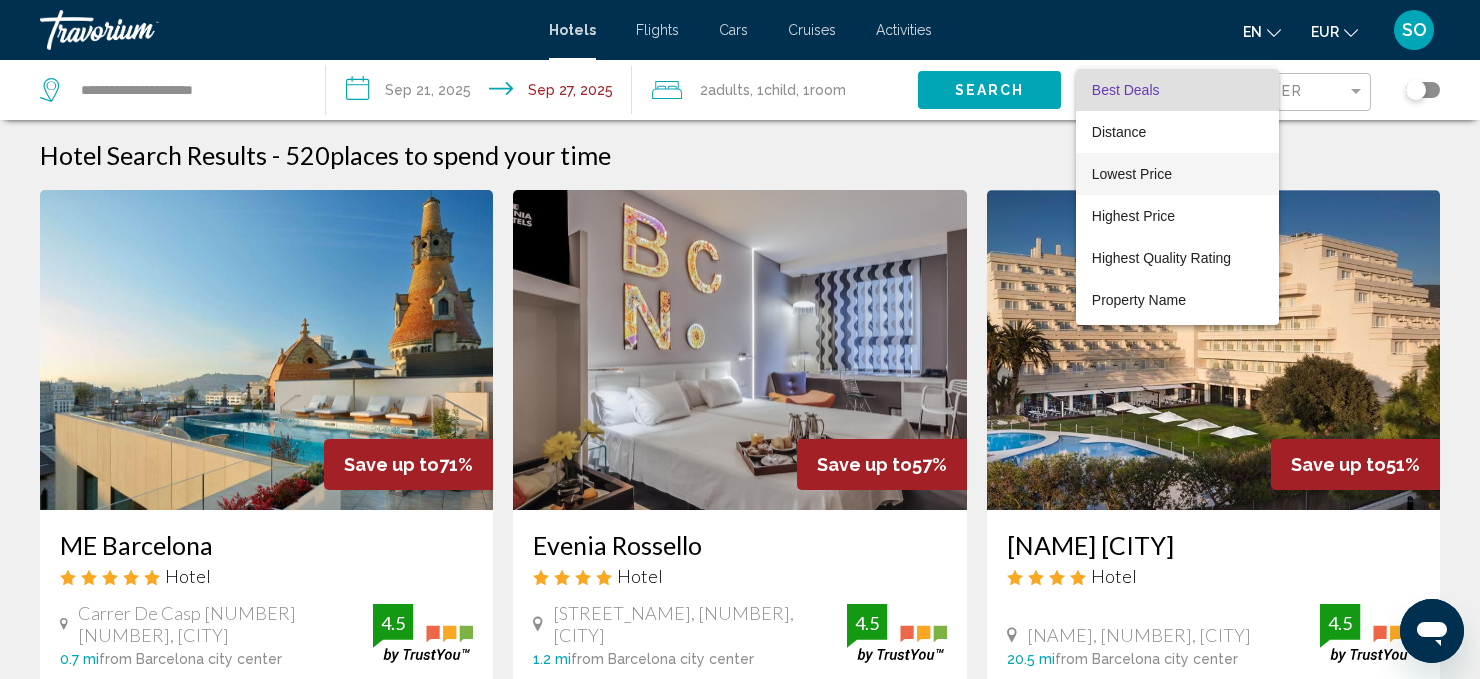 click on "Lowest Price" at bounding box center (1132, 174) 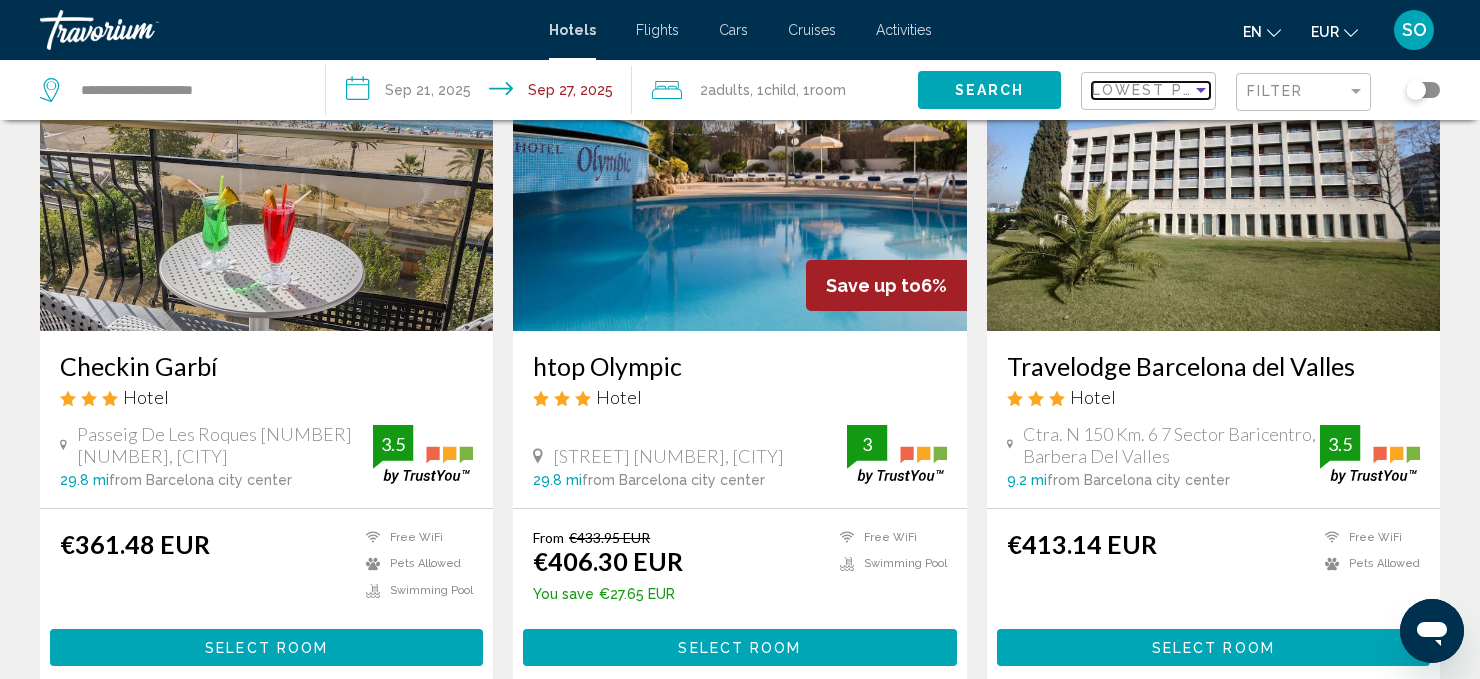 scroll, scrollTop: 139, scrollLeft: 0, axis: vertical 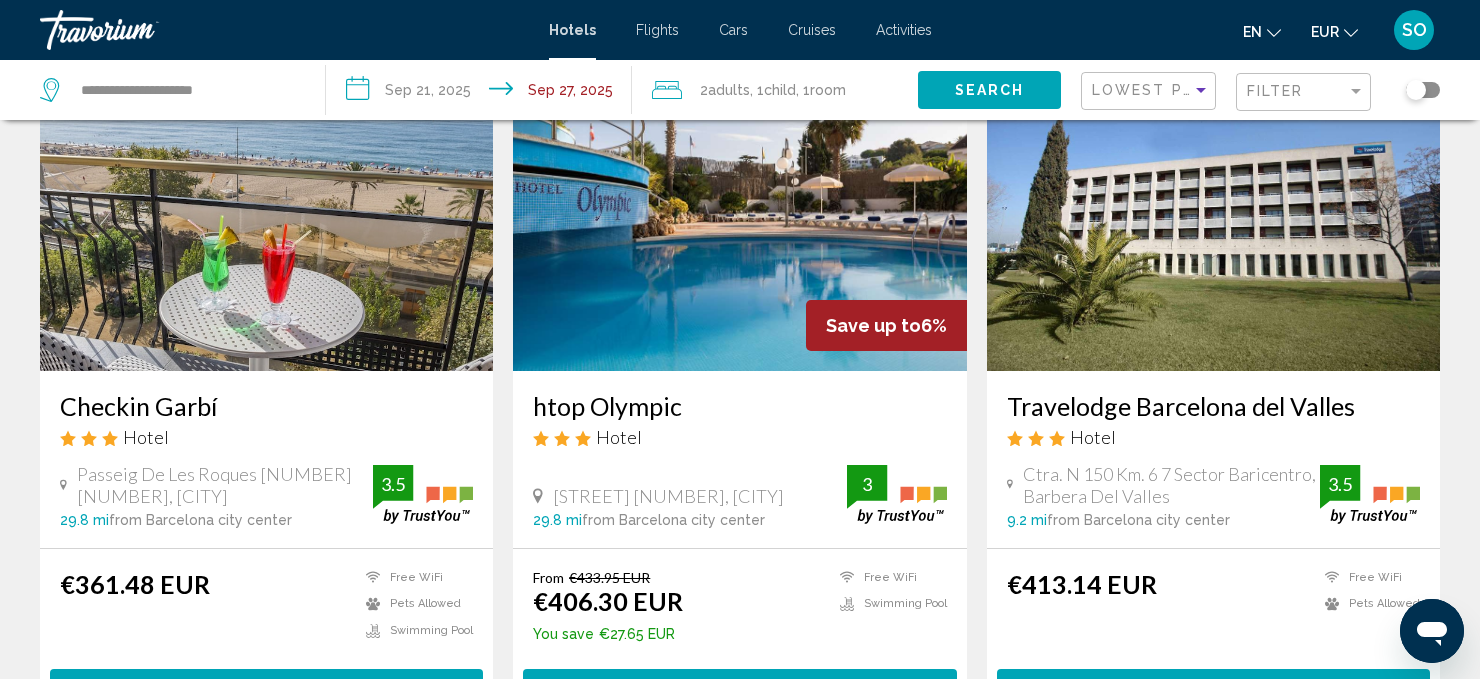 click on "Travelodge Barcelona del Valles
Hotel
Ctra. N 150 Km. 6 7 Sector Baricentro, Barbera Del Valles 9.2 mi  from Barcelona city center from hotel 3.5 €413.14 EUR
Free WiFi
Pets Allowed  3.5 Select Room" at bounding box center (1213, 388) 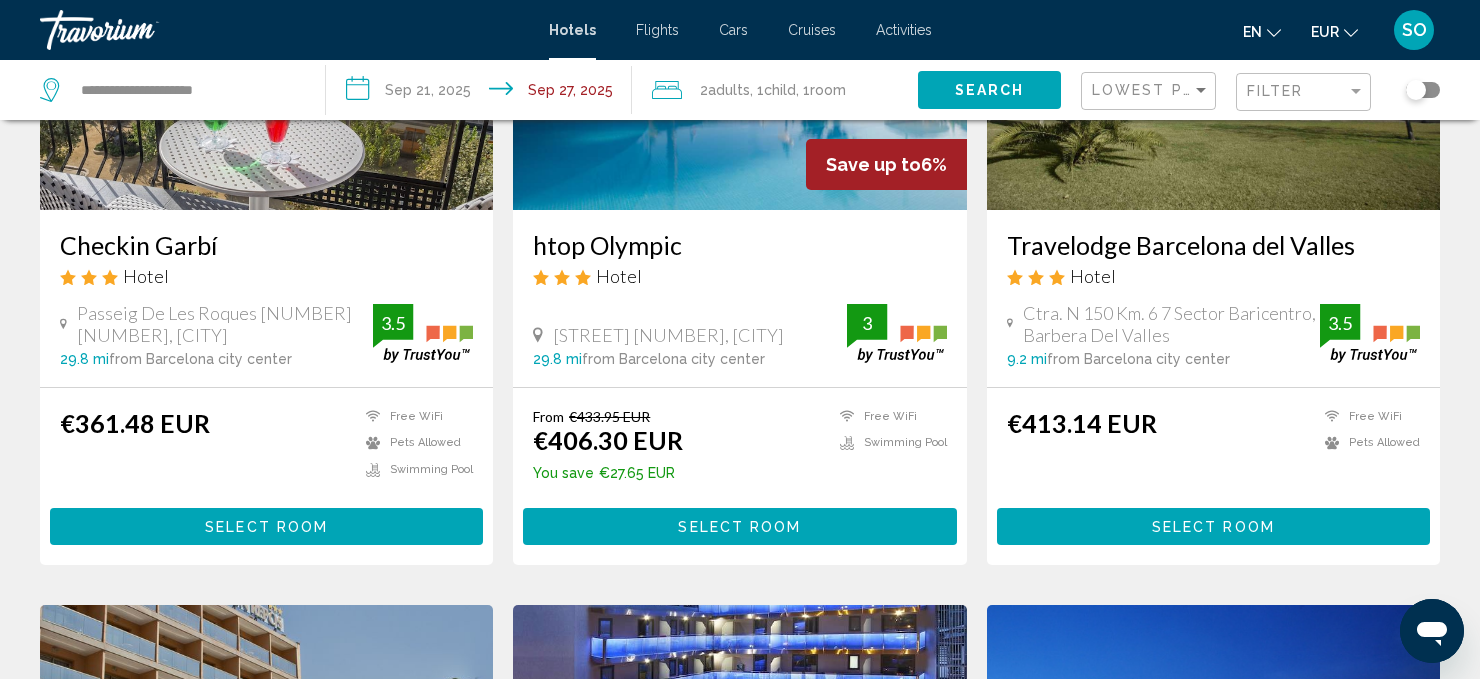 scroll, scrollTop: 301, scrollLeft: 0, axis: vertical 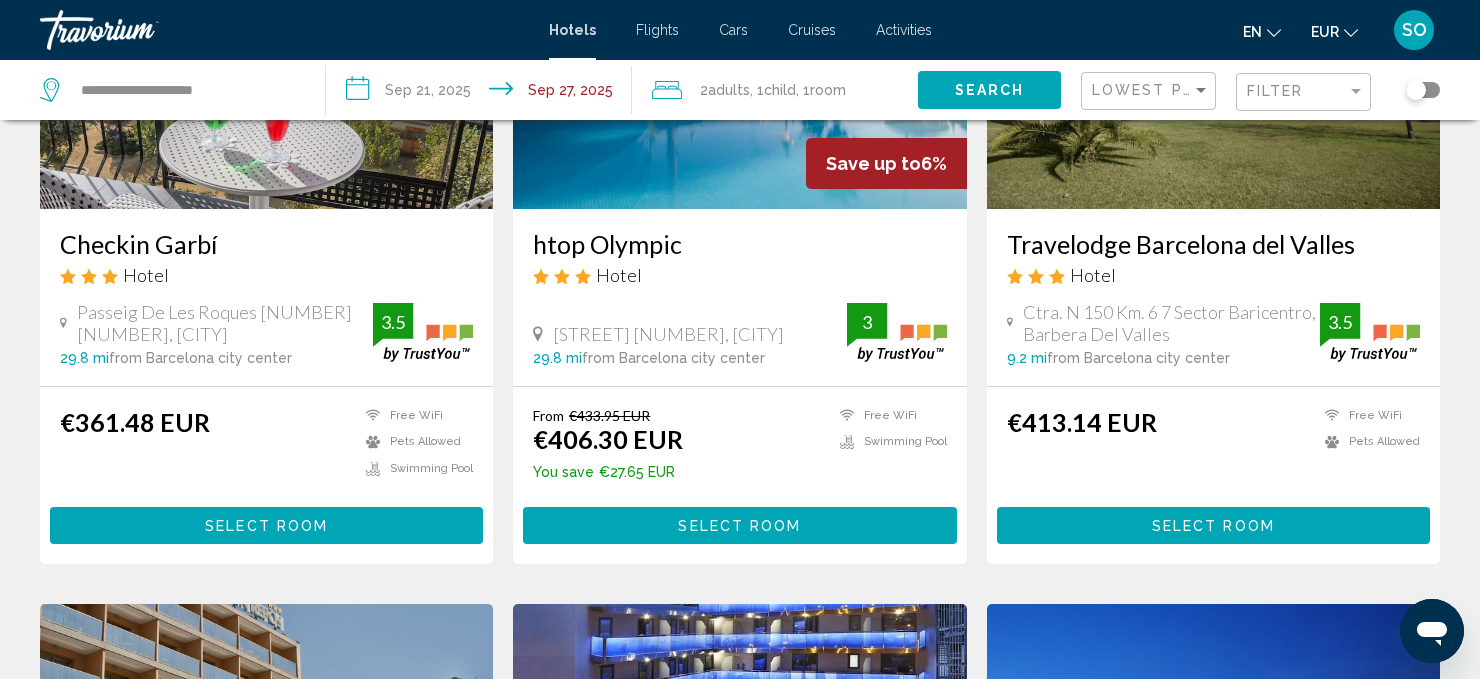 click on "Select Room" at bounding box center [266, 525] 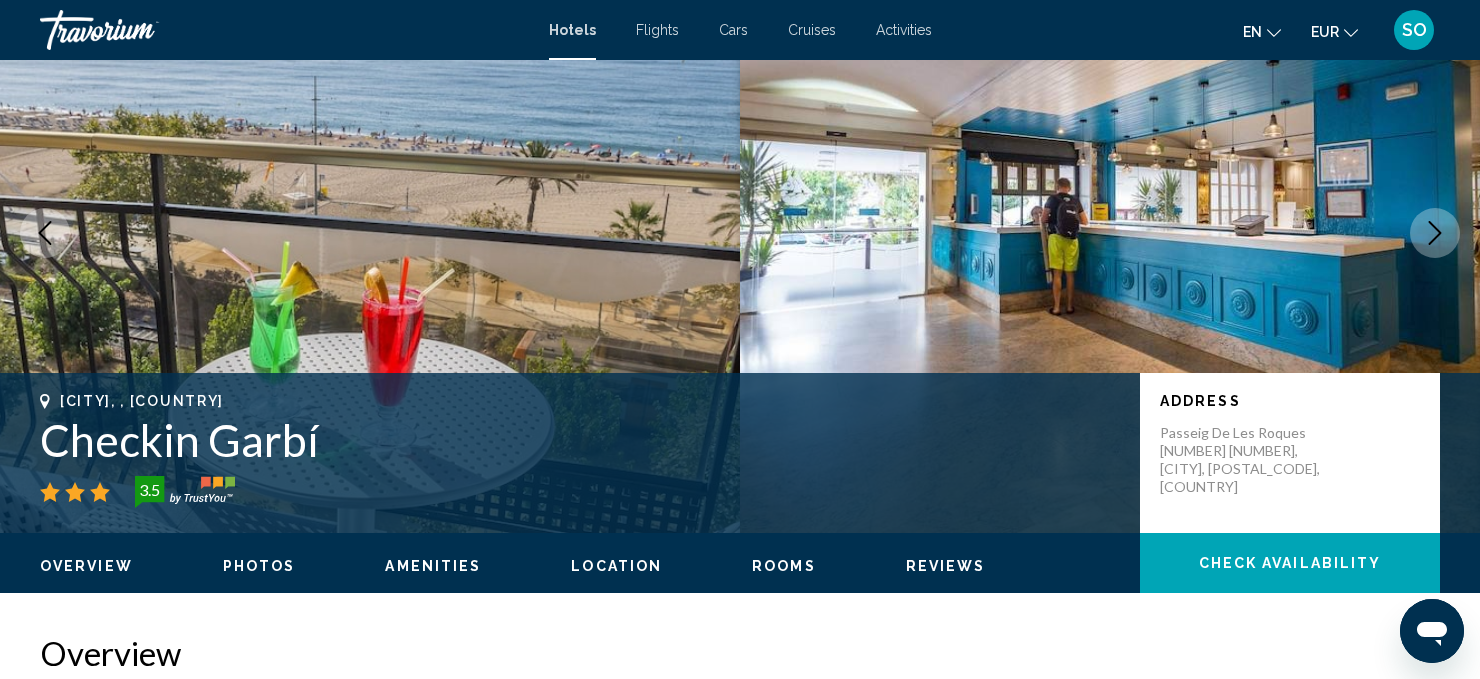 scroll, scrollTop: 0, scrollLeft: 0, axis: both 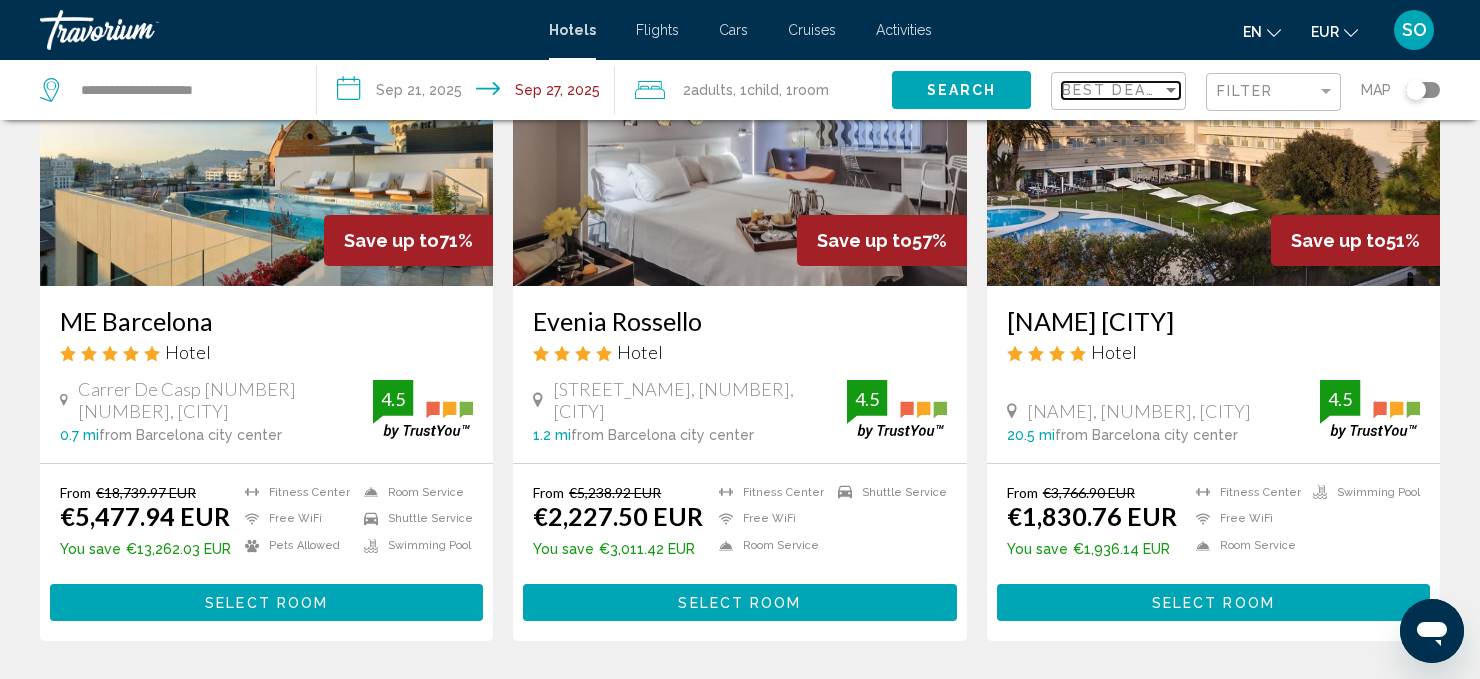 click at bounding box center (1171, 90) 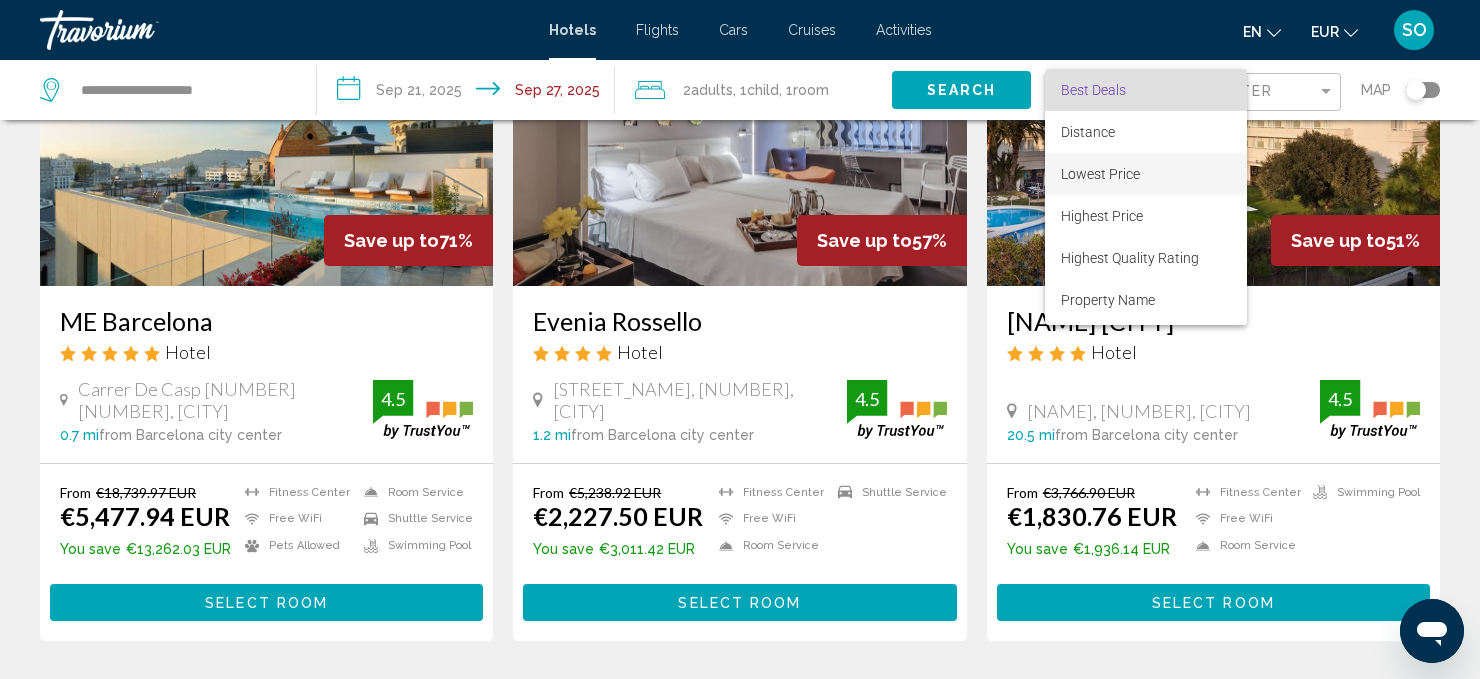 click on "Lowest Price" at bounding box center [1100, 174] 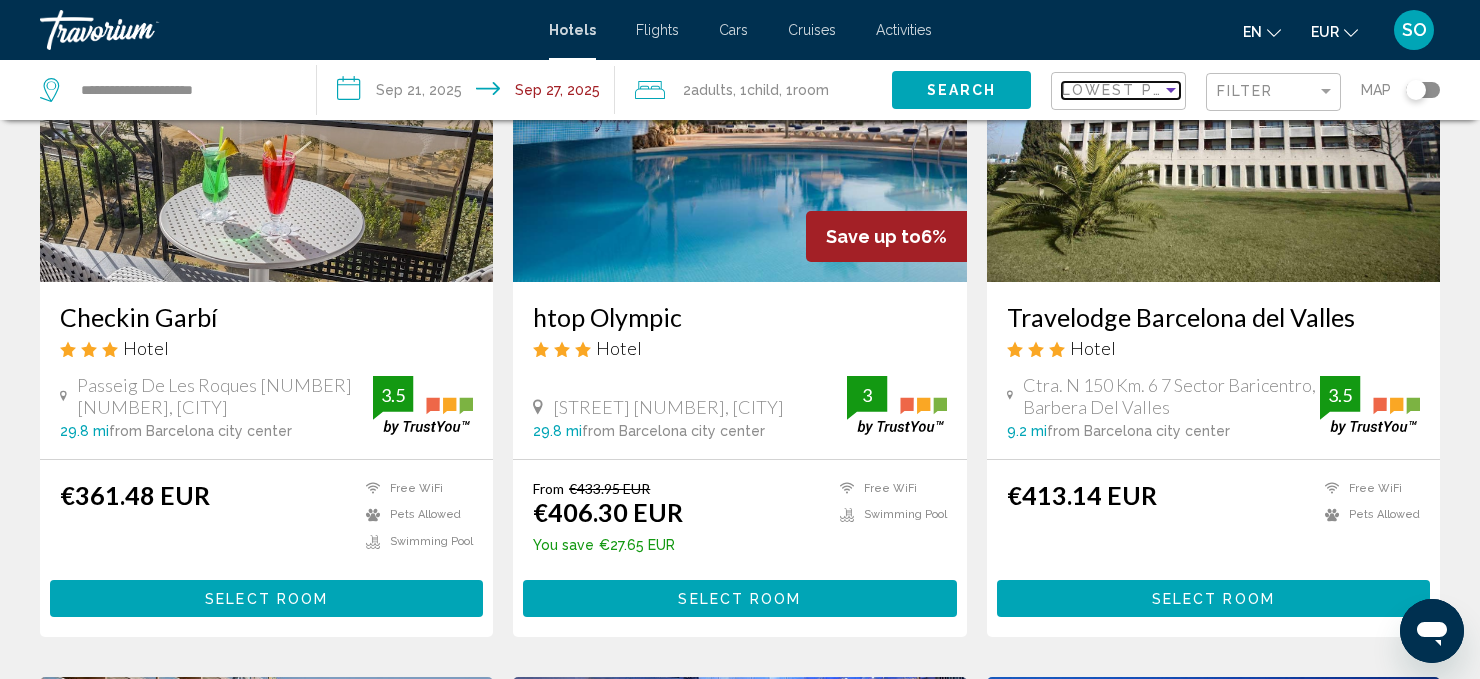 scroll, scrollTop: 226, scrollLeft: 0, axis: vertical 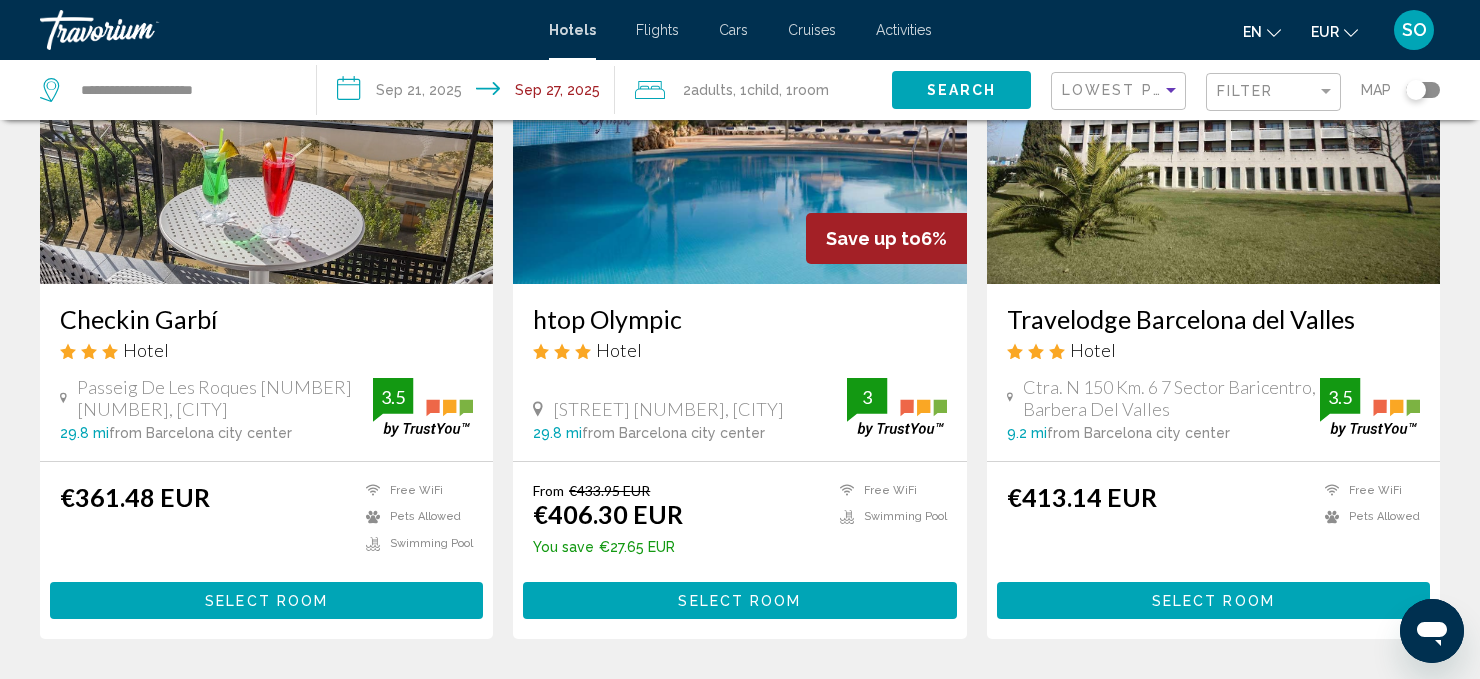click on "Select Room" at bounding box center [266, 601] 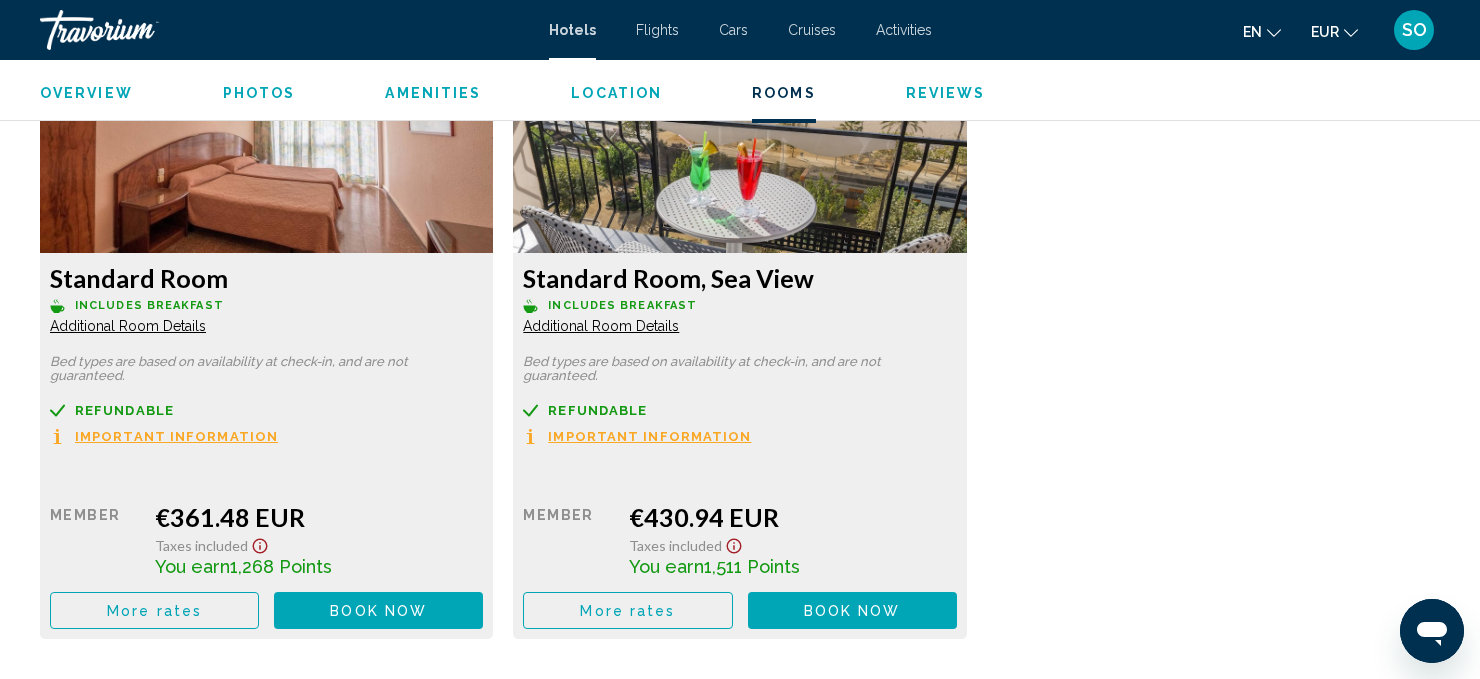 scroll, scrollTop: 2832, scrollLeft: 0, axis: vertical 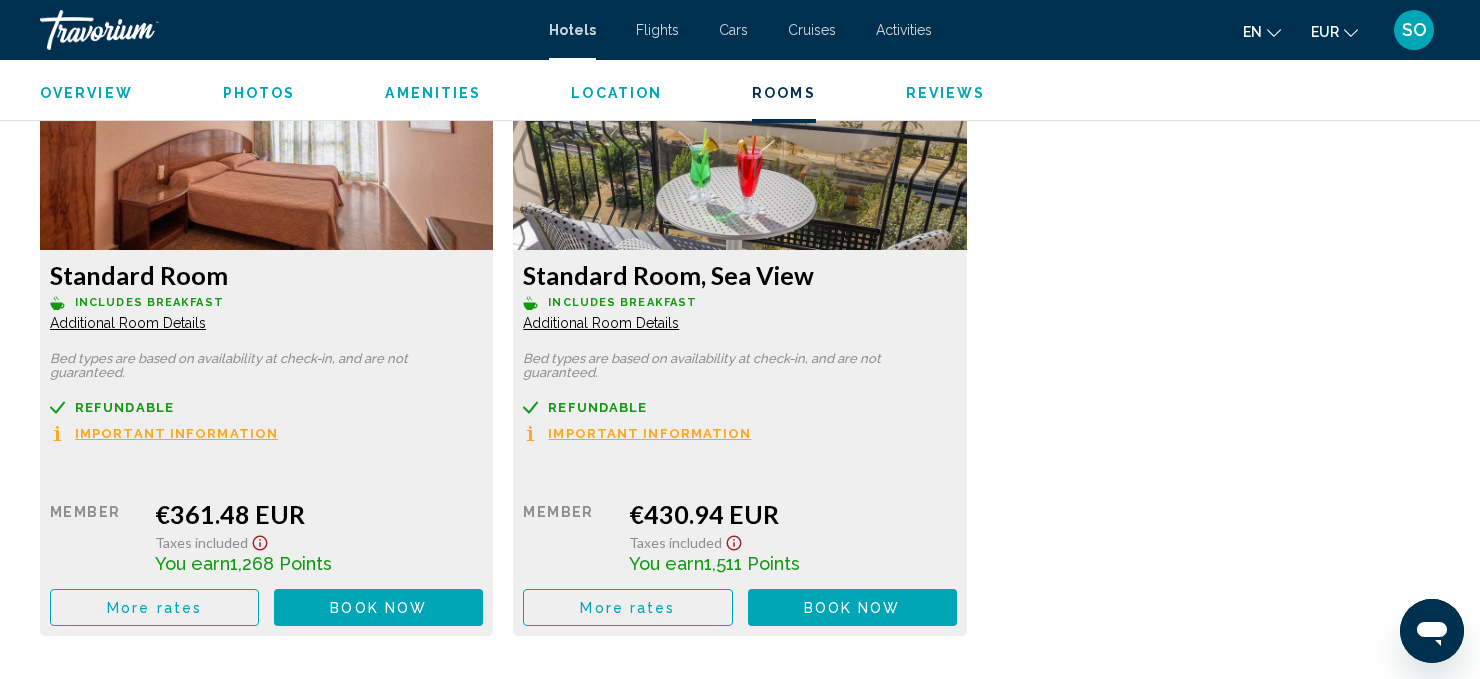 click on "Book now" at bounding box center [378, 608] 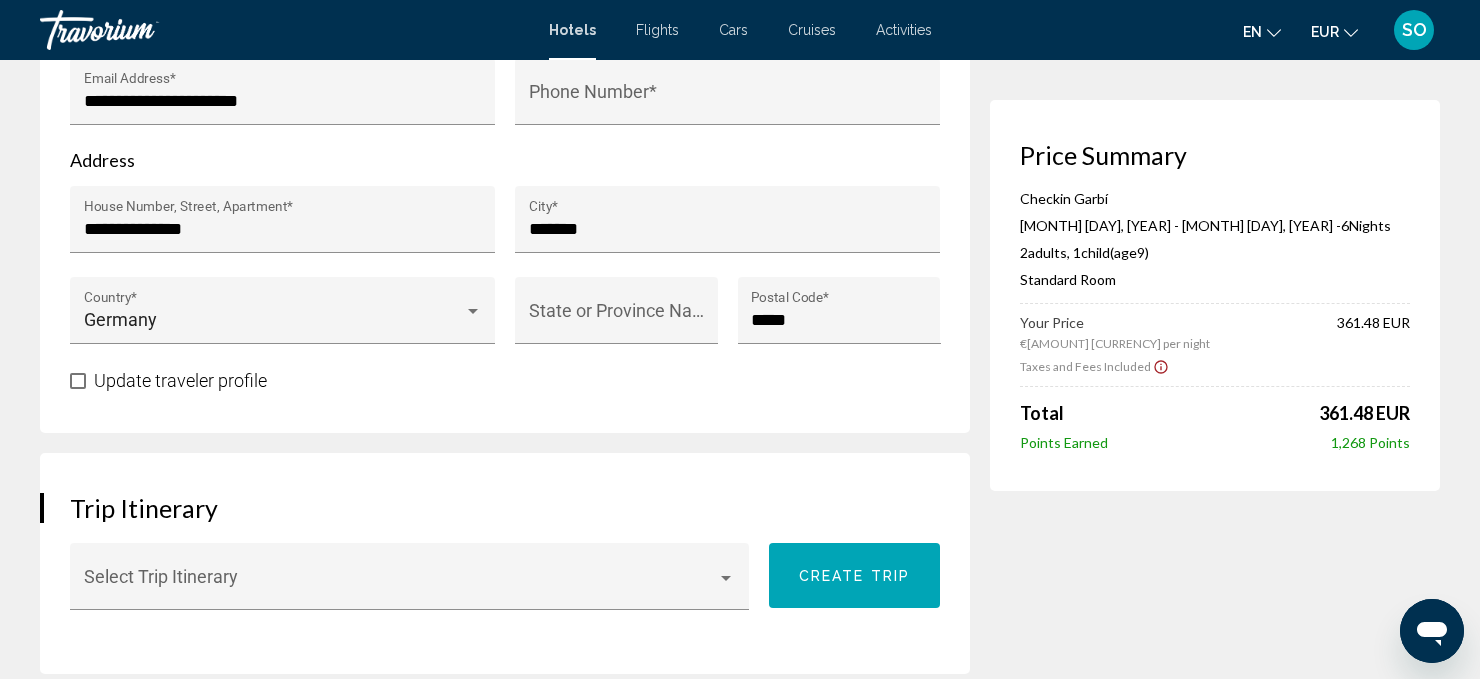 scroll, scrollTop: 0, scrollLeft: 0, axis: both 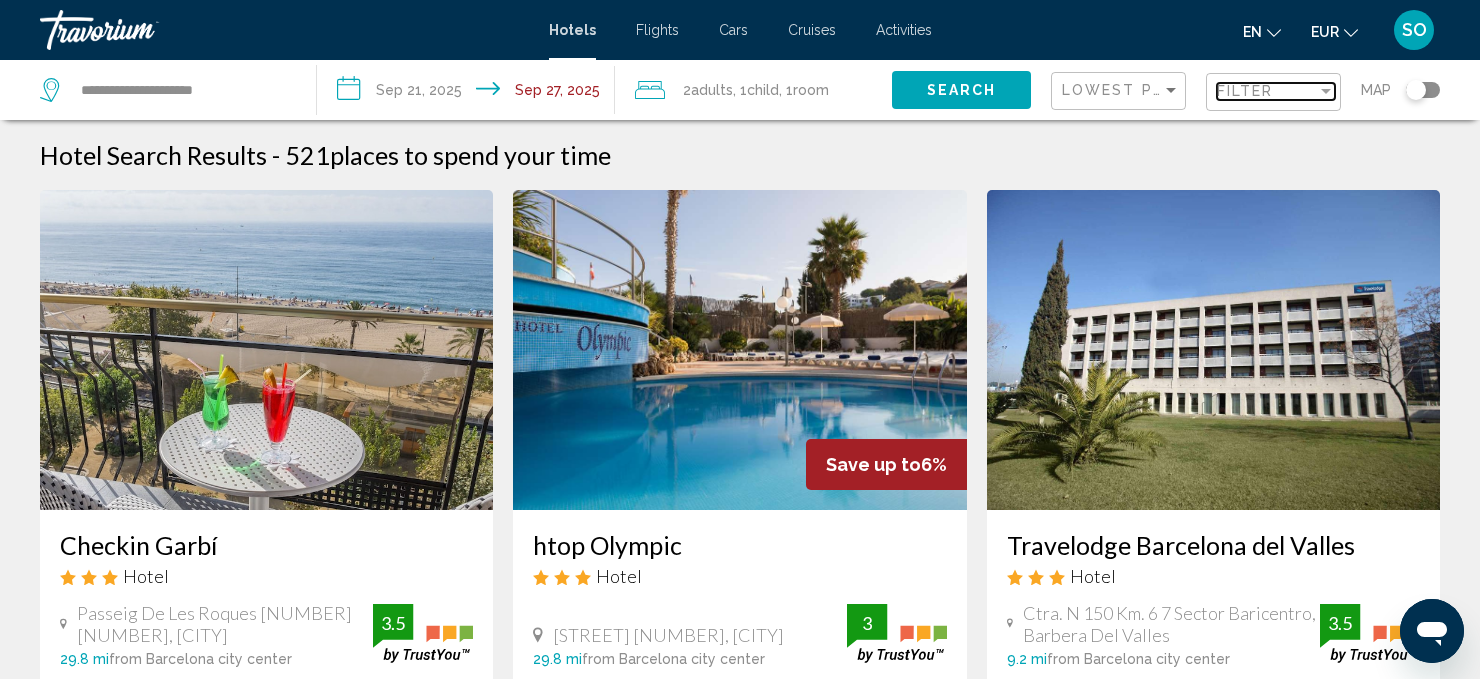 click at bounding box center [1326, 91] 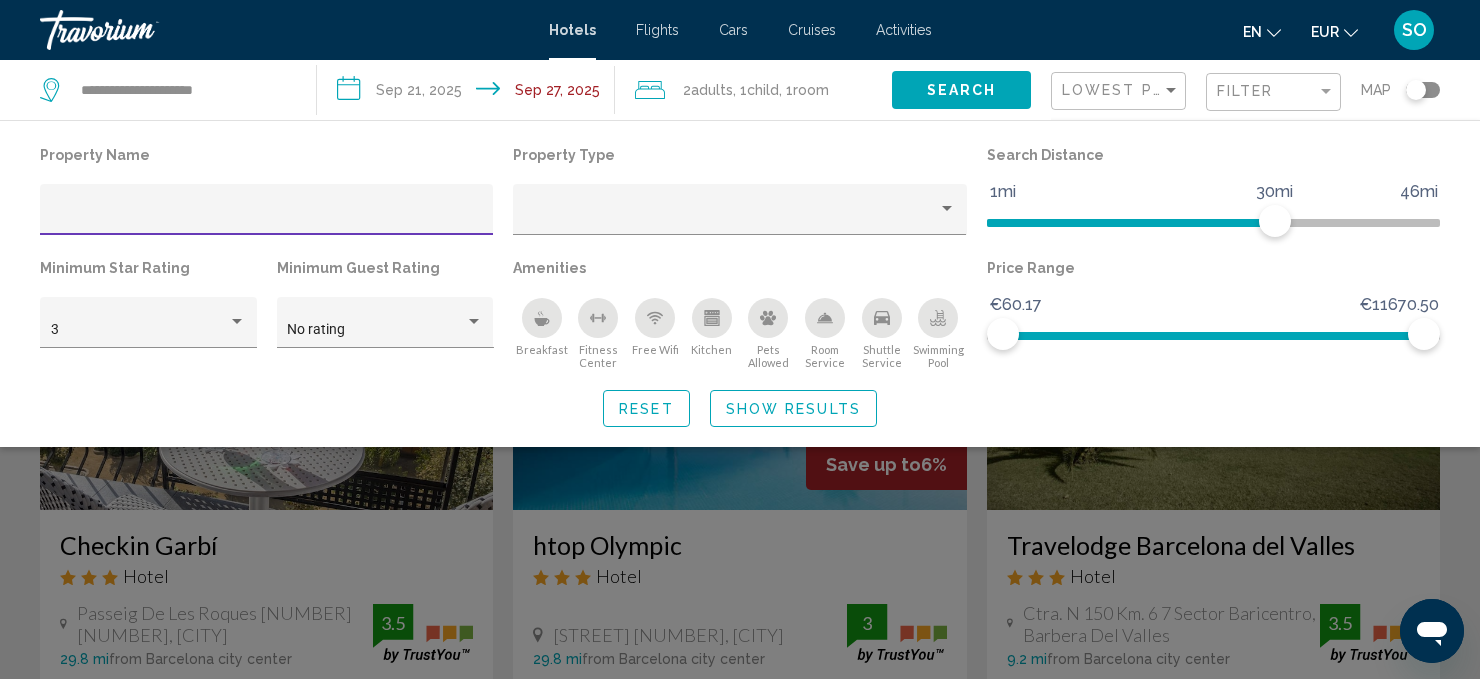 click 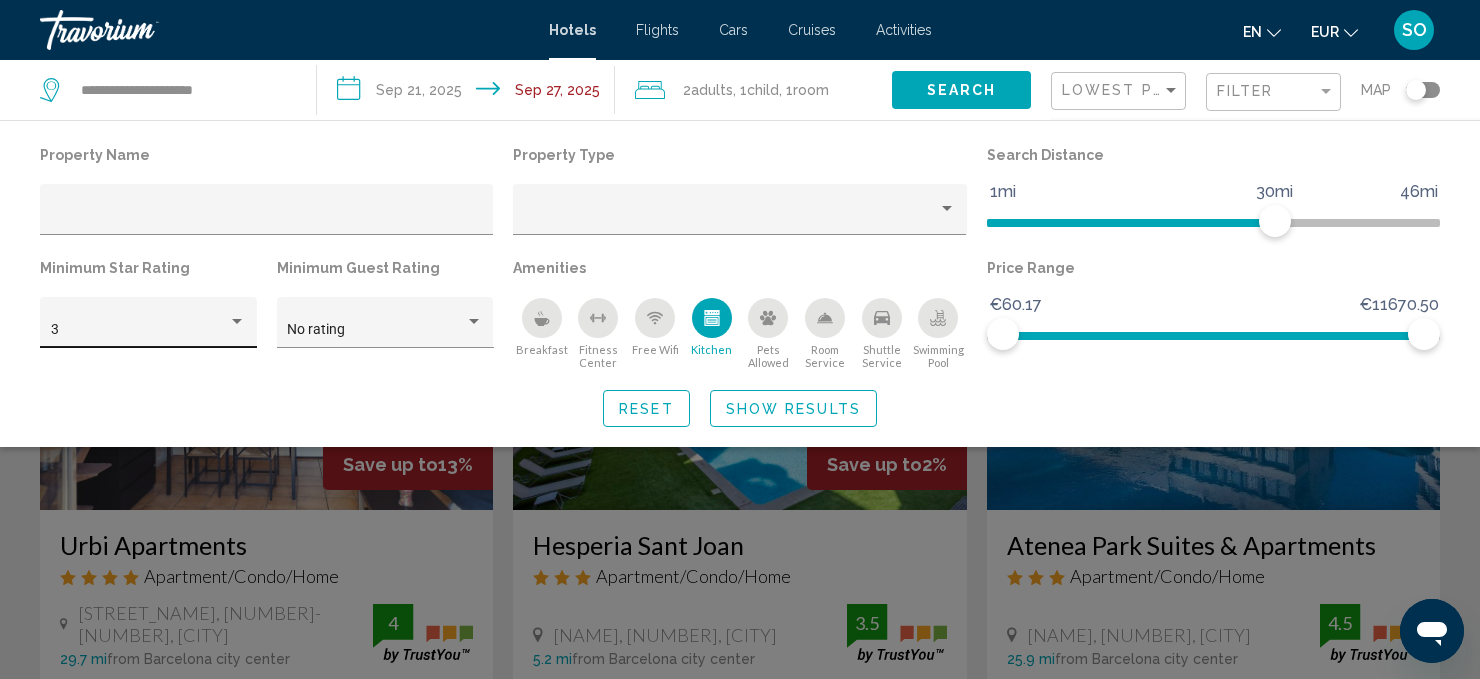 click at bounding box center [237, 321] 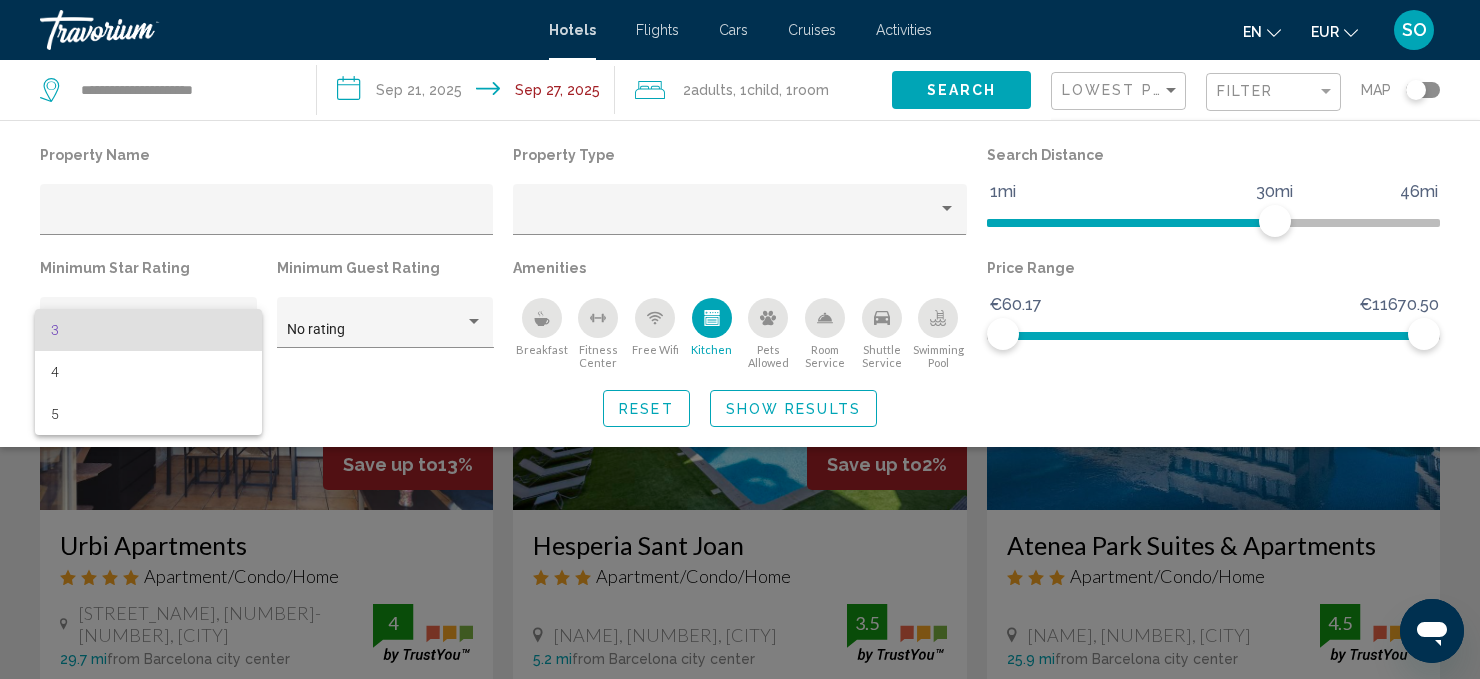 click on "3" at bounding box center (149, 330) 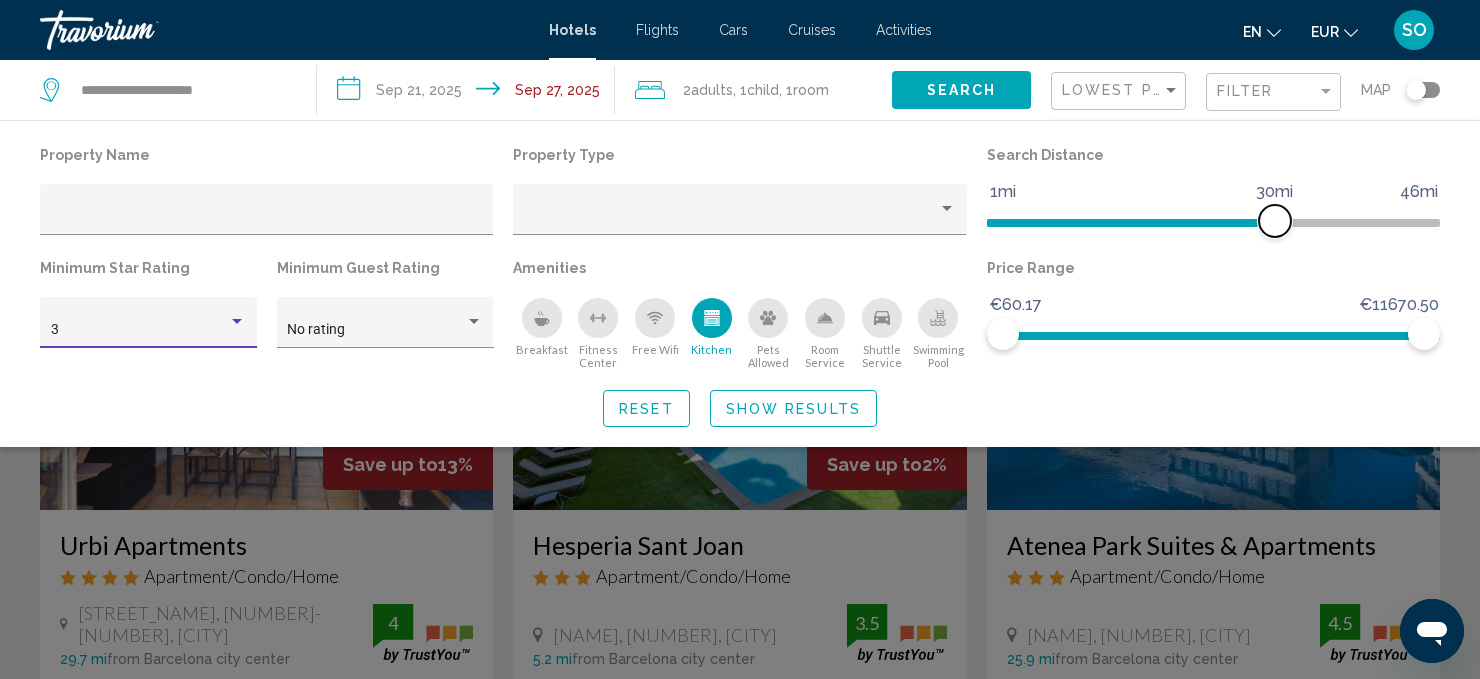 click 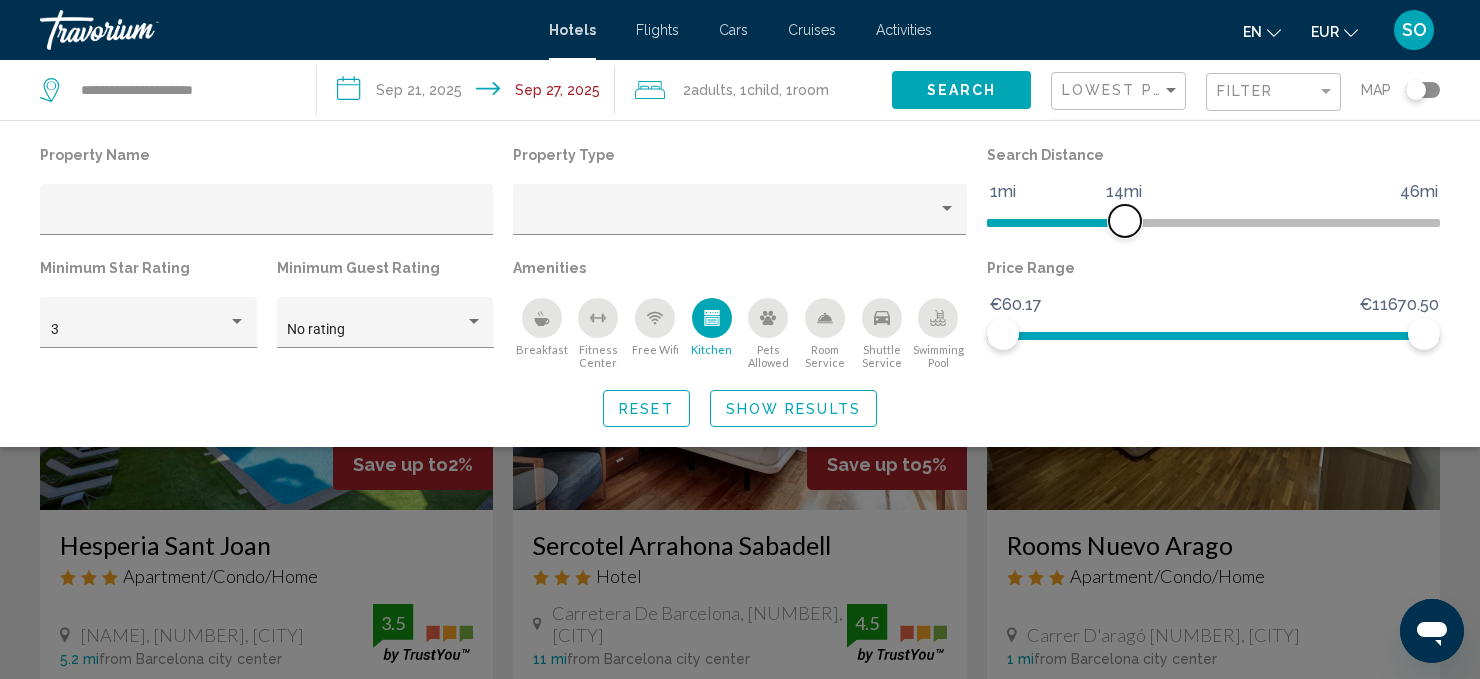 click 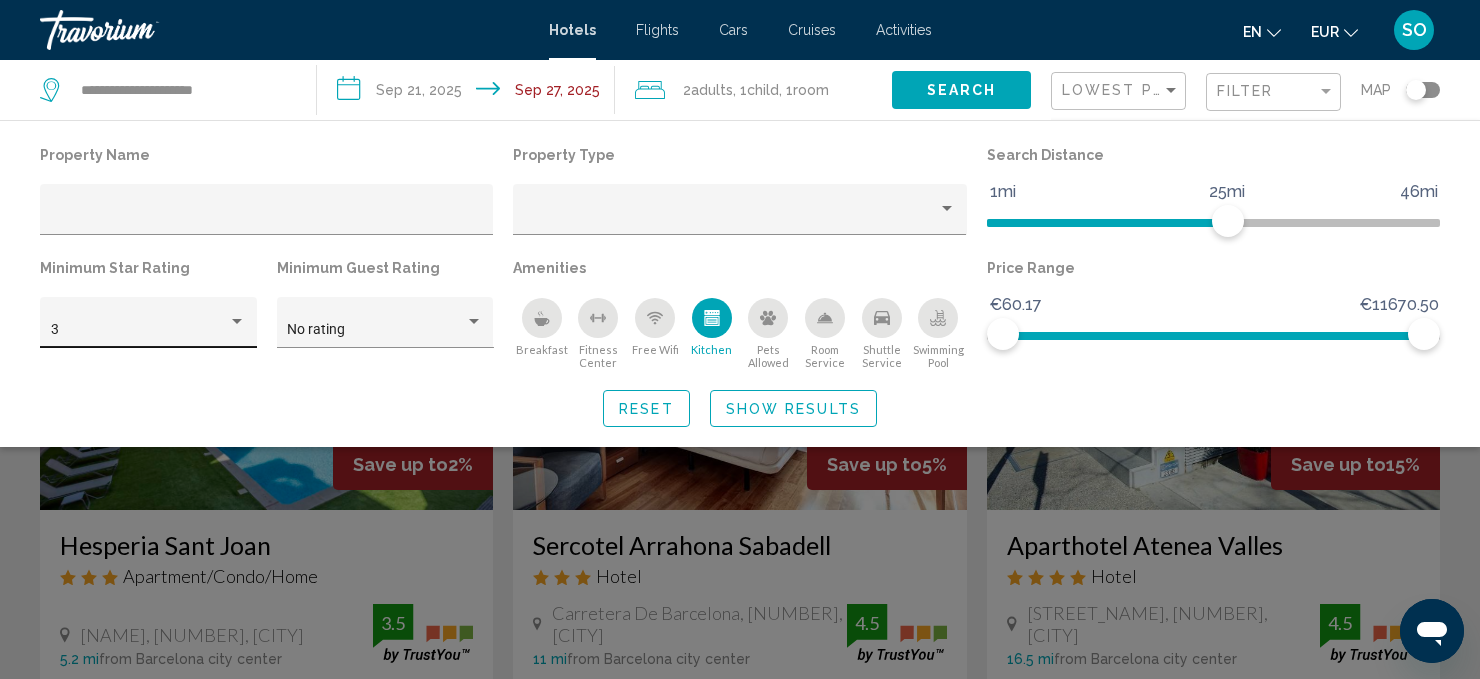 click at bounding box center (237, 321) 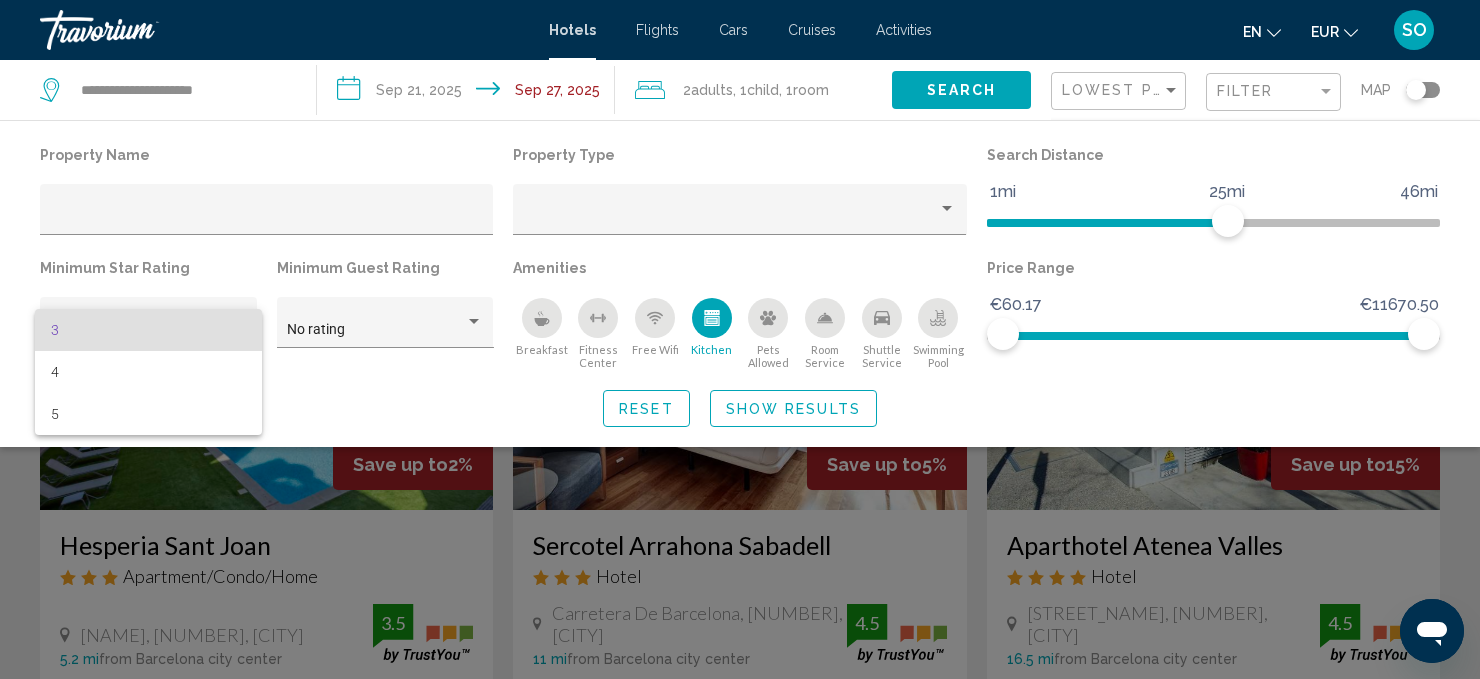 click on "3" at bounding box center [149, 330] 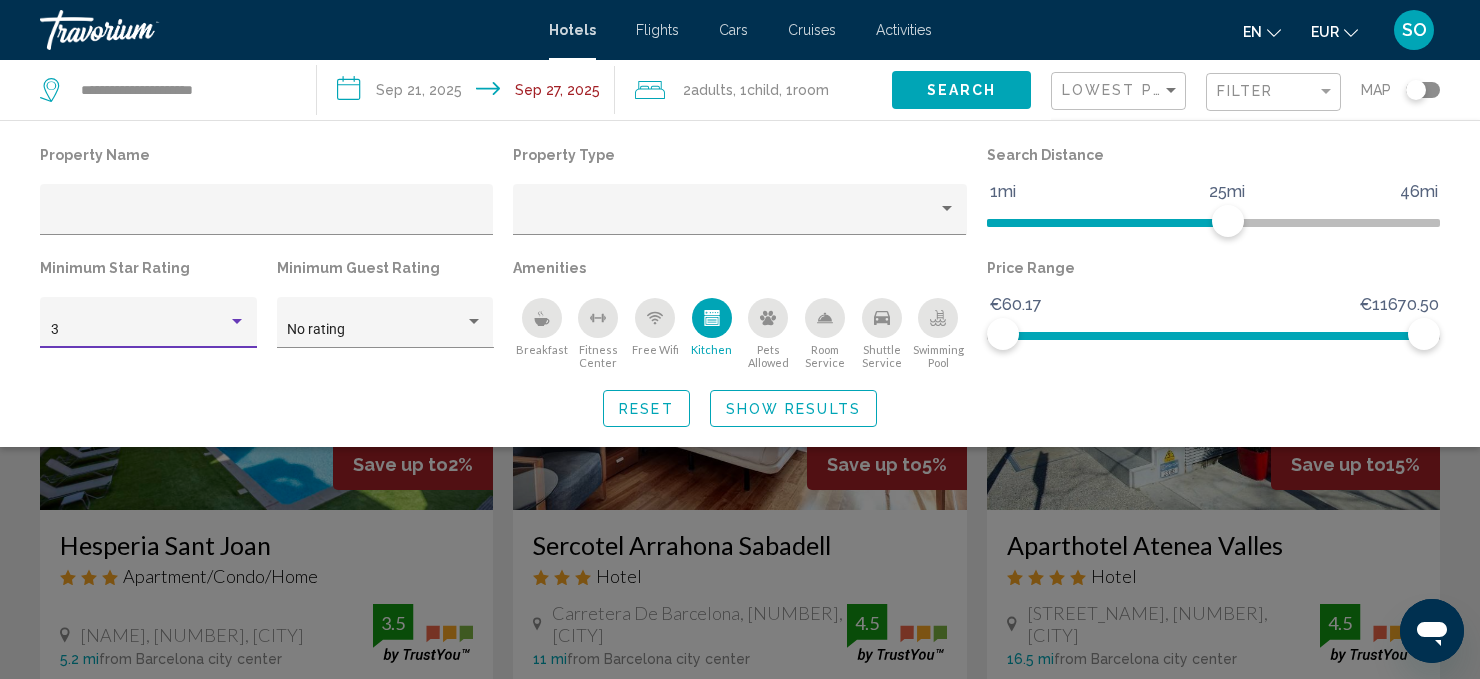 click at bounding box center [237, 321] 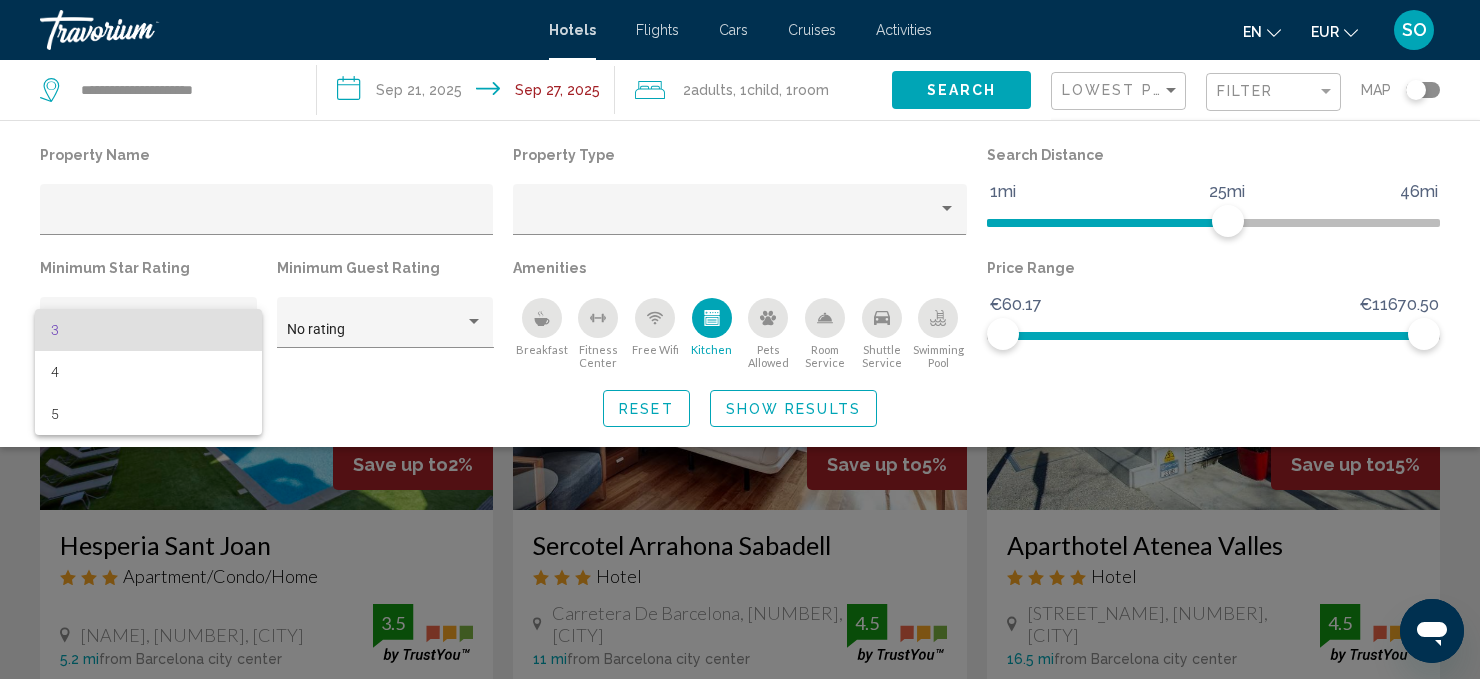 click on "3" at bounding box center [149, 330] 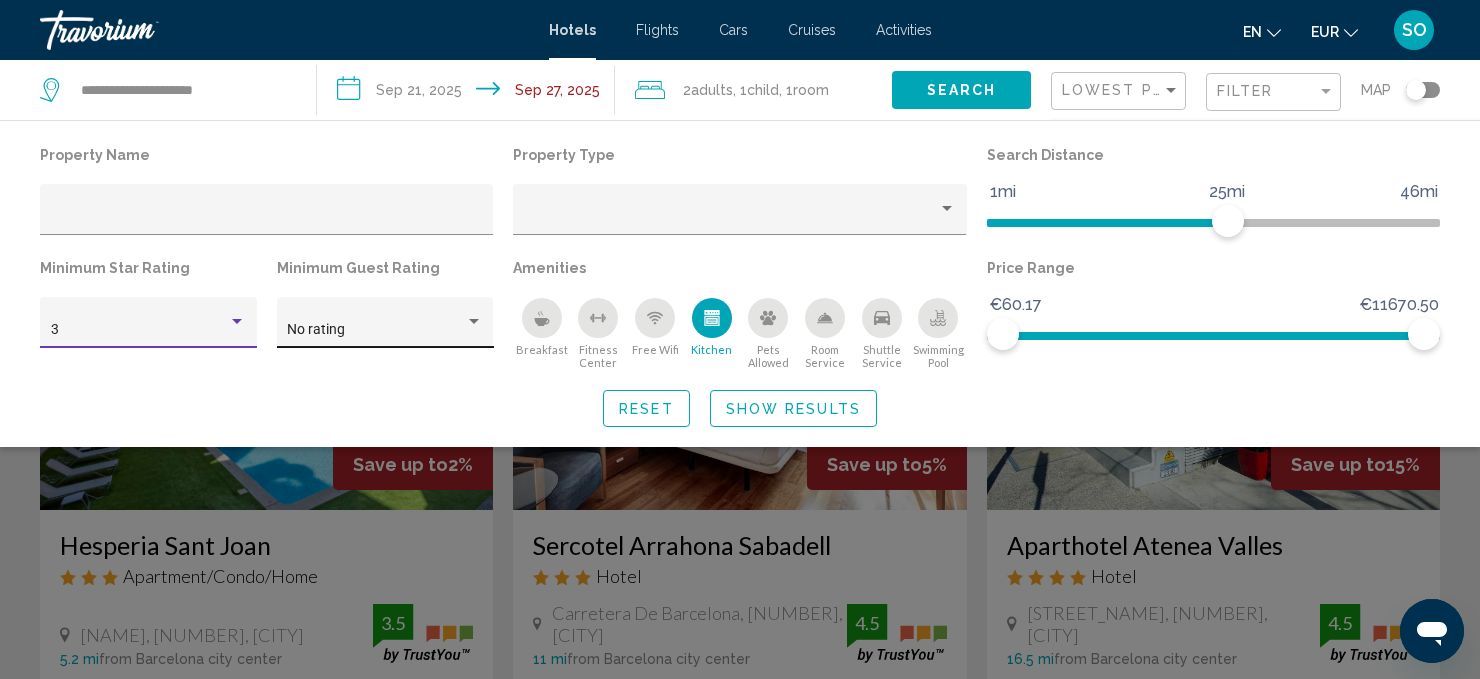 click at bounding box center (474, 322) 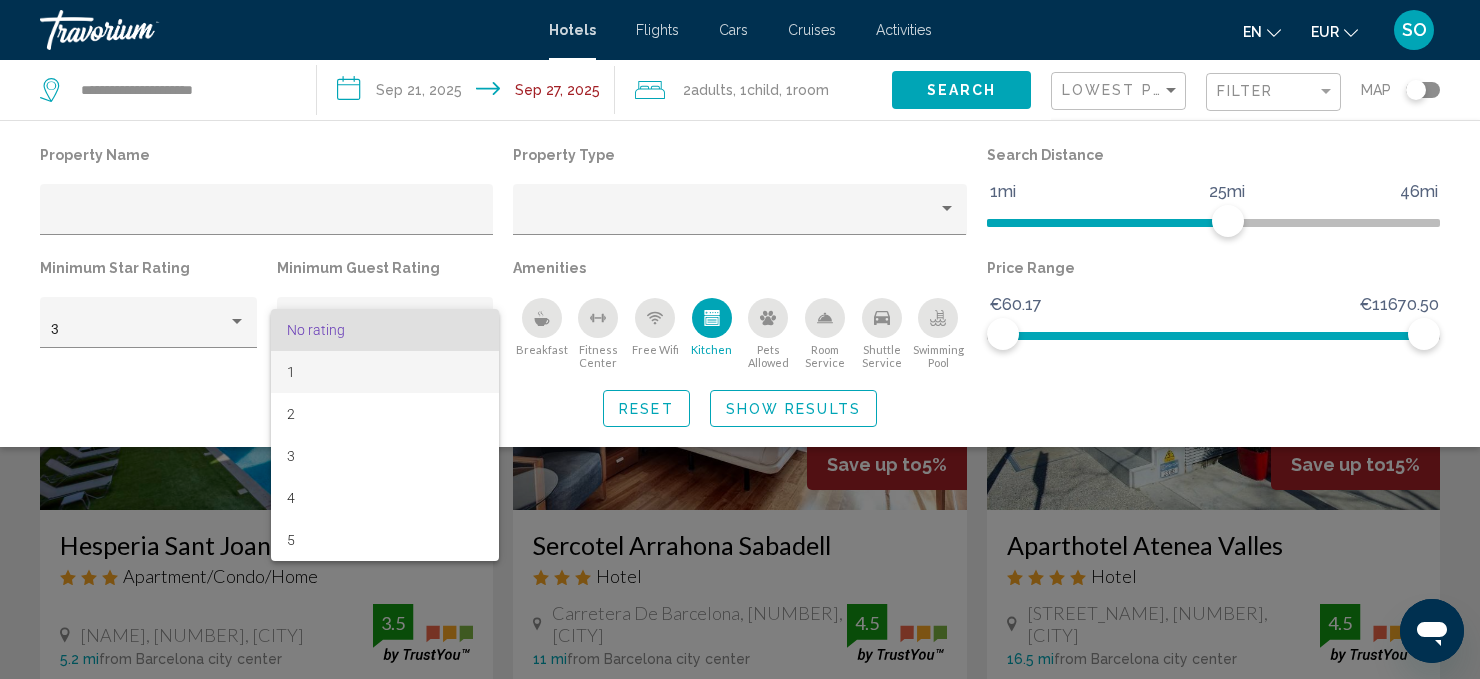 click on "1" at bounding box center (385, 372) 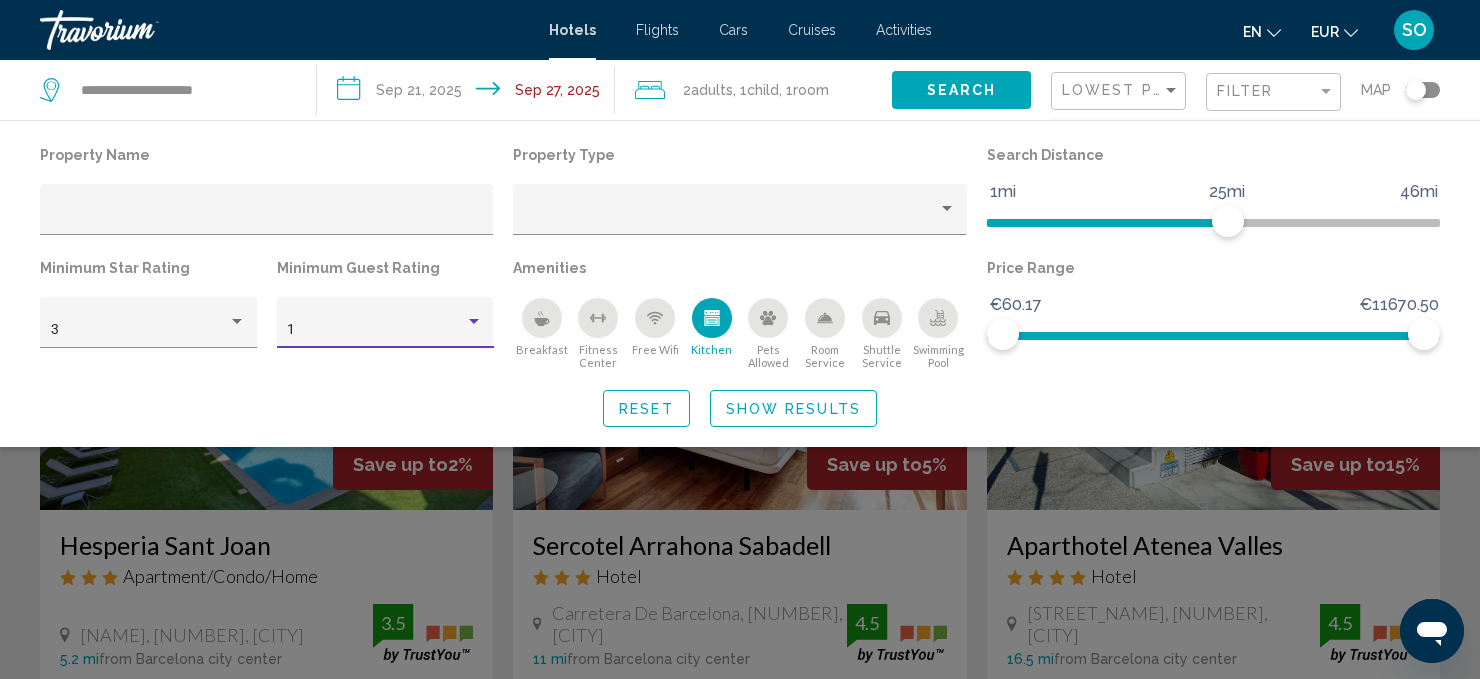 click on "Search" 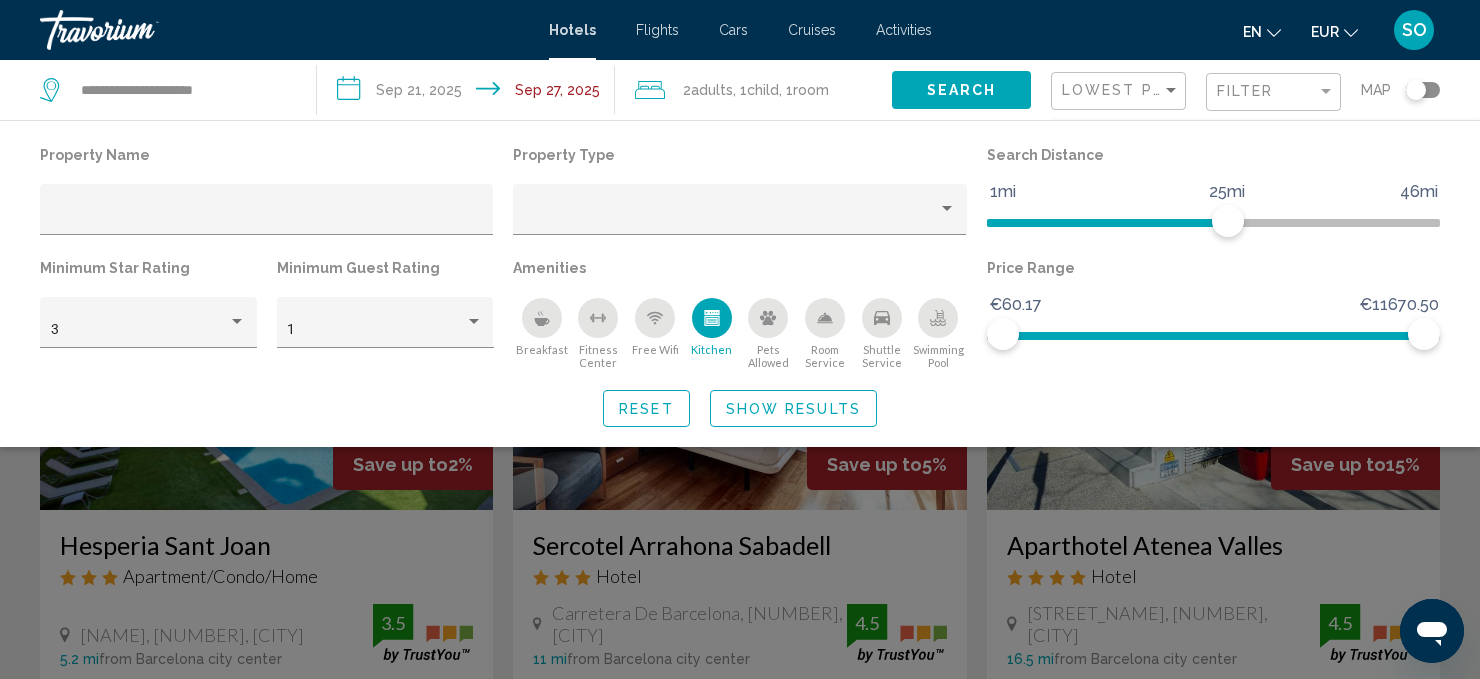 click 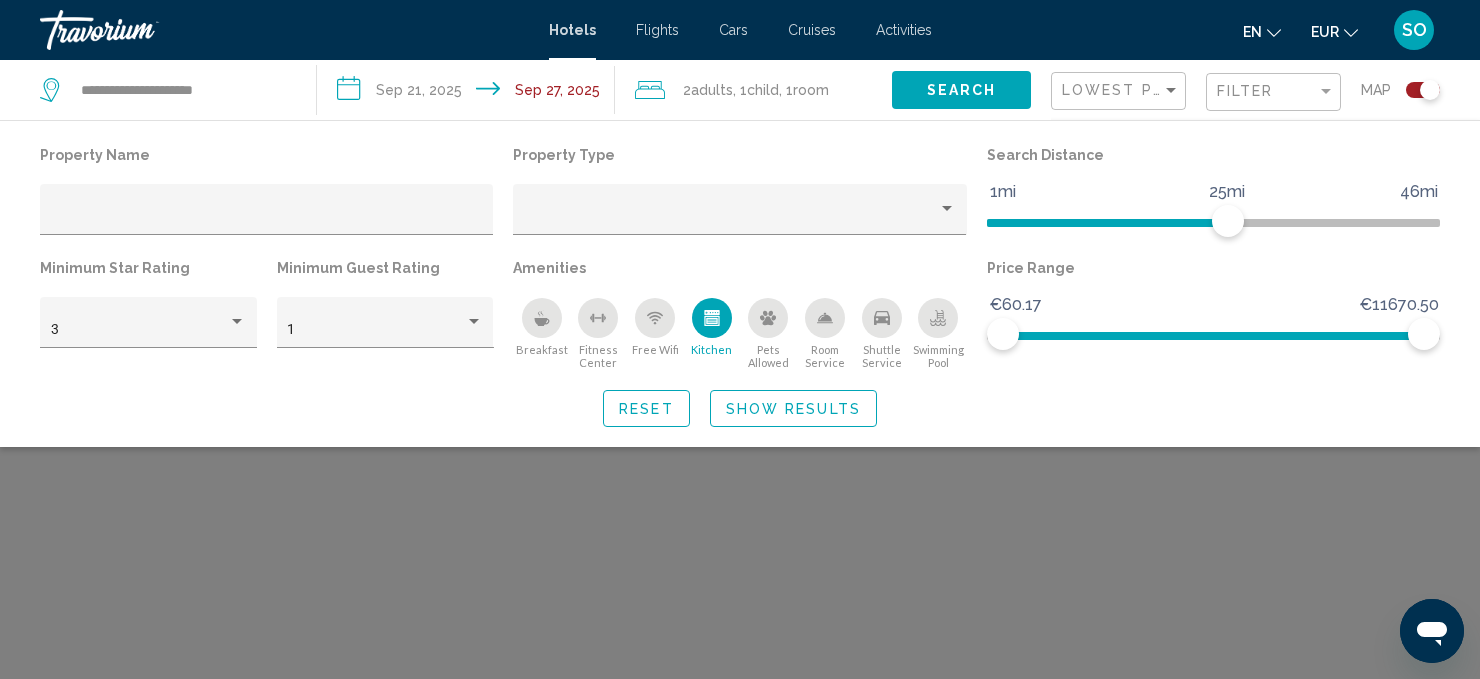 click on "Show Results" 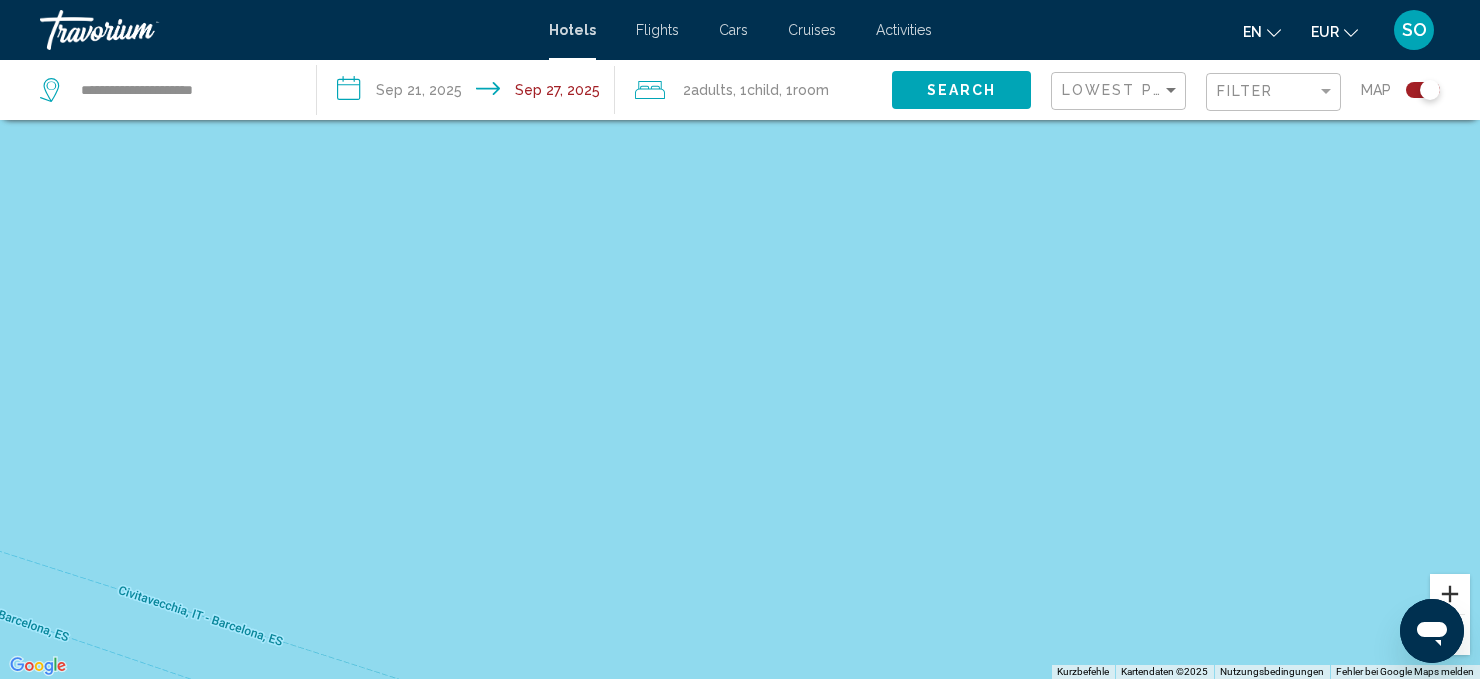 drag, startPoint x: 659, startPoint y: 414, endPoint x: 1429, endPoint y: 577, distance: 787.06354 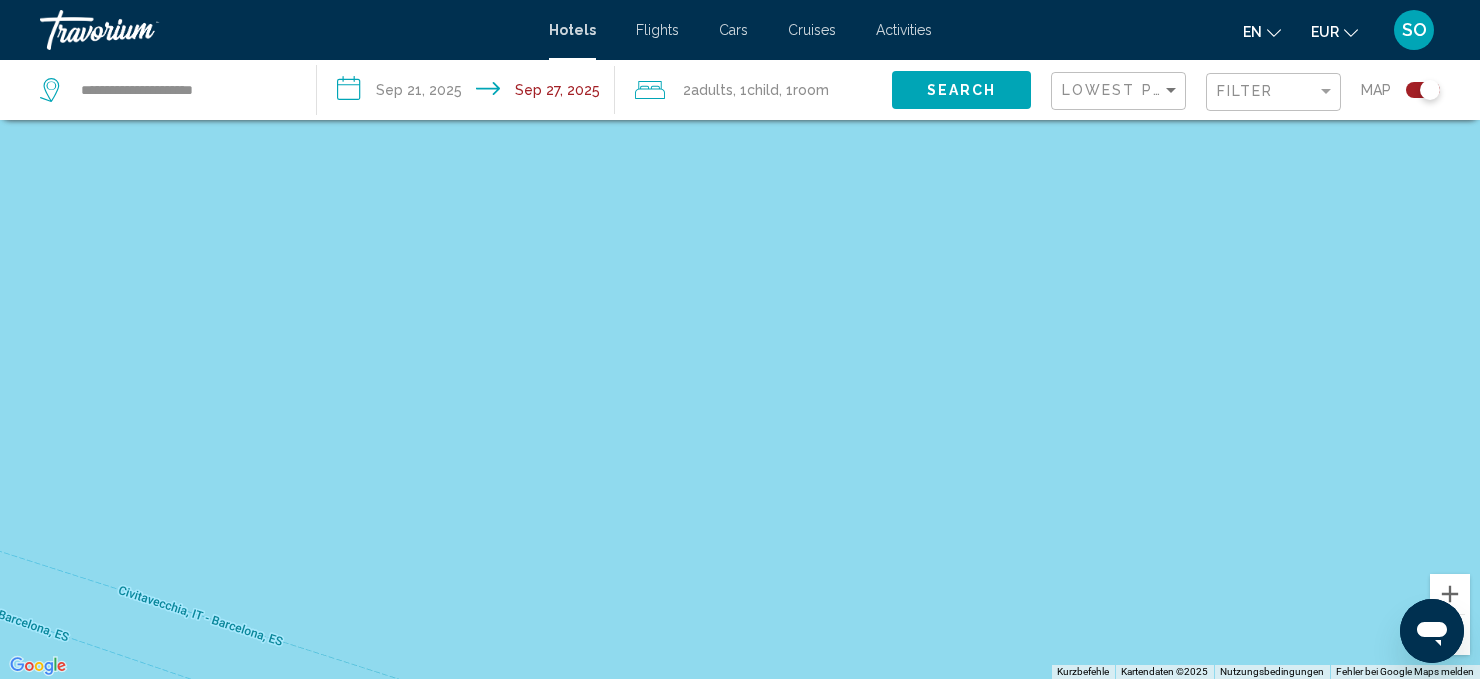 click at bounding box center [1450, 635] 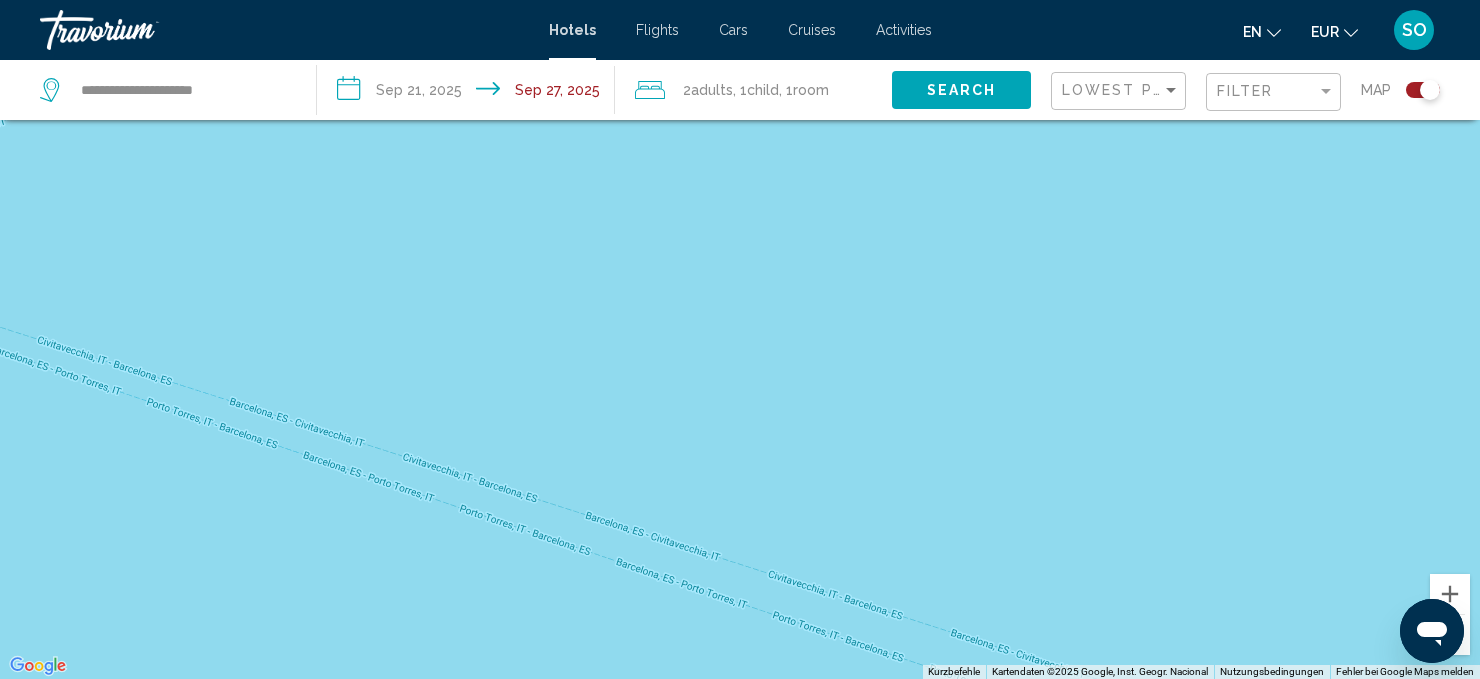 click at bounding box center [1450, 635] 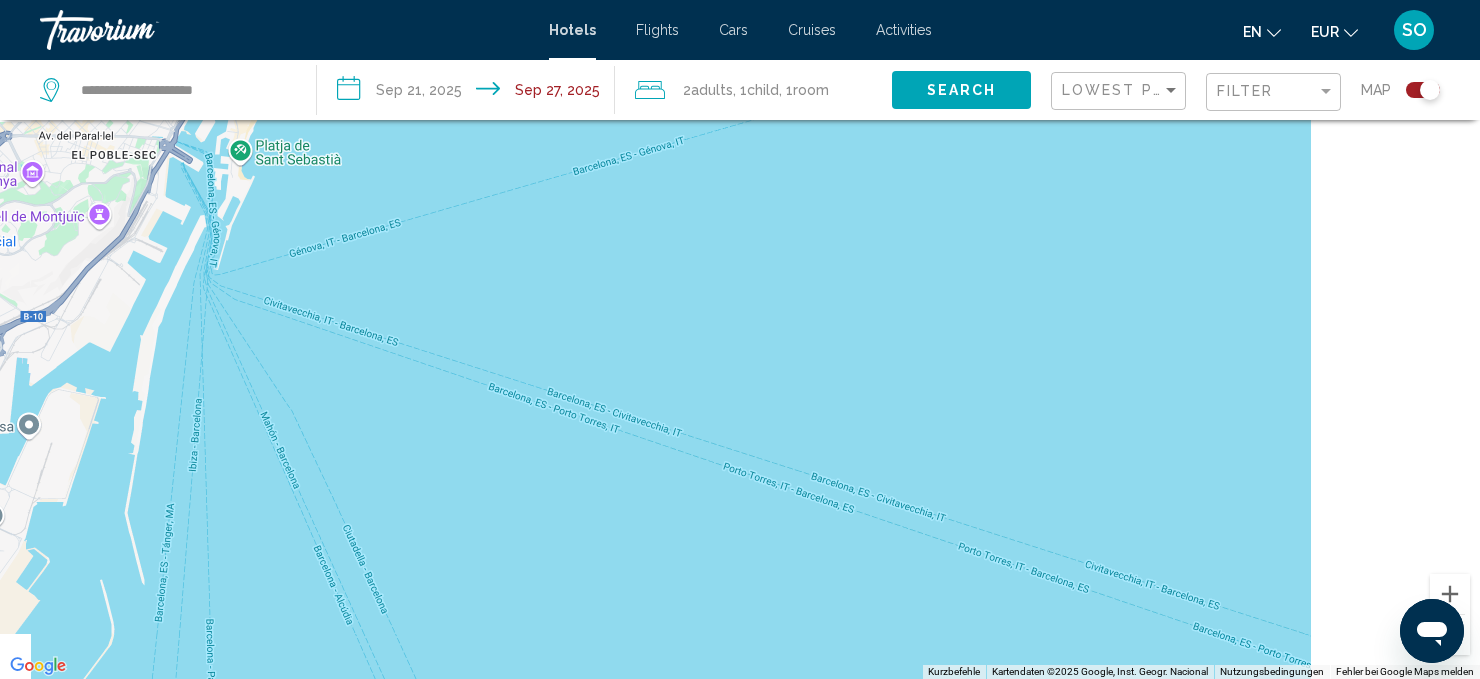 click at bounding box center (1450, 635) 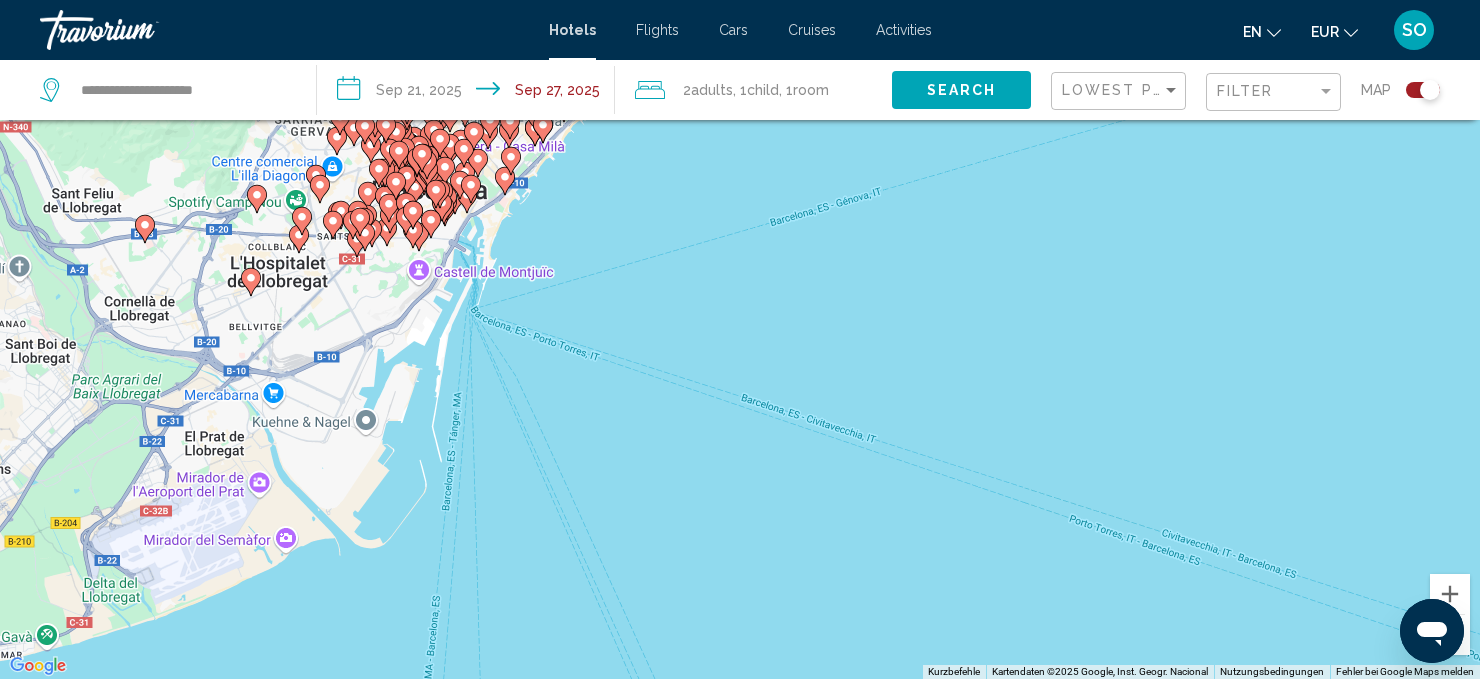 click at bounding box center [1450, 635] 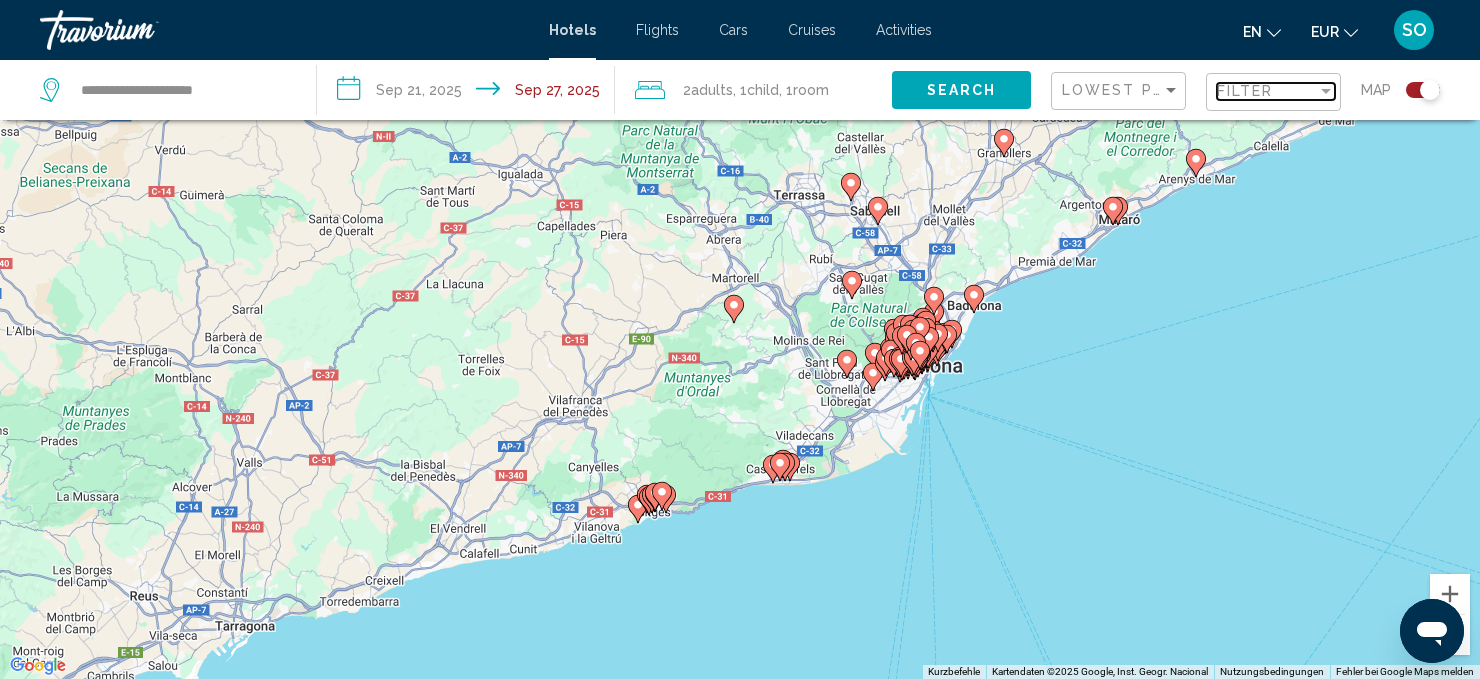 click at bounding box center [1326, 91] 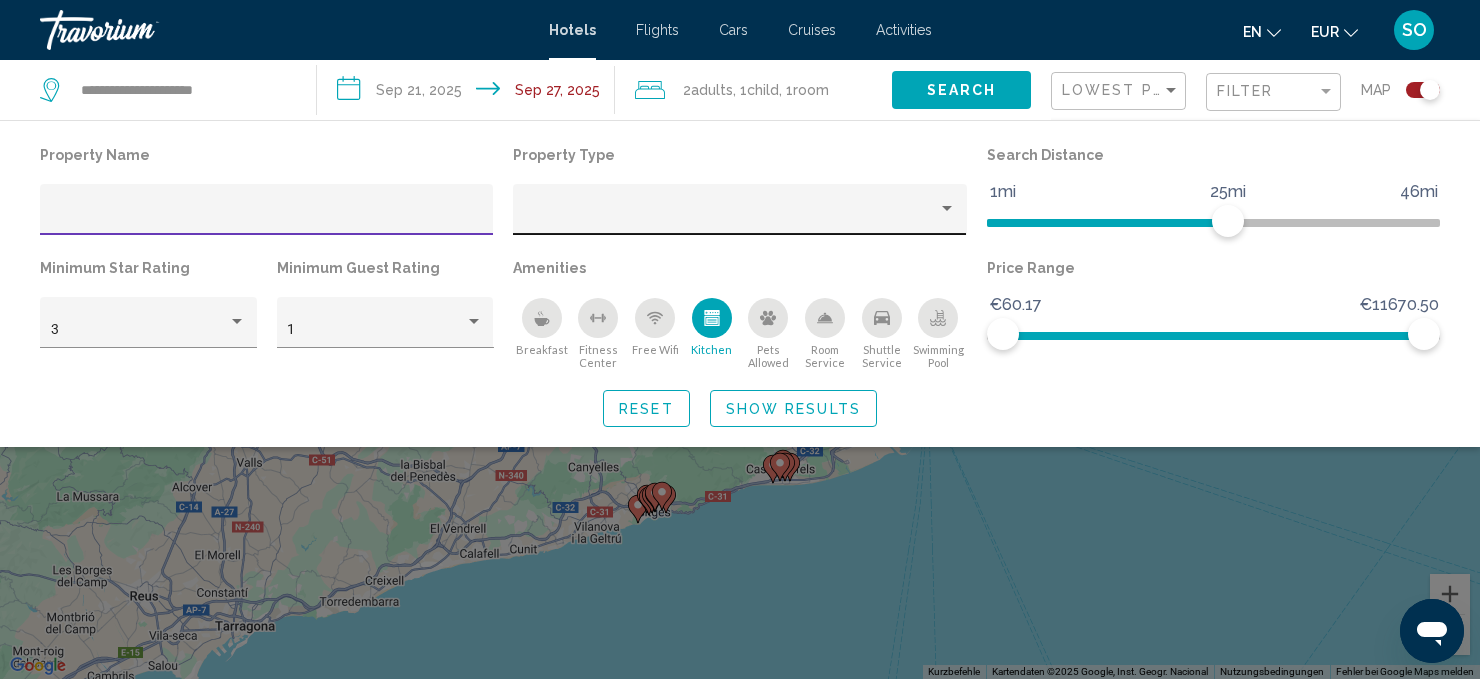 click at bounding box center (947, 208) 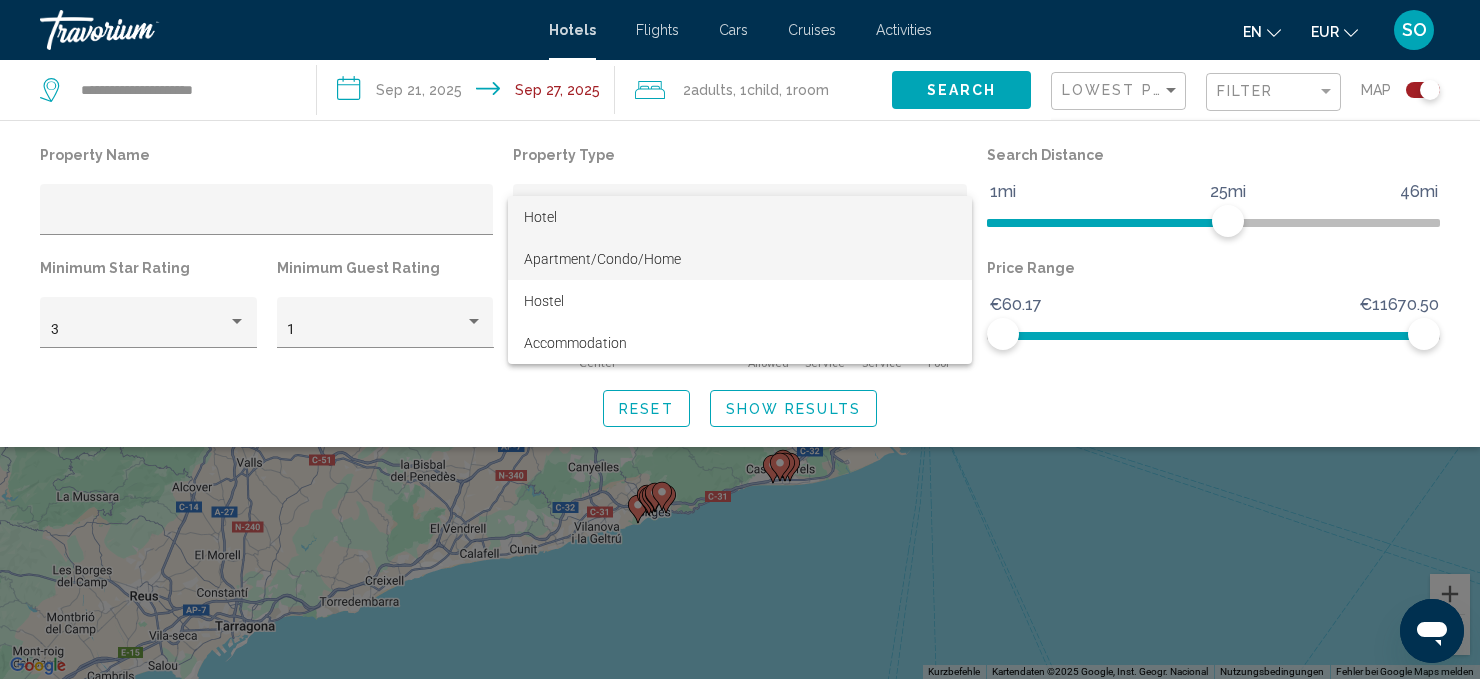 click on "Apartment/Condo/Home" at bounding box center [602, 259] 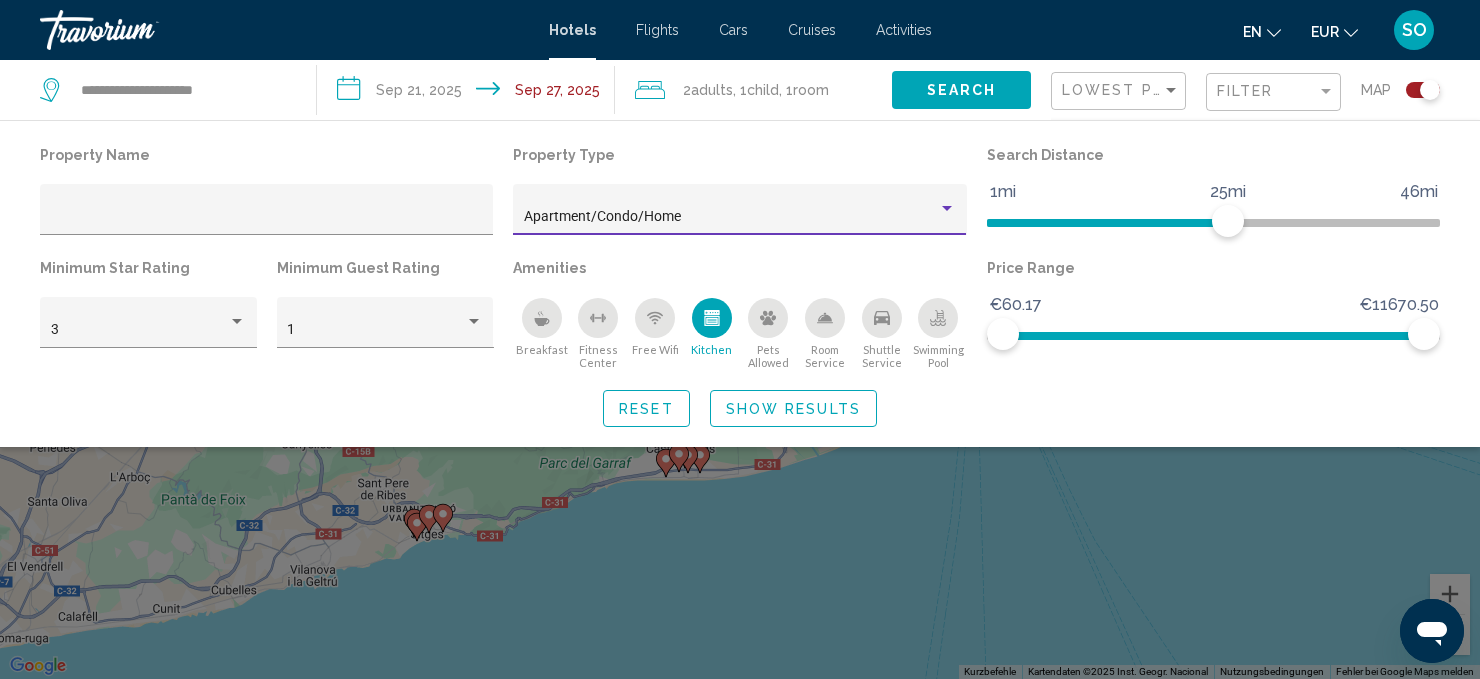 click on "Show Results" 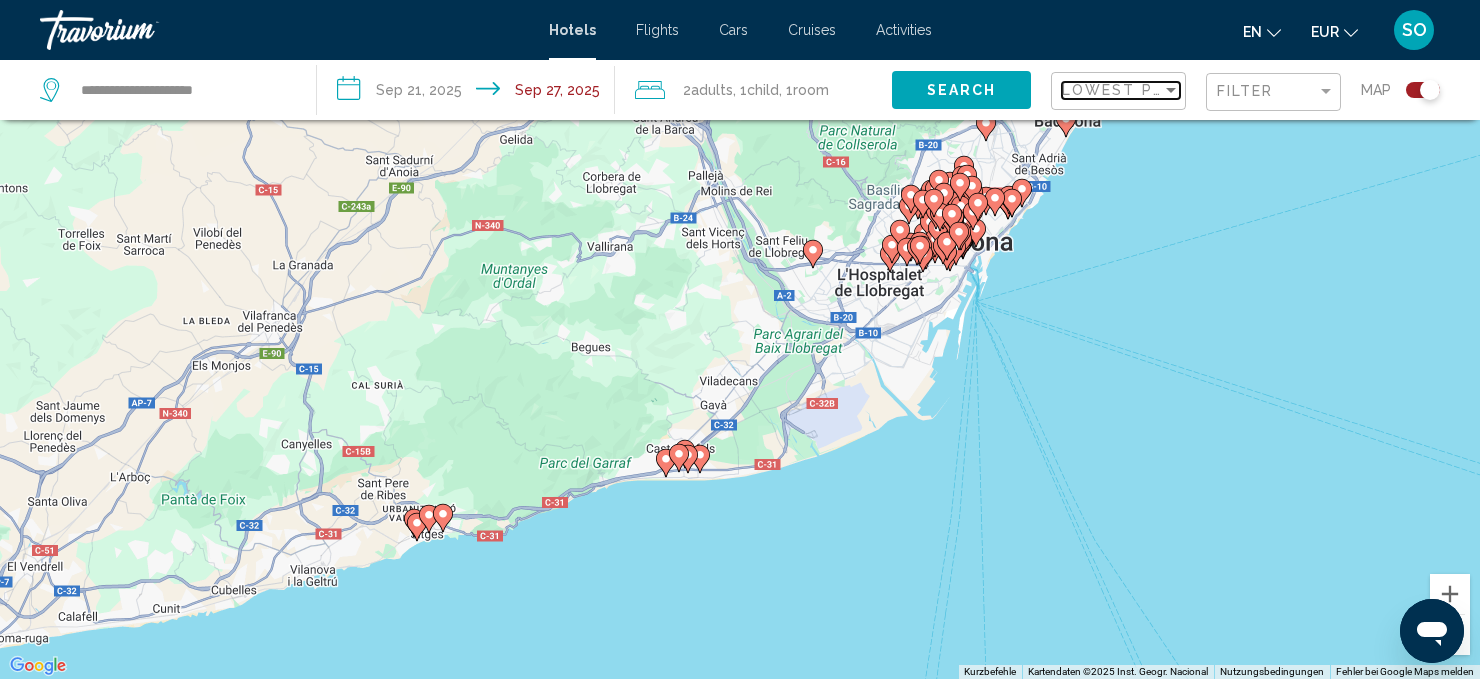 click at bounding box center [1171, 90] 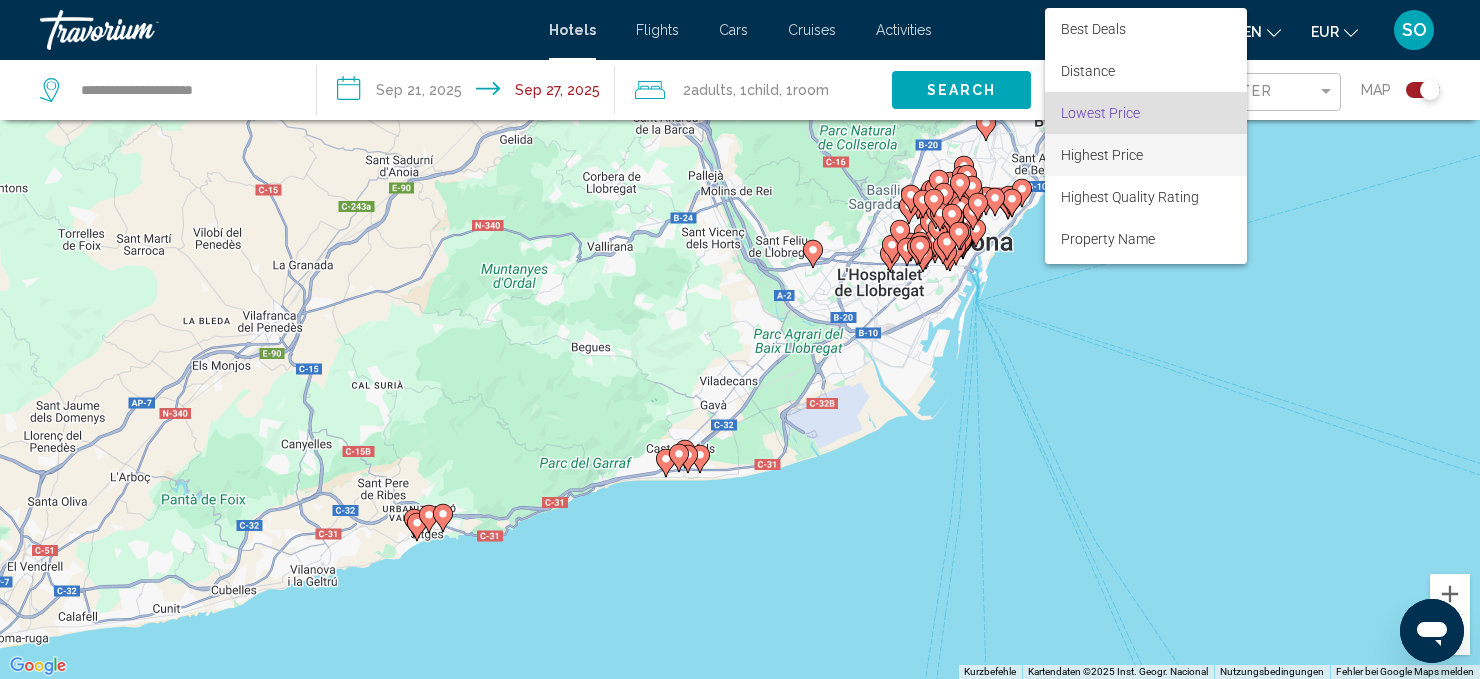 scroll, scrollTop: 23, scrollLeft: 0, axis: vertical 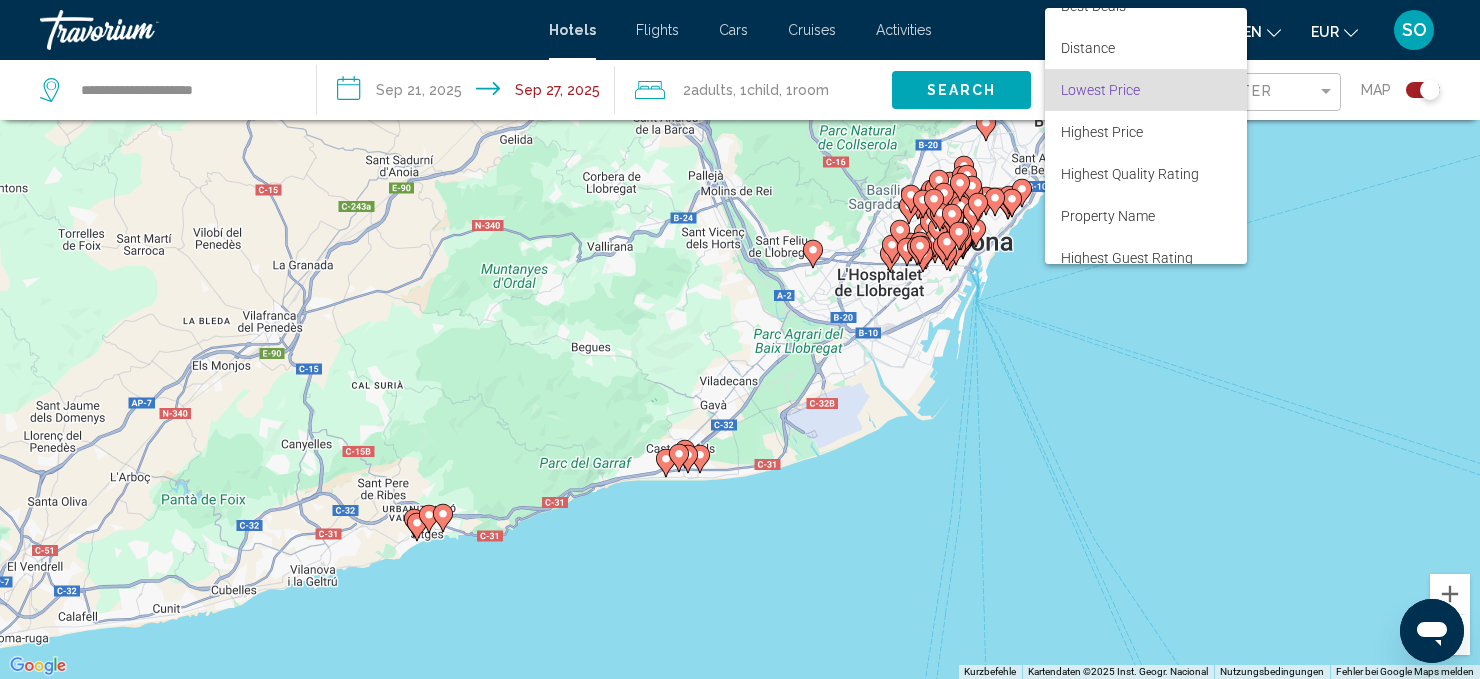 click on "Lowest Price" at bounding box center (1100, 90) 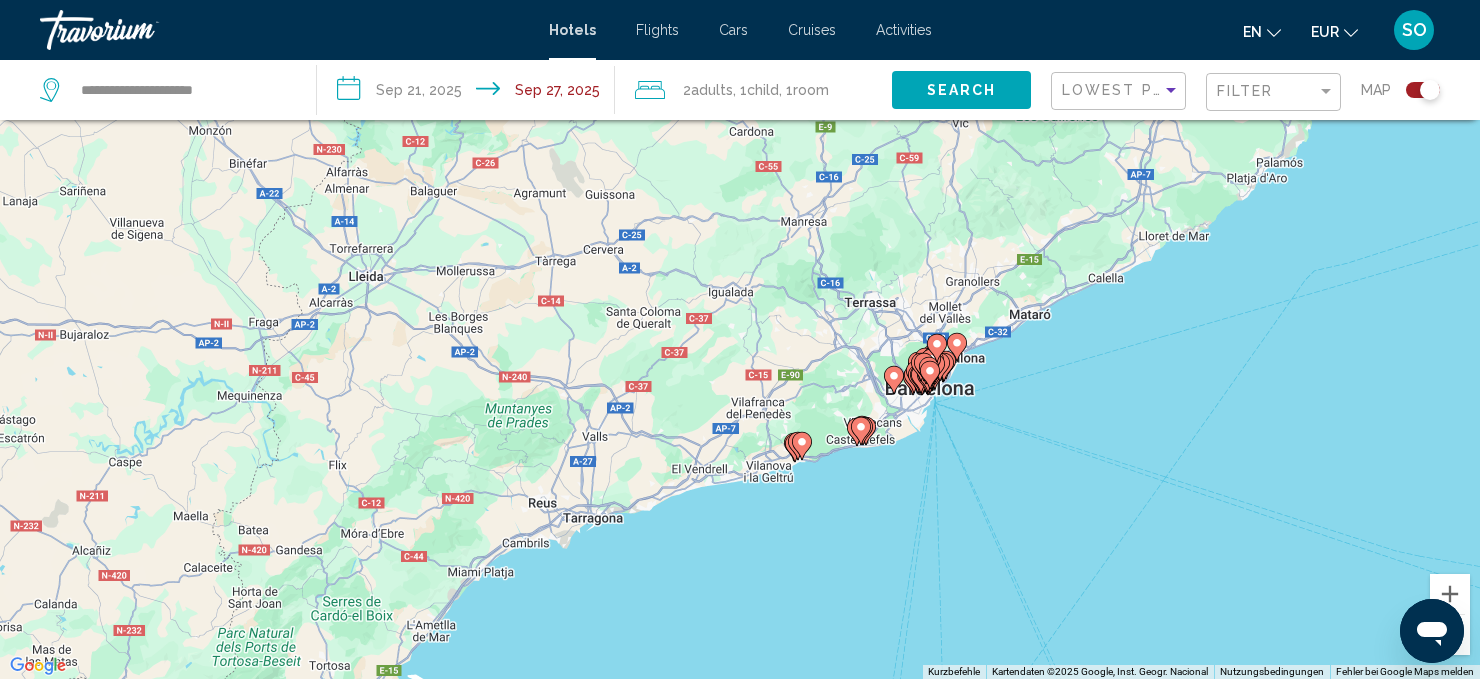 click 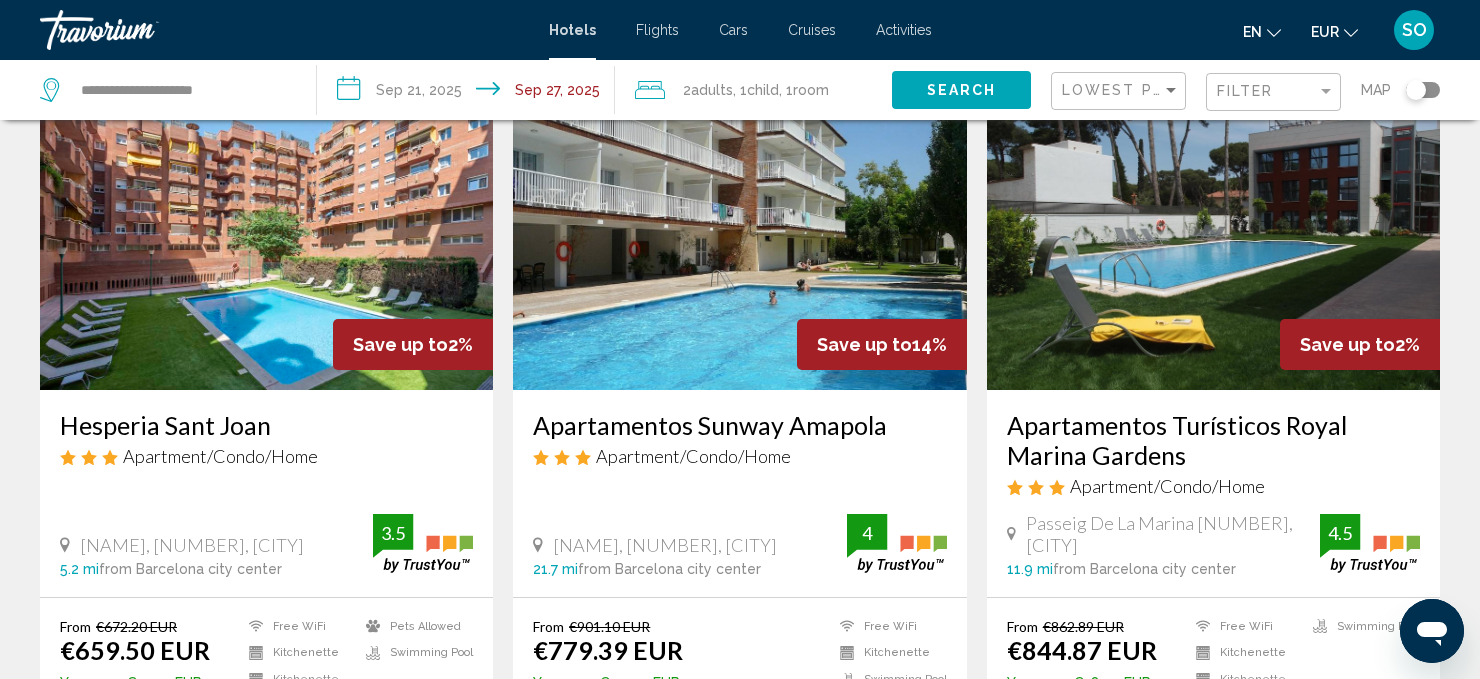 scroll, scrollTop: 140, scrollLeft: 0, axis: vertical 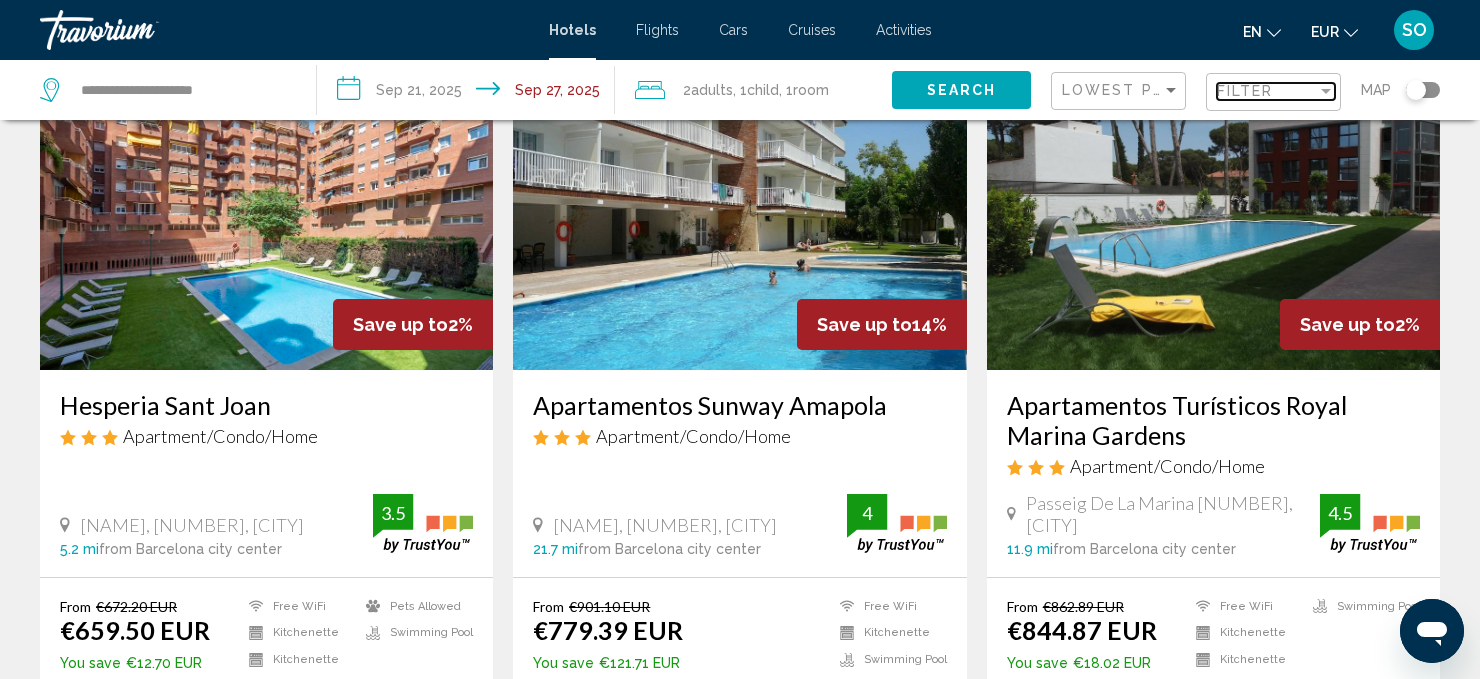 click at bounding box center (1326, 91) 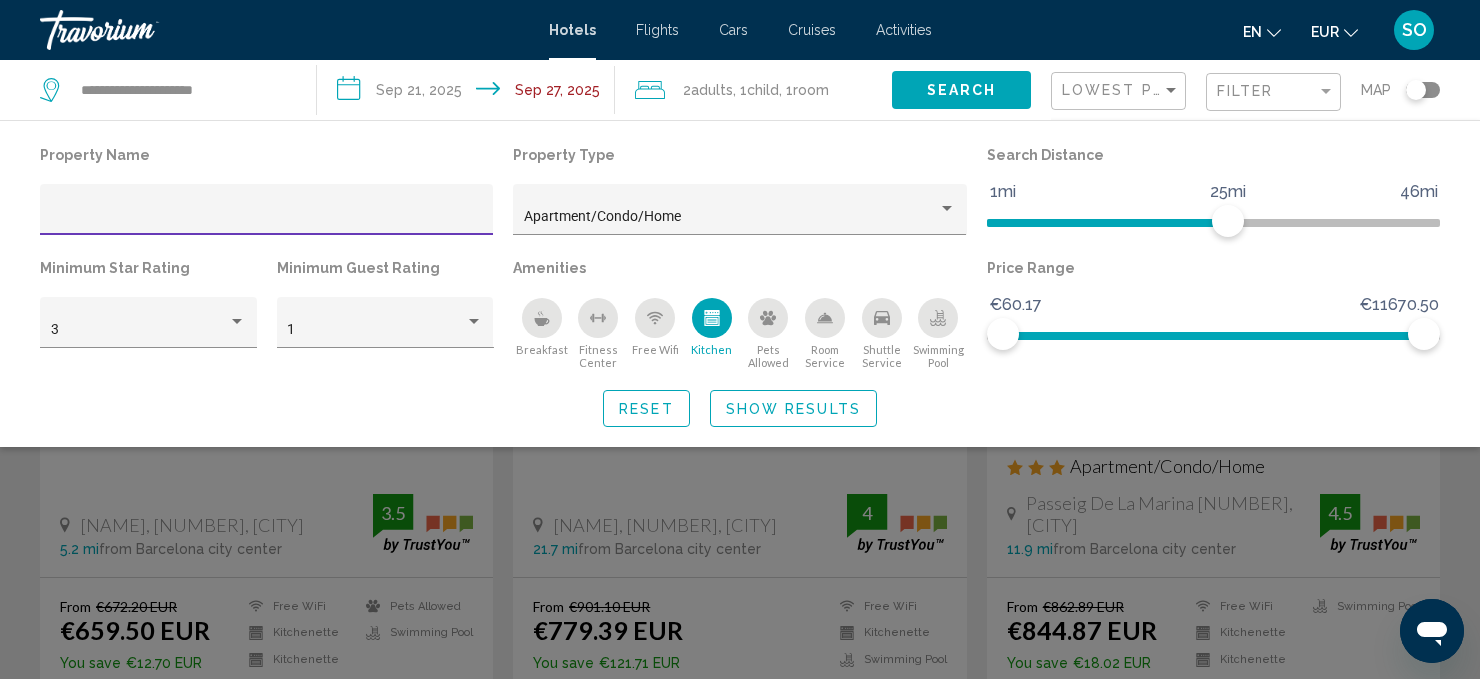 click on "Show Results" 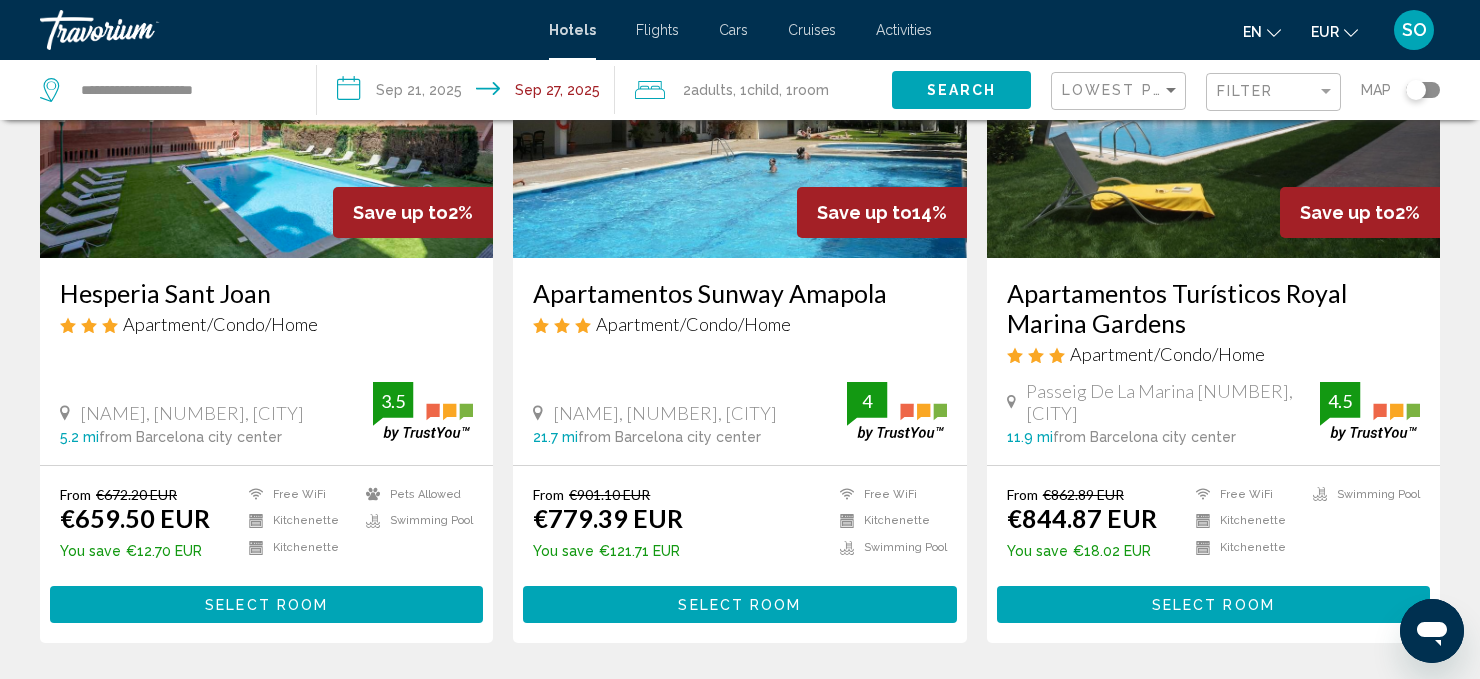 scroll, scrollTop: 0, scrollLeft: 0, axis: both 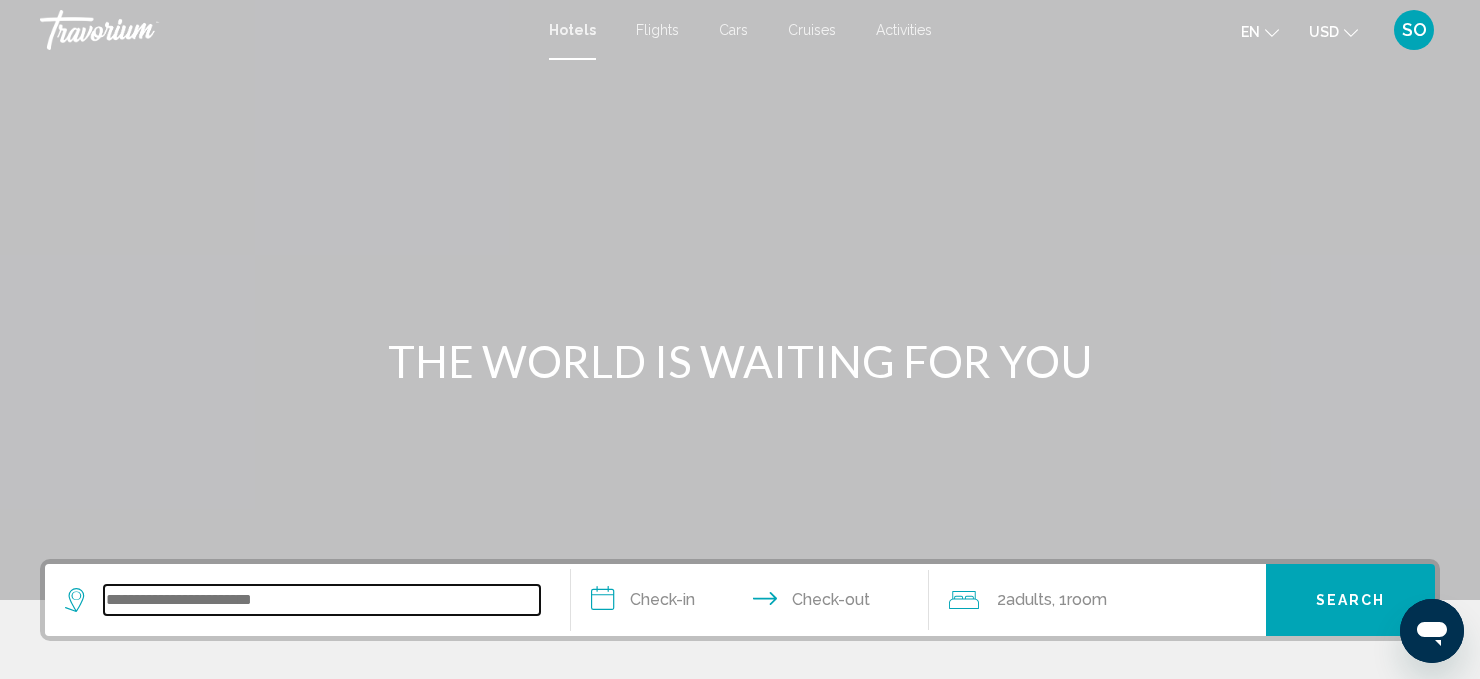 click at bounding box center [322, 600] 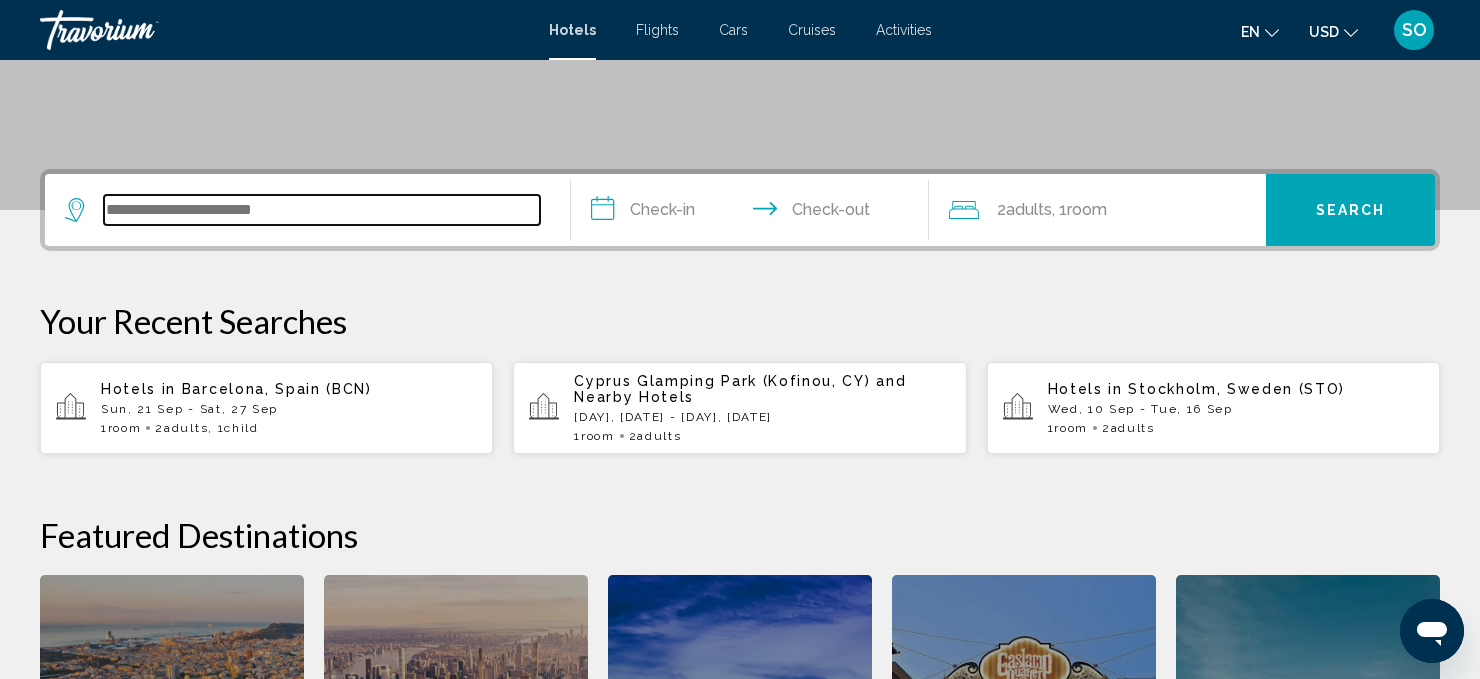scroll, scrollTop: 493, scrollLeft: 0, axis: vertical 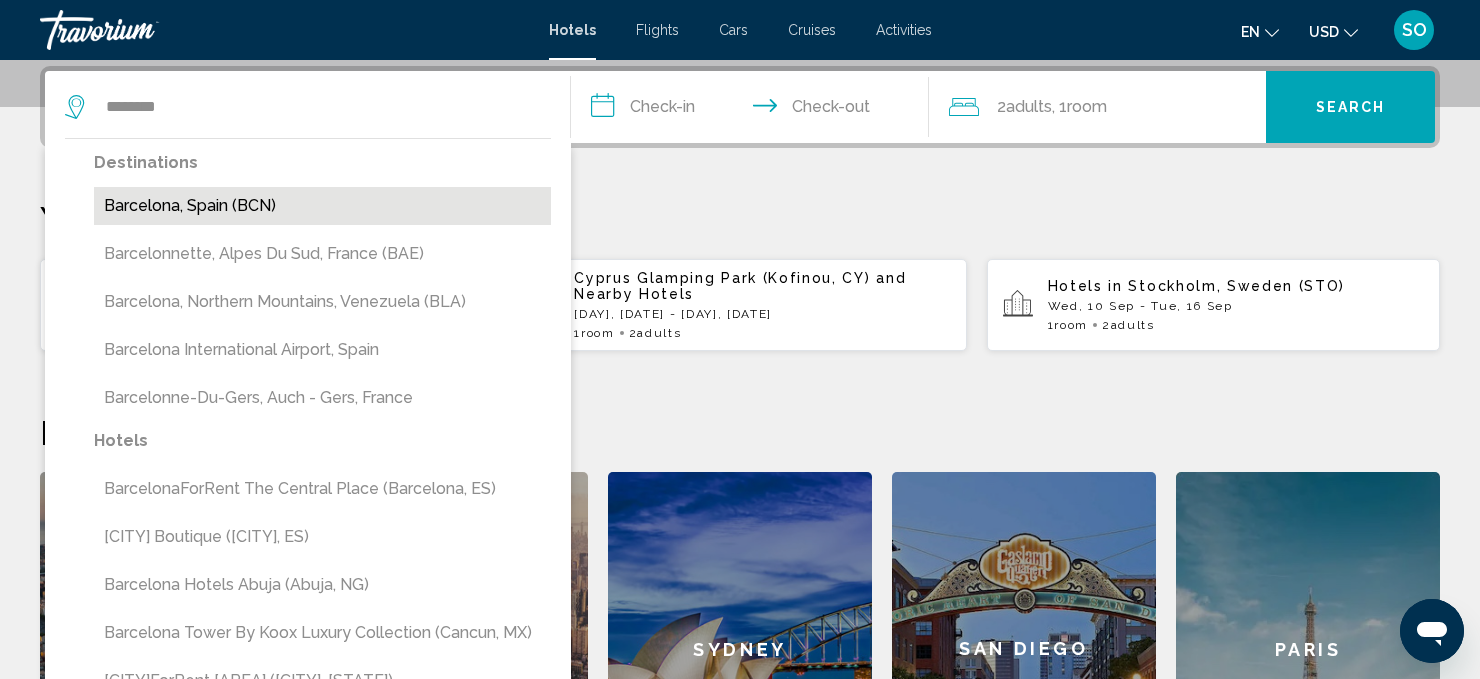 click on "Barcelona, Spain (BCN)" at bounding box center (322, 206) 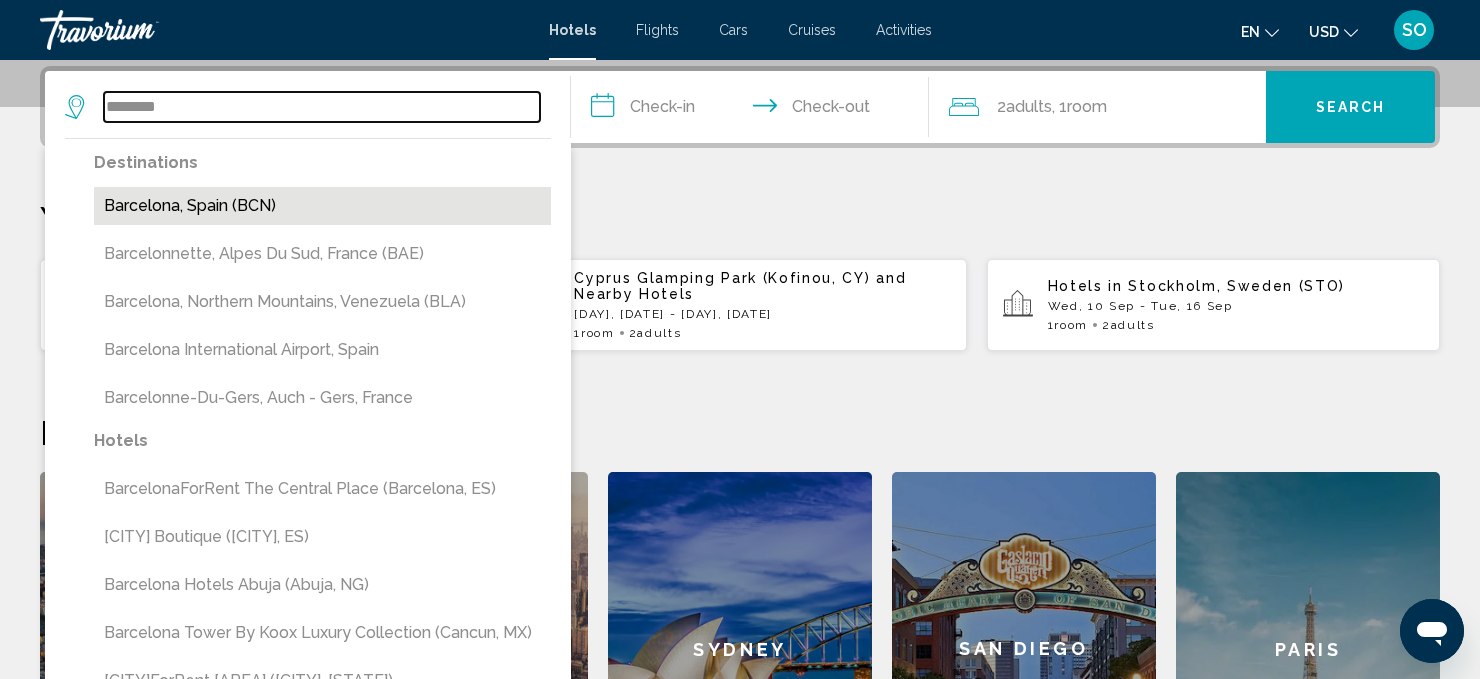 type on "**********" 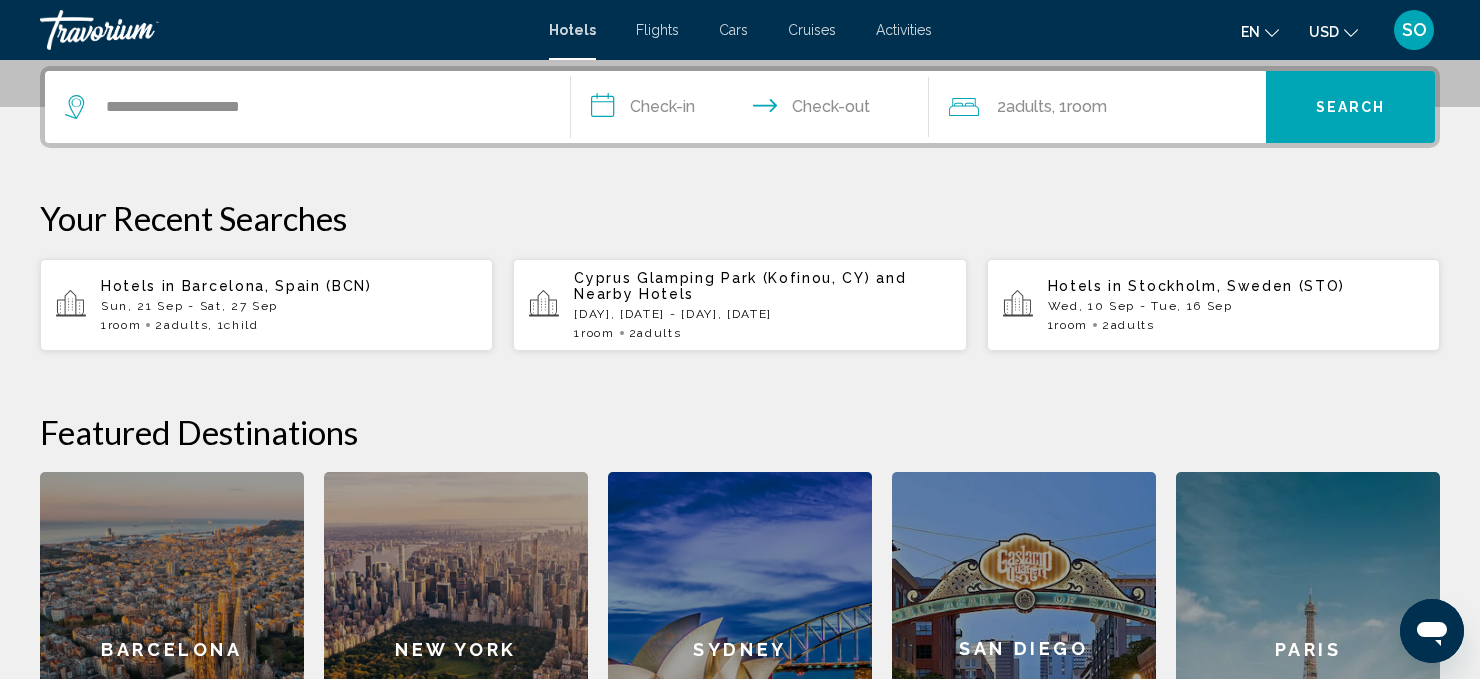 click on "**********" at bounding box center (754, 110) 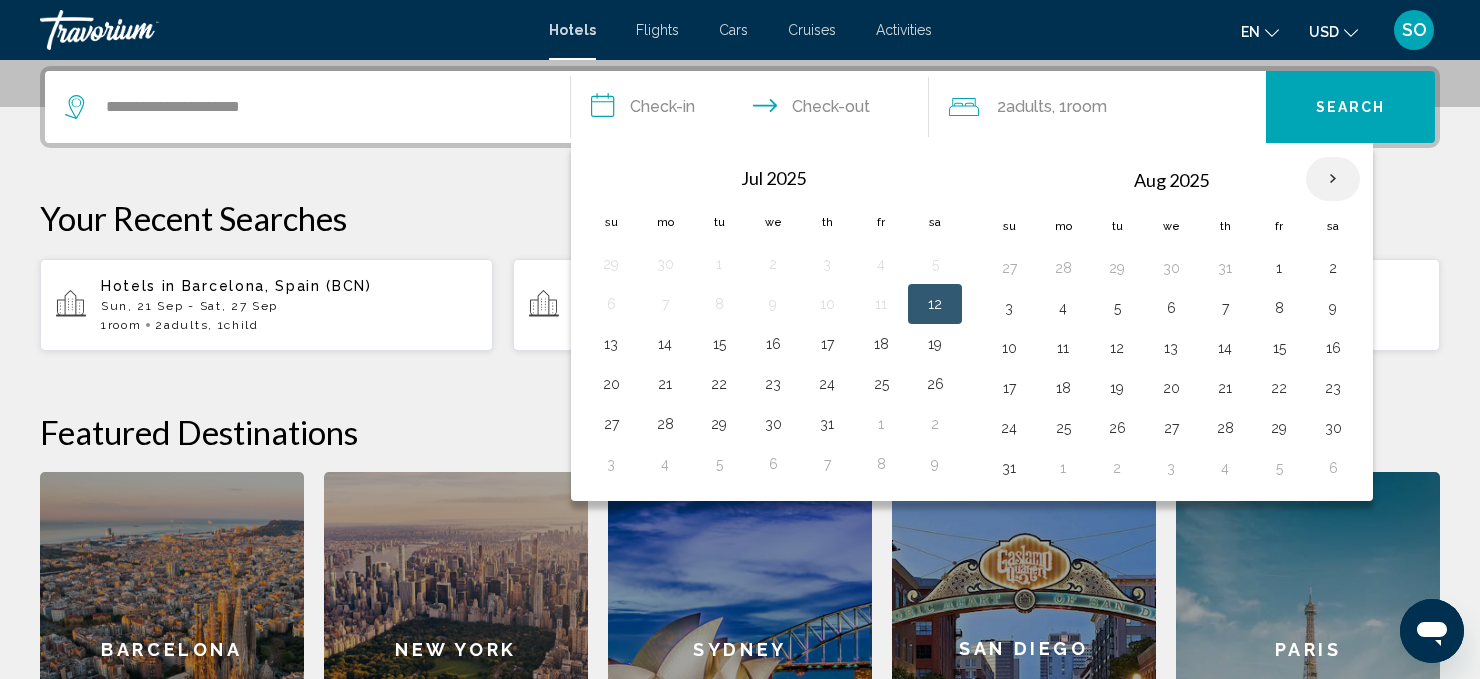 click at bounding box center [1333, 179] 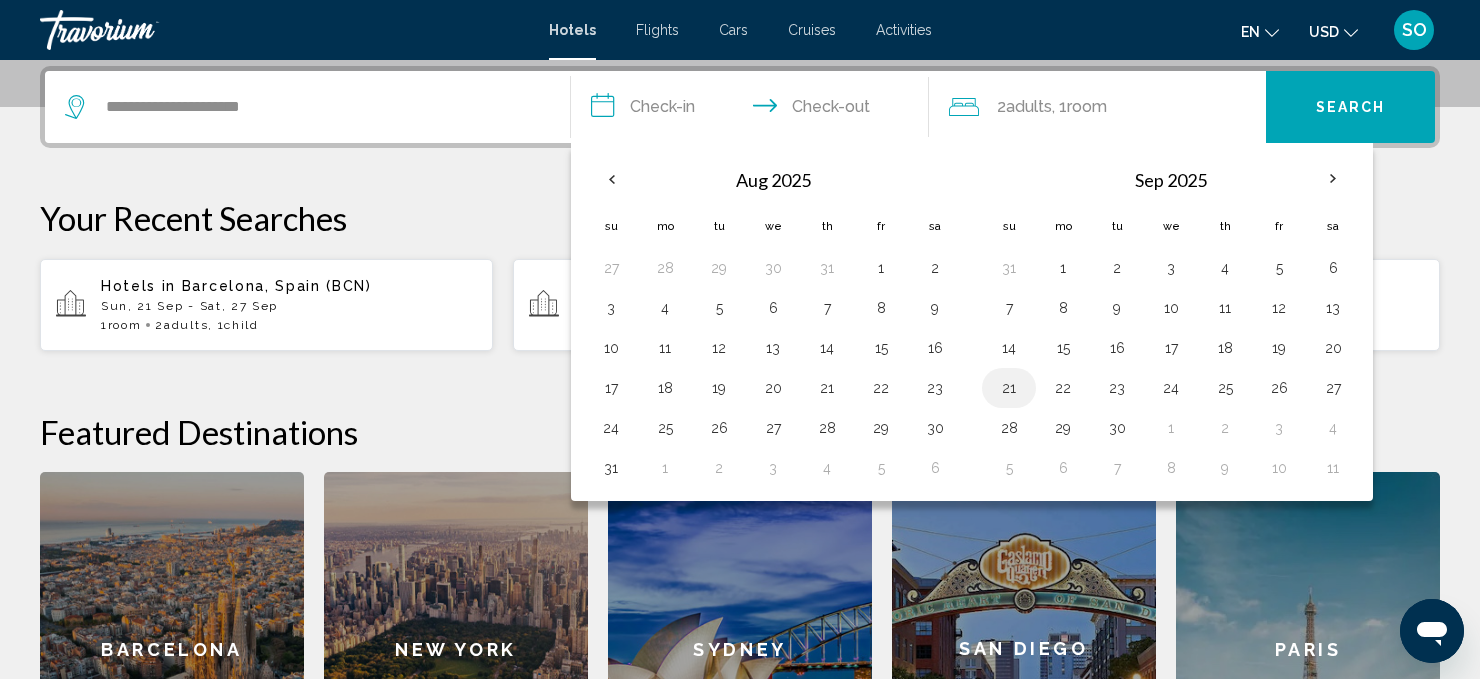 click on "21" at bounding box center [1009, 388] 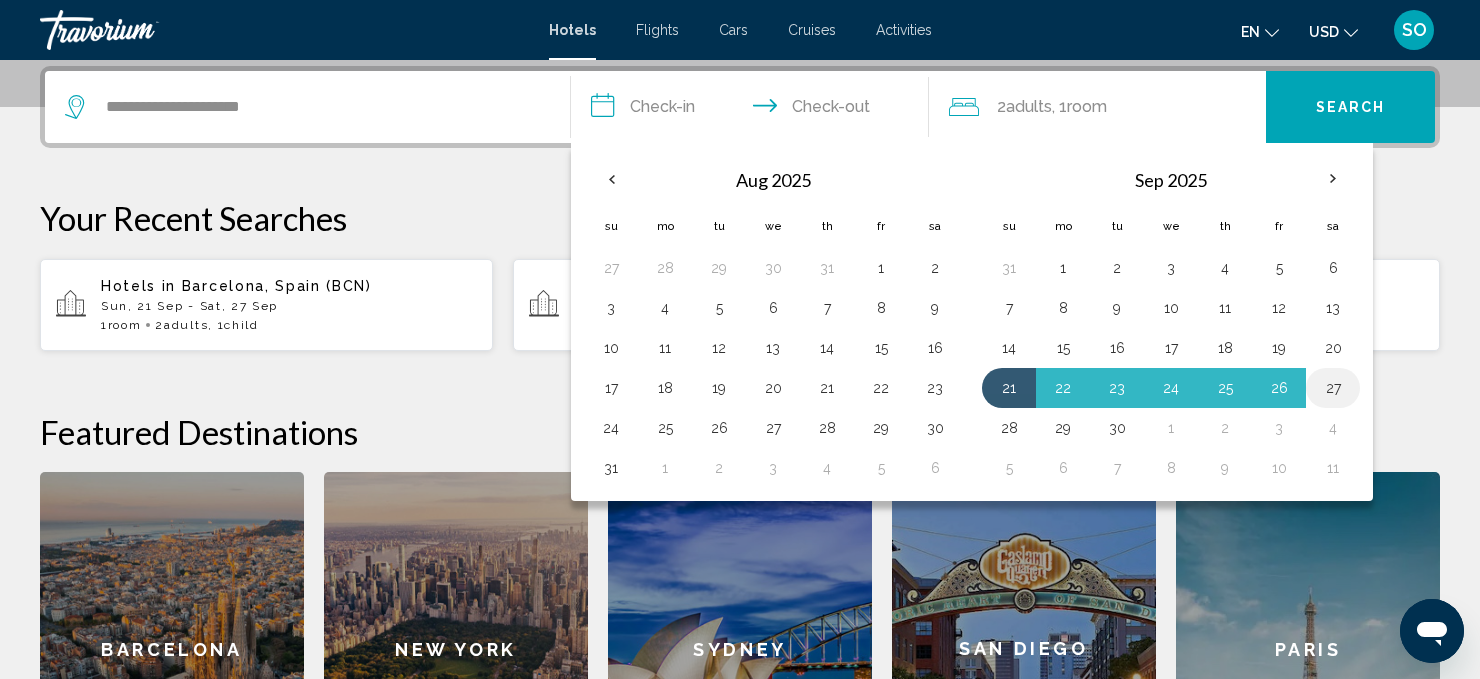 click on "27" at bounding box center [1333, 388] 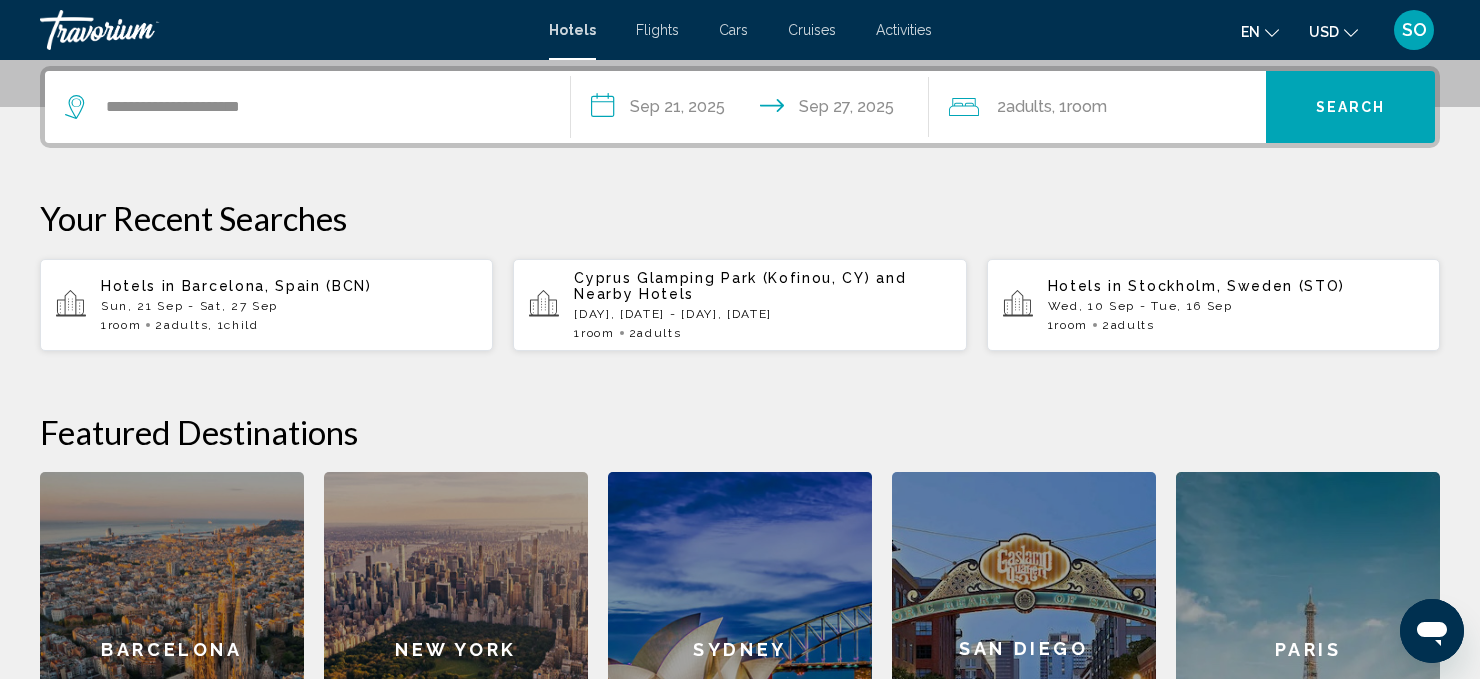 click on "Adults" 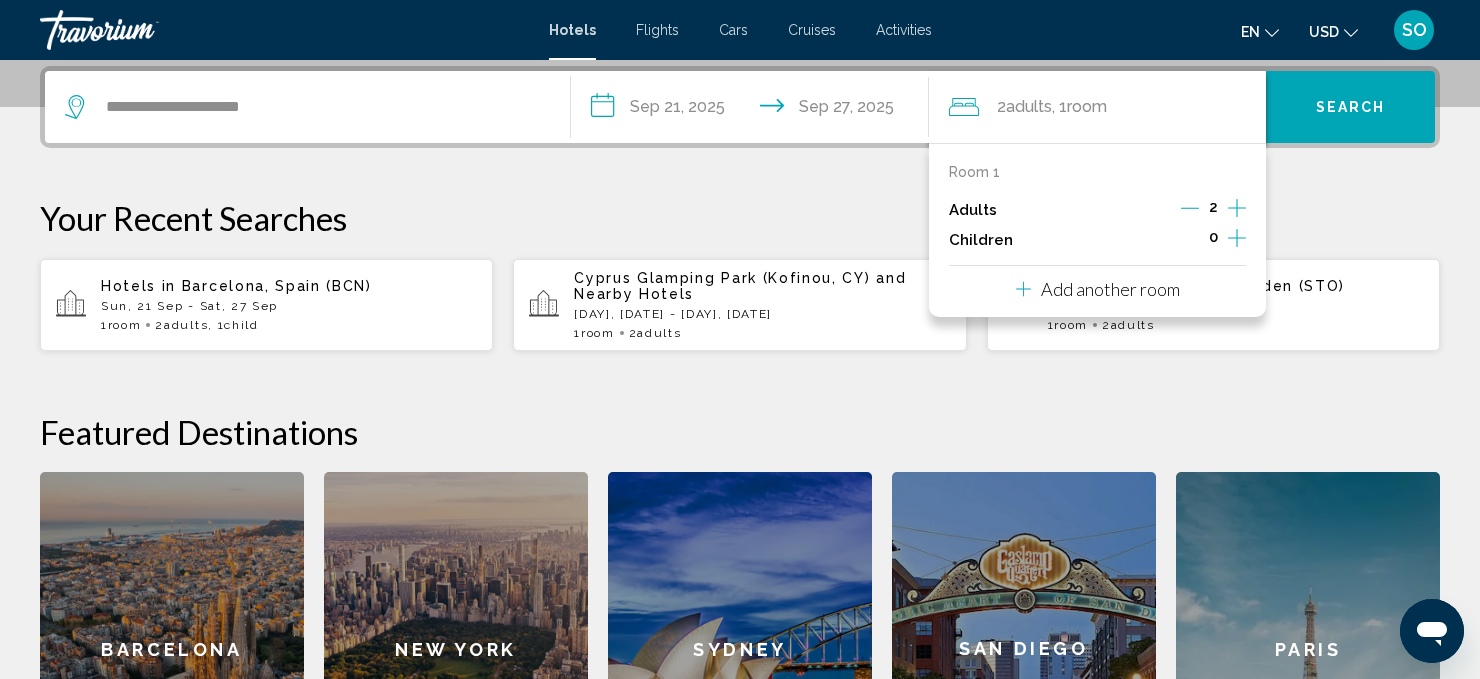 click 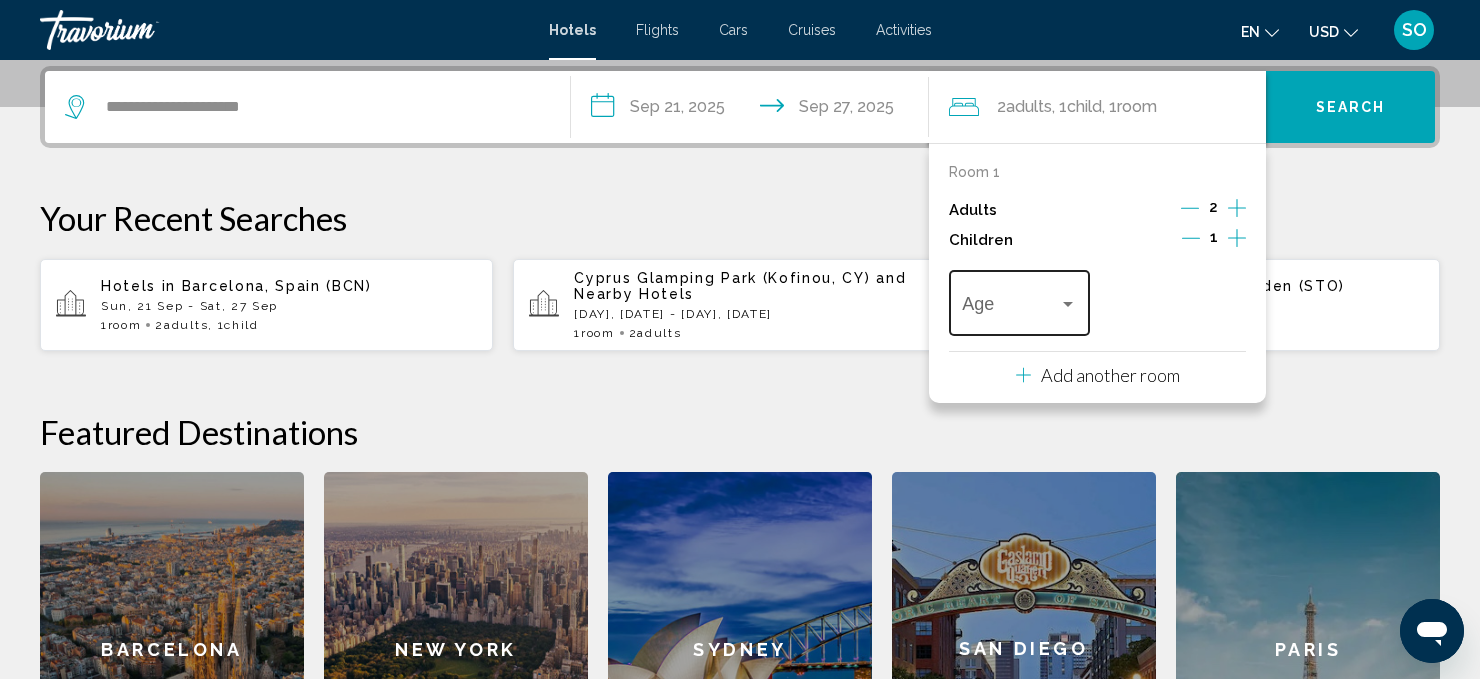 click at bounding box center (1068, 304) 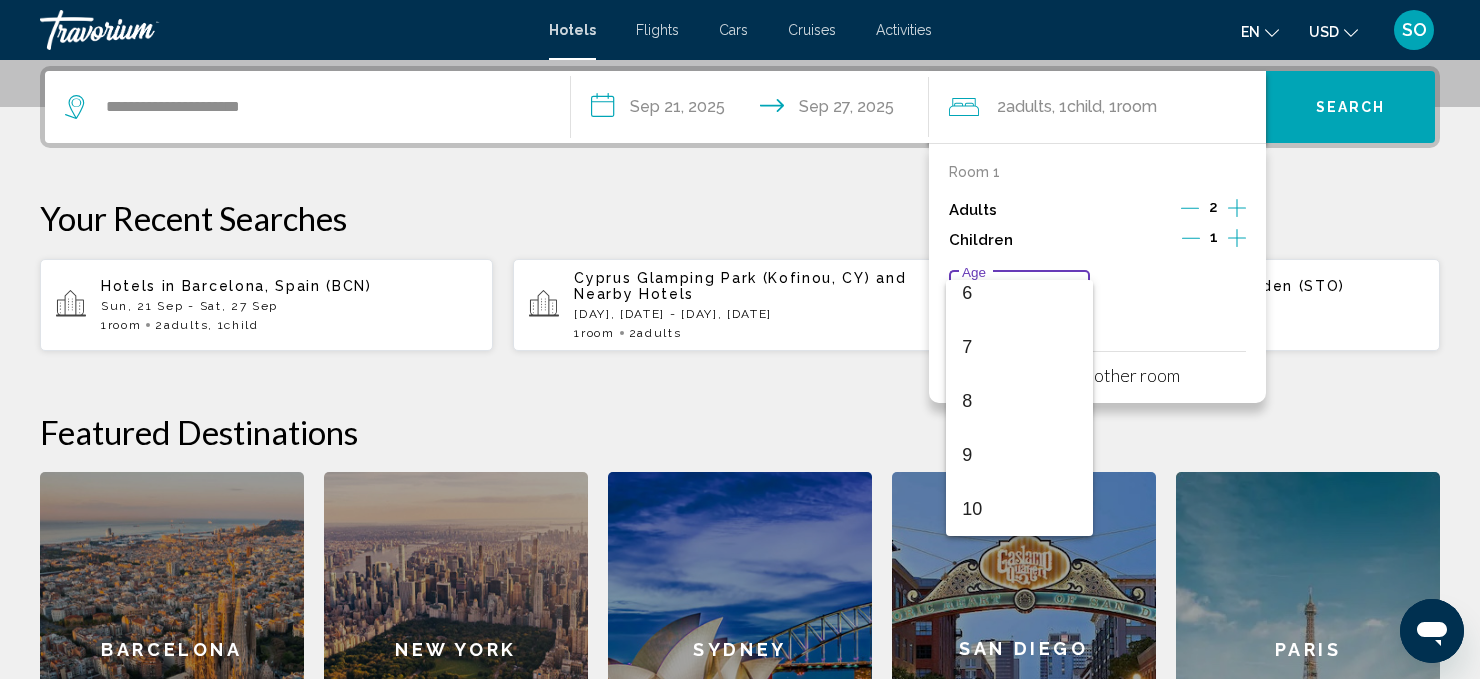 scroll, scrollTop: 341, scrollLeft: 0, axis: vertical 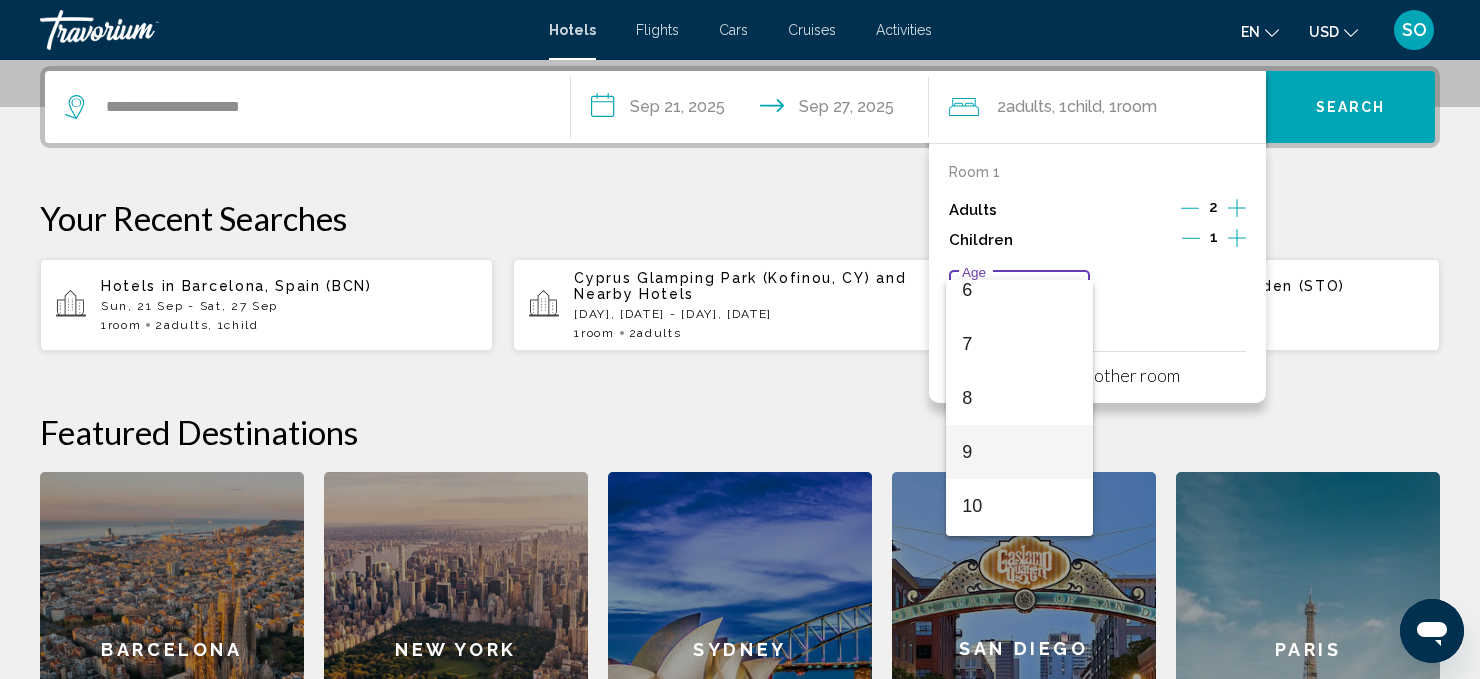 click on "9" at bounding box center [1019, 452] 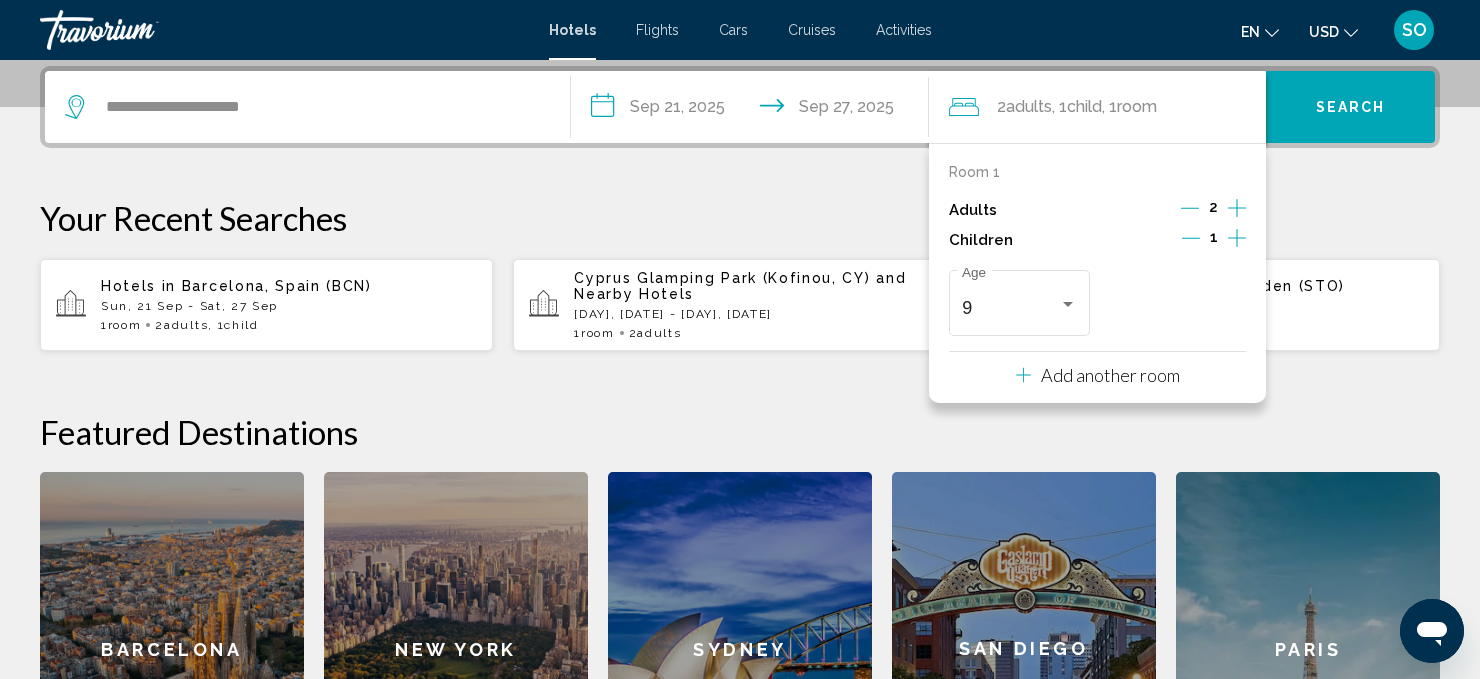click on "Search" at bounding box center [1351, 108] 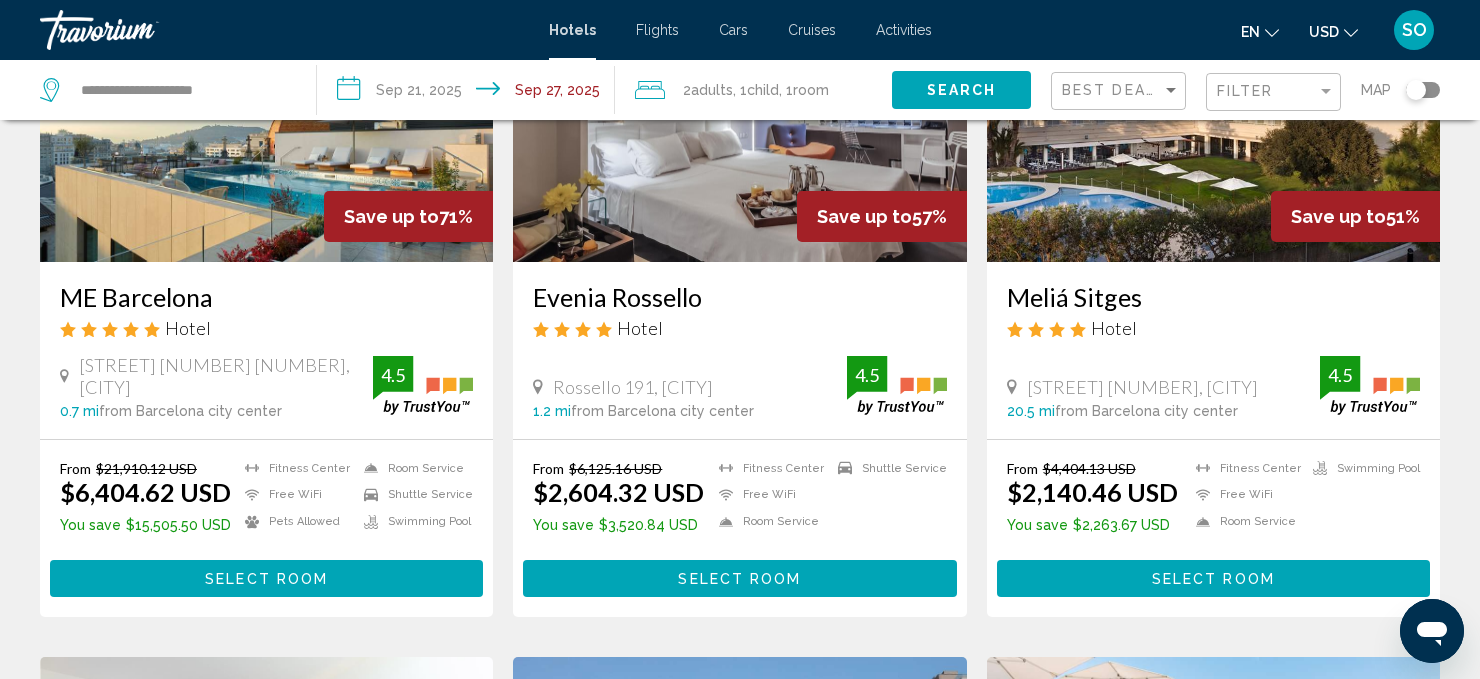 scroll, scrollTop: 249, scrollLeft: 0, axis: vertical 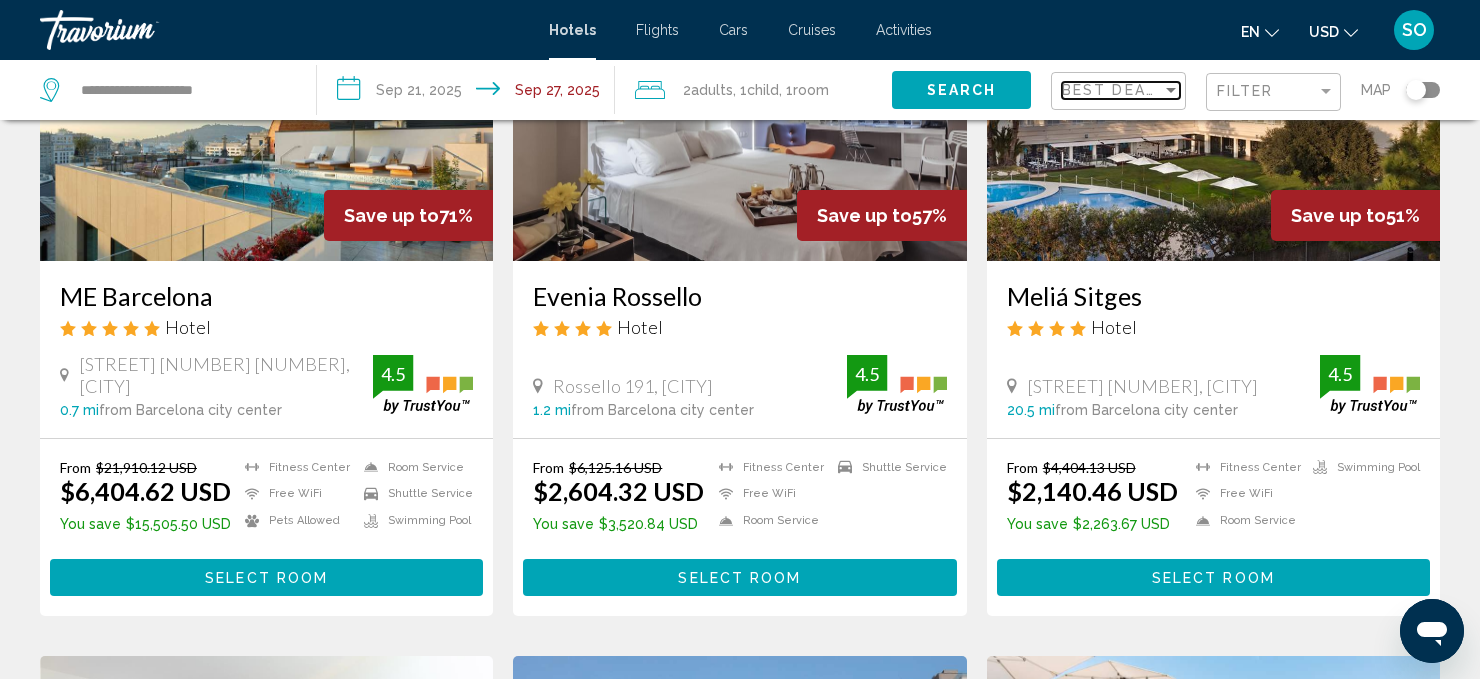 click at bounding box center [1171, 90] 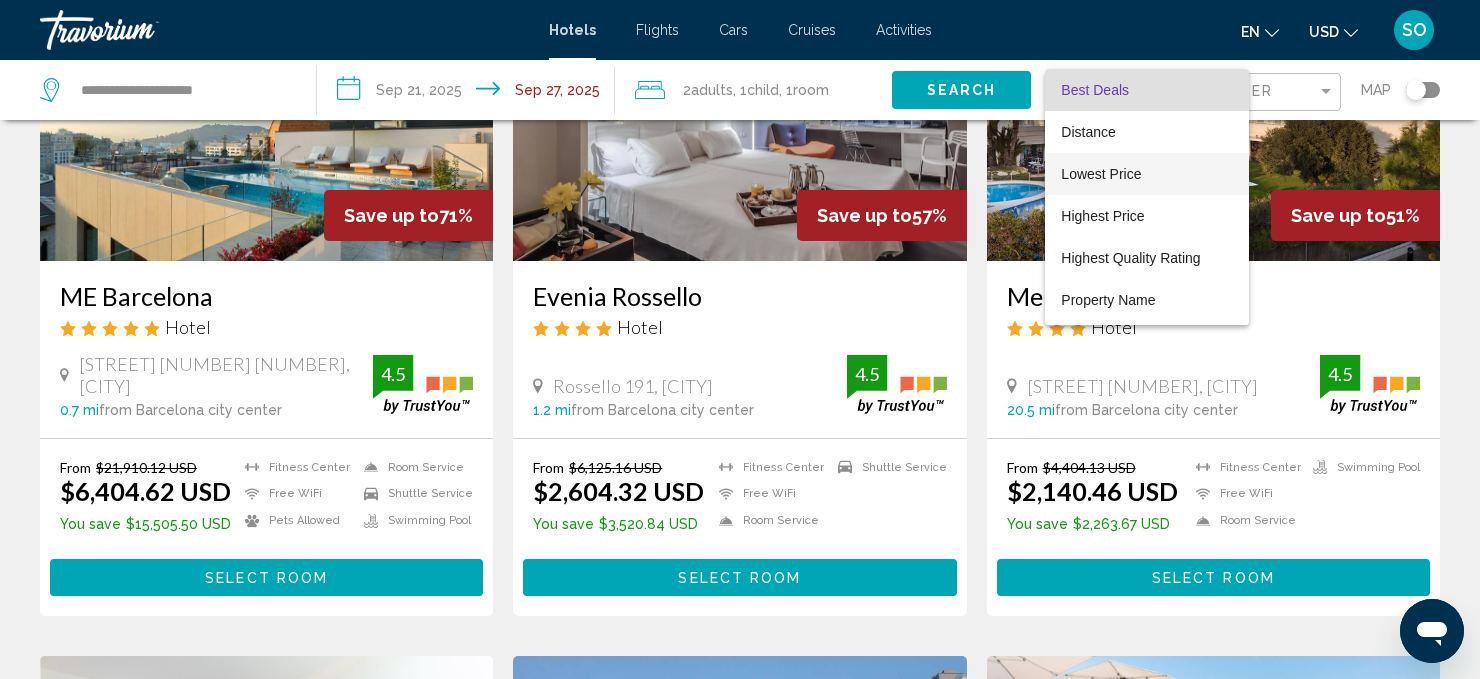 click on "Lowest Price" at bounding box center (1101, 174) 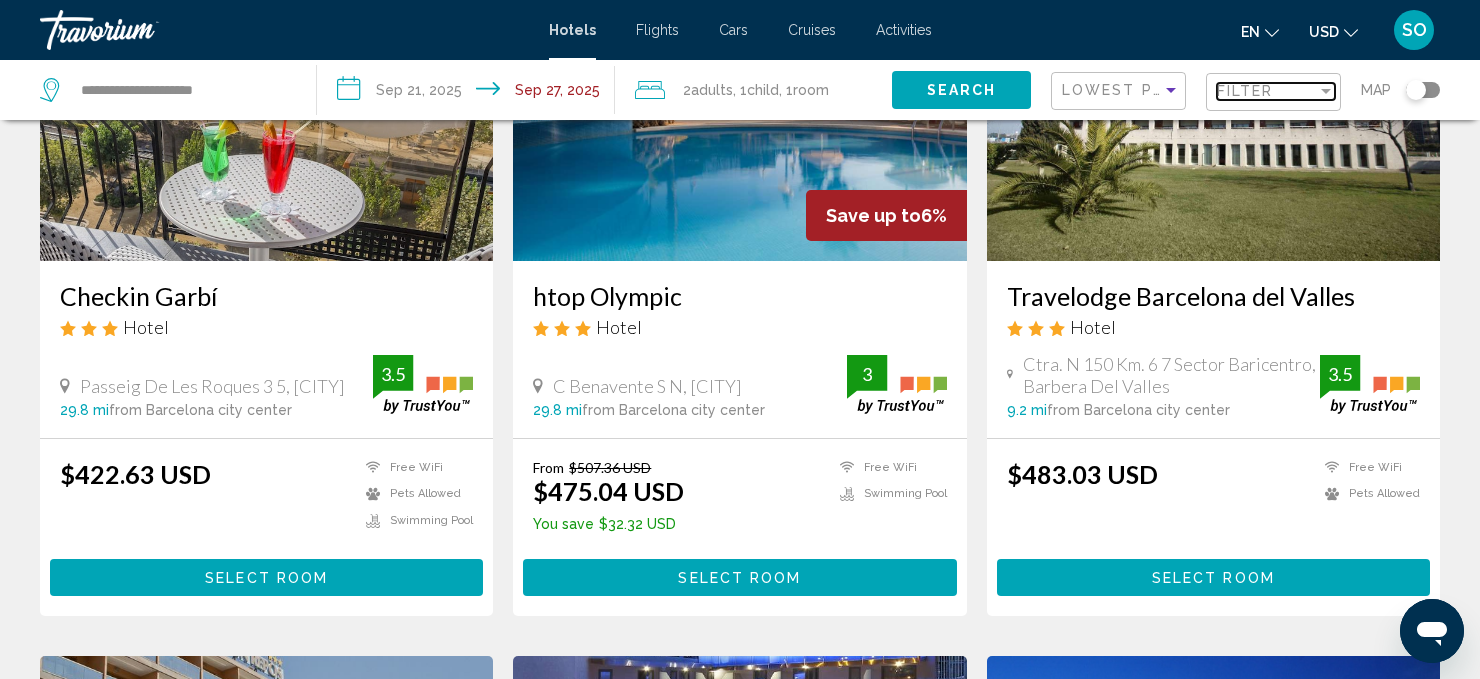 click at bounding box center [1326, 91] 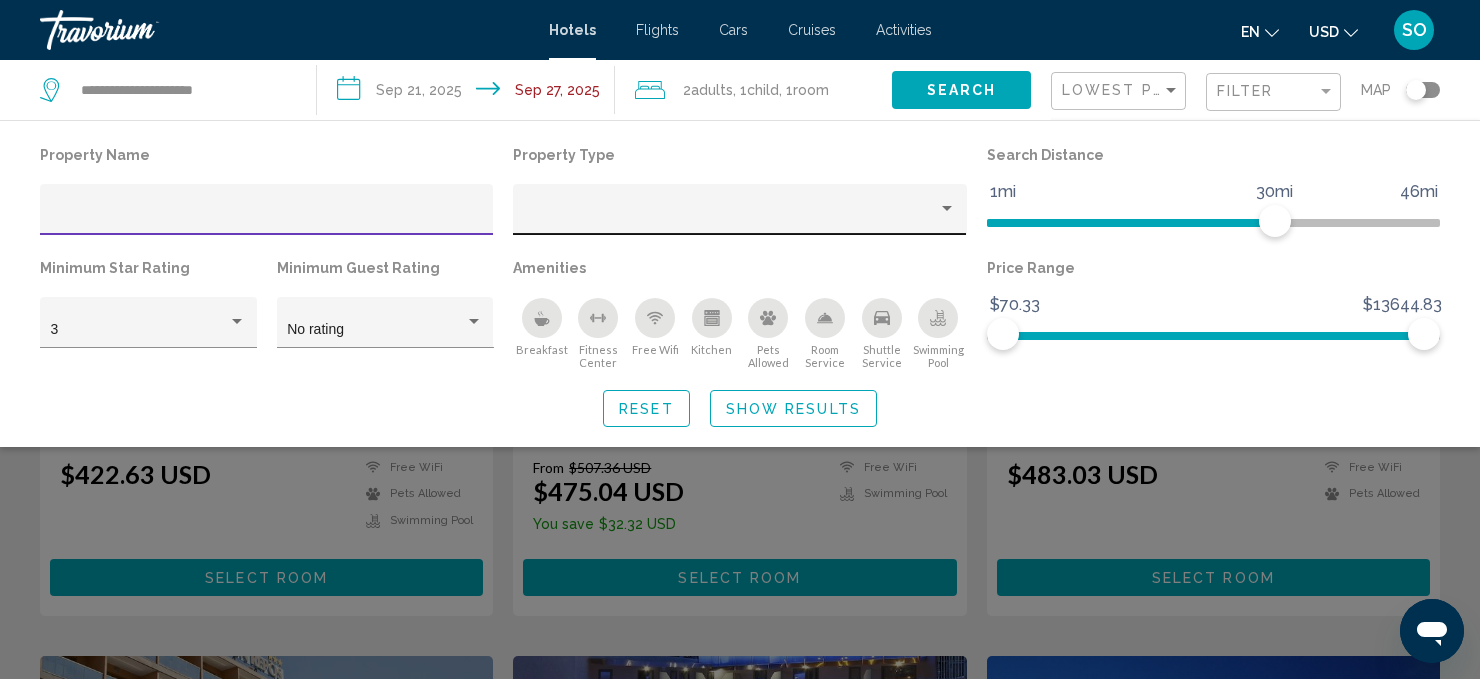 click at bounding box center (947, 208) 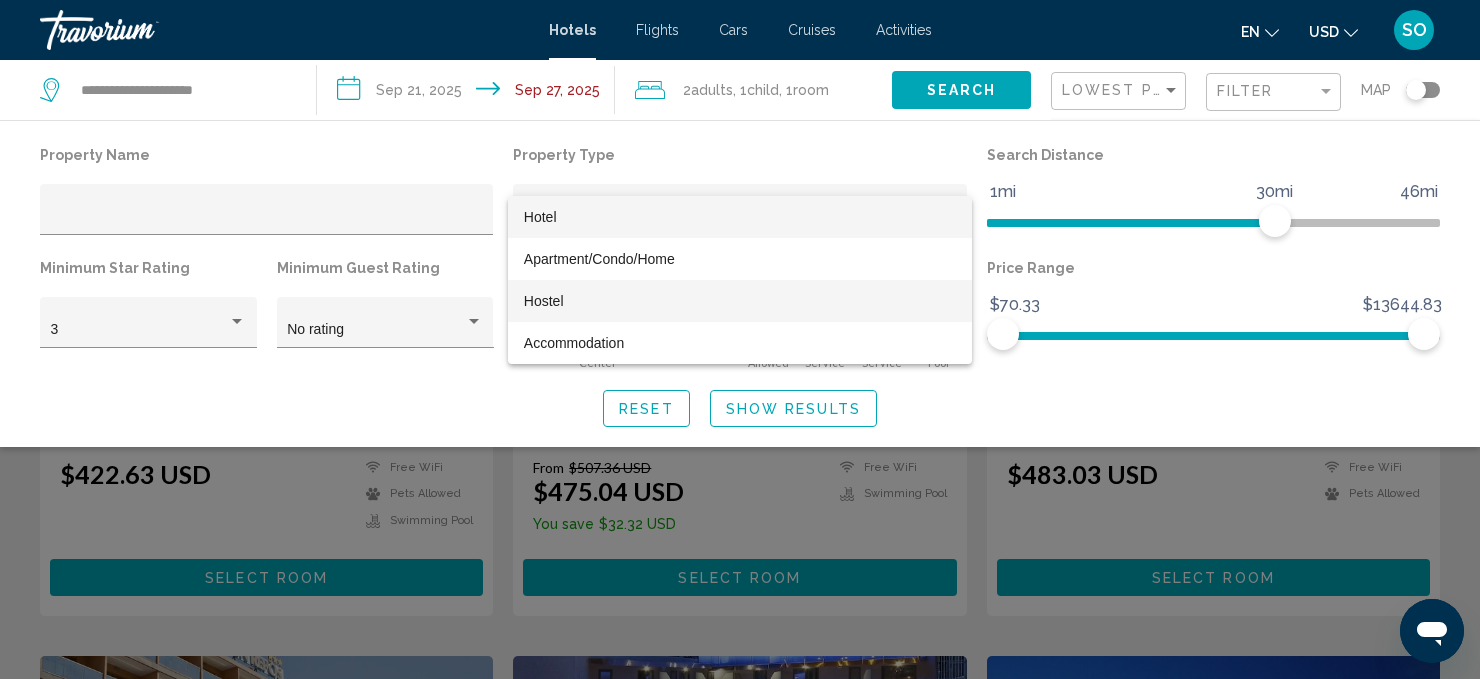 click on "Hostel" at bounding box center [544, 301] 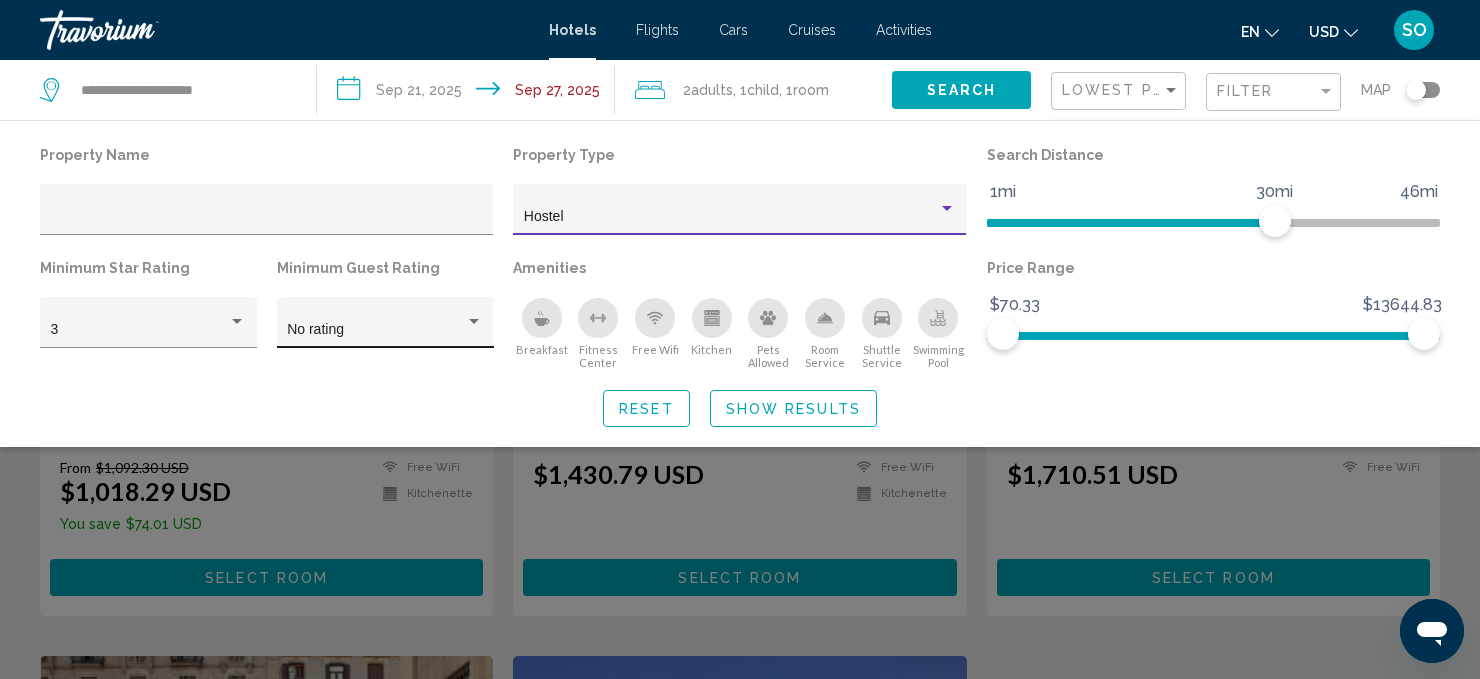 click at bounding box center (474, 321) 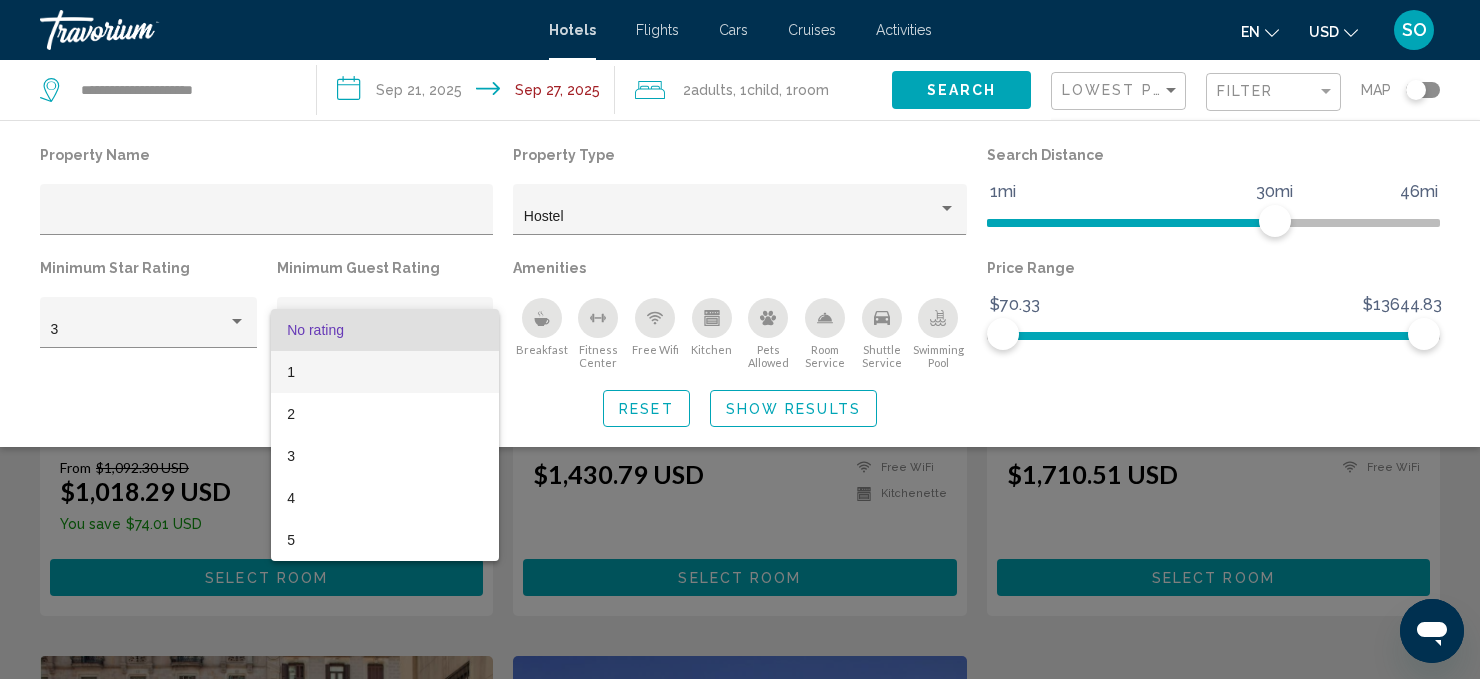 click on "1" at bounding box center [385, 372] 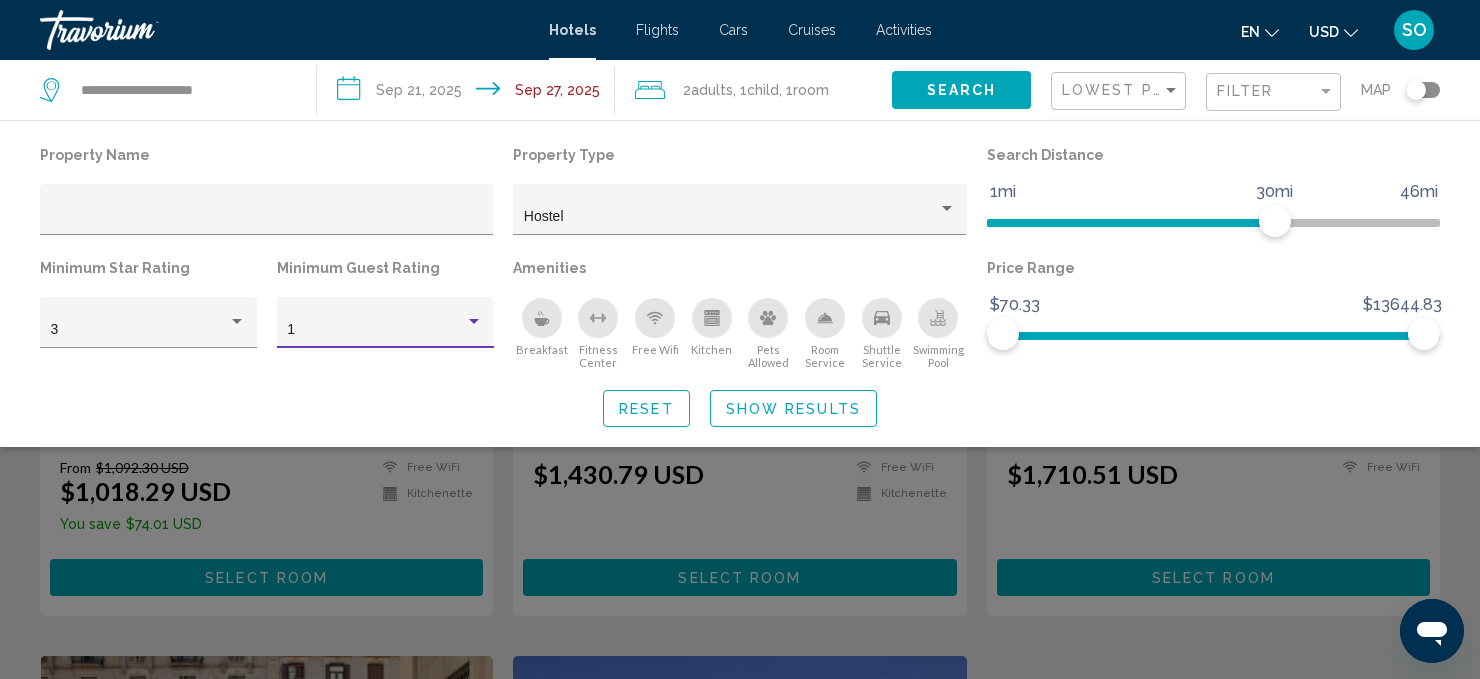 click at bounding box center [474, 321] 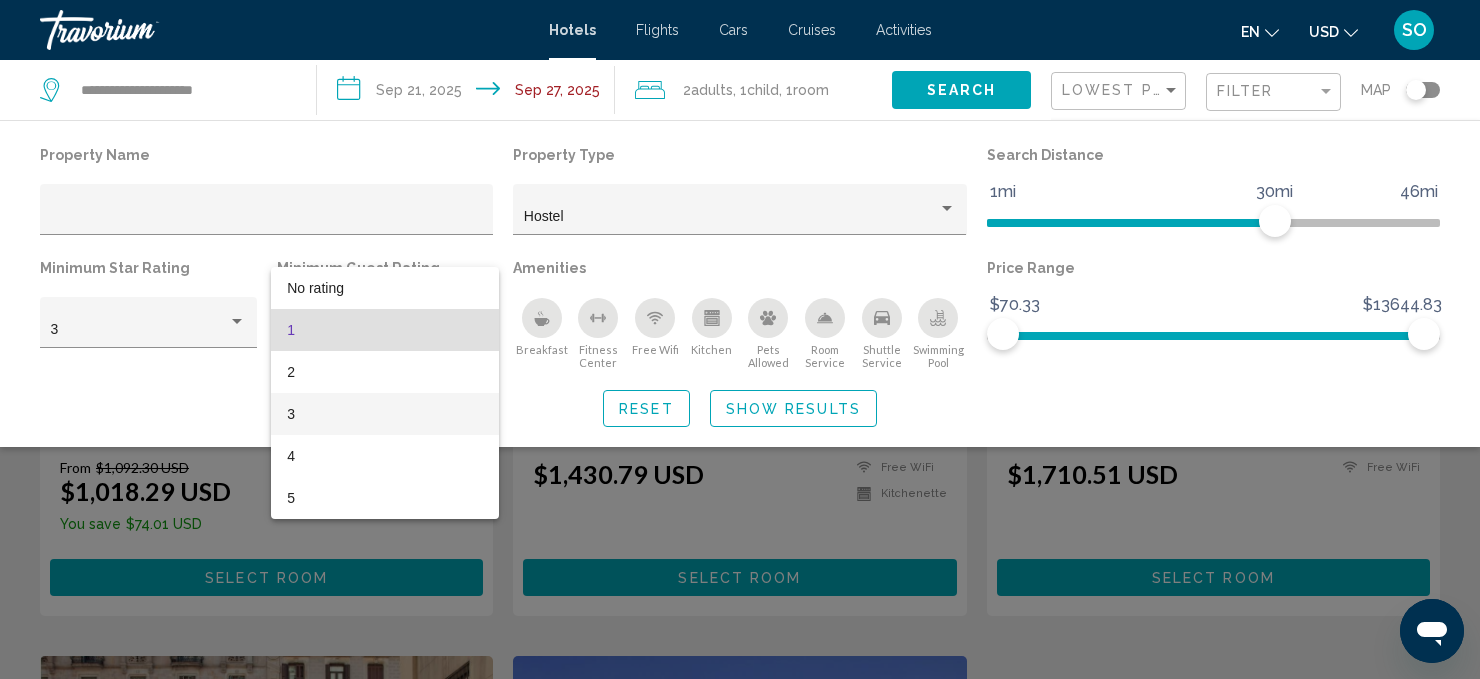 click on "3" at bounding box center [385, 414] 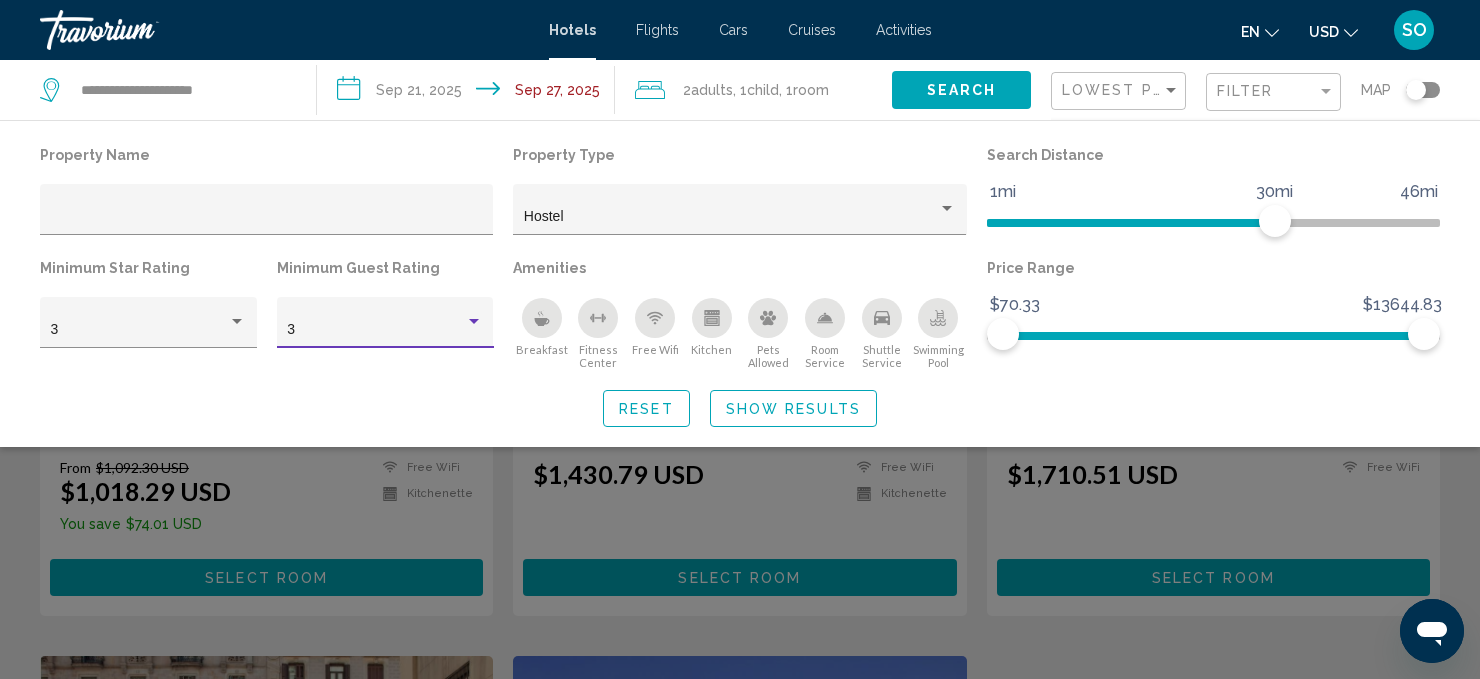 click on "Show Results" 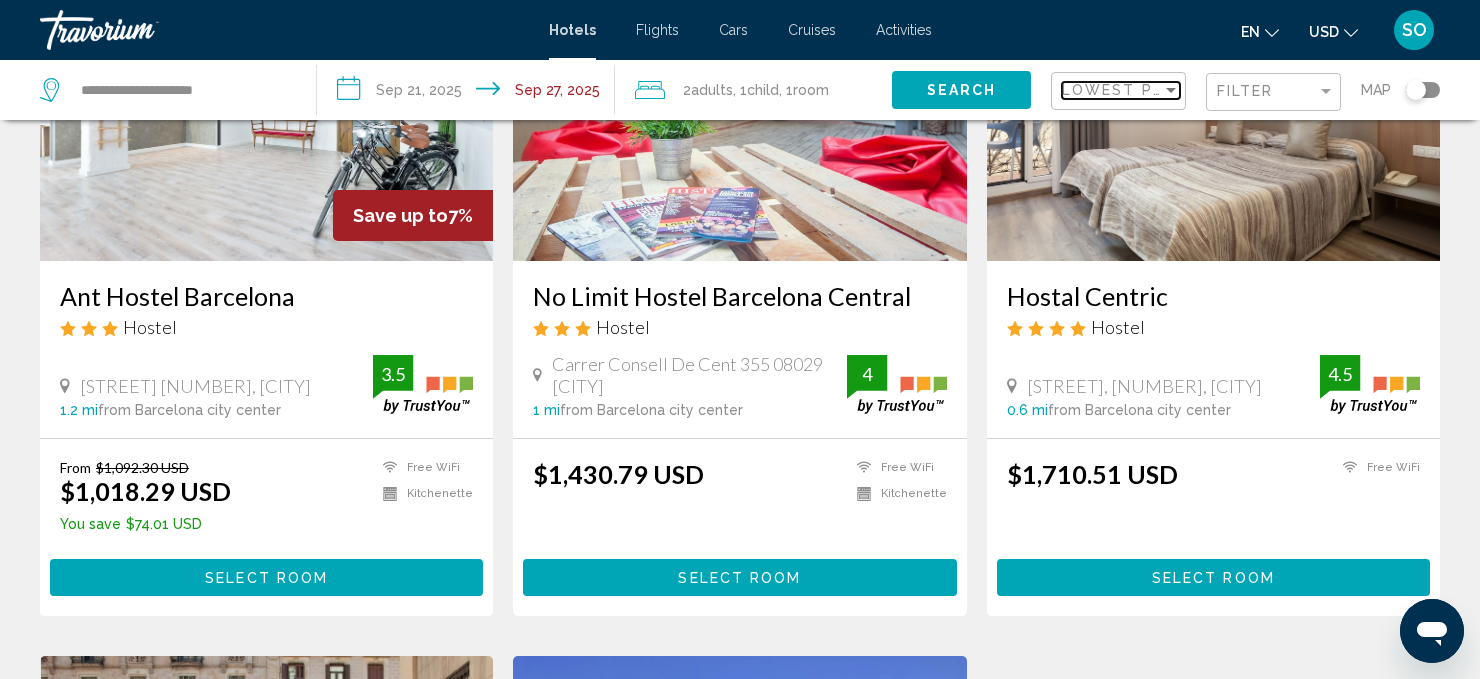 click at bounding box center (1171, 90) 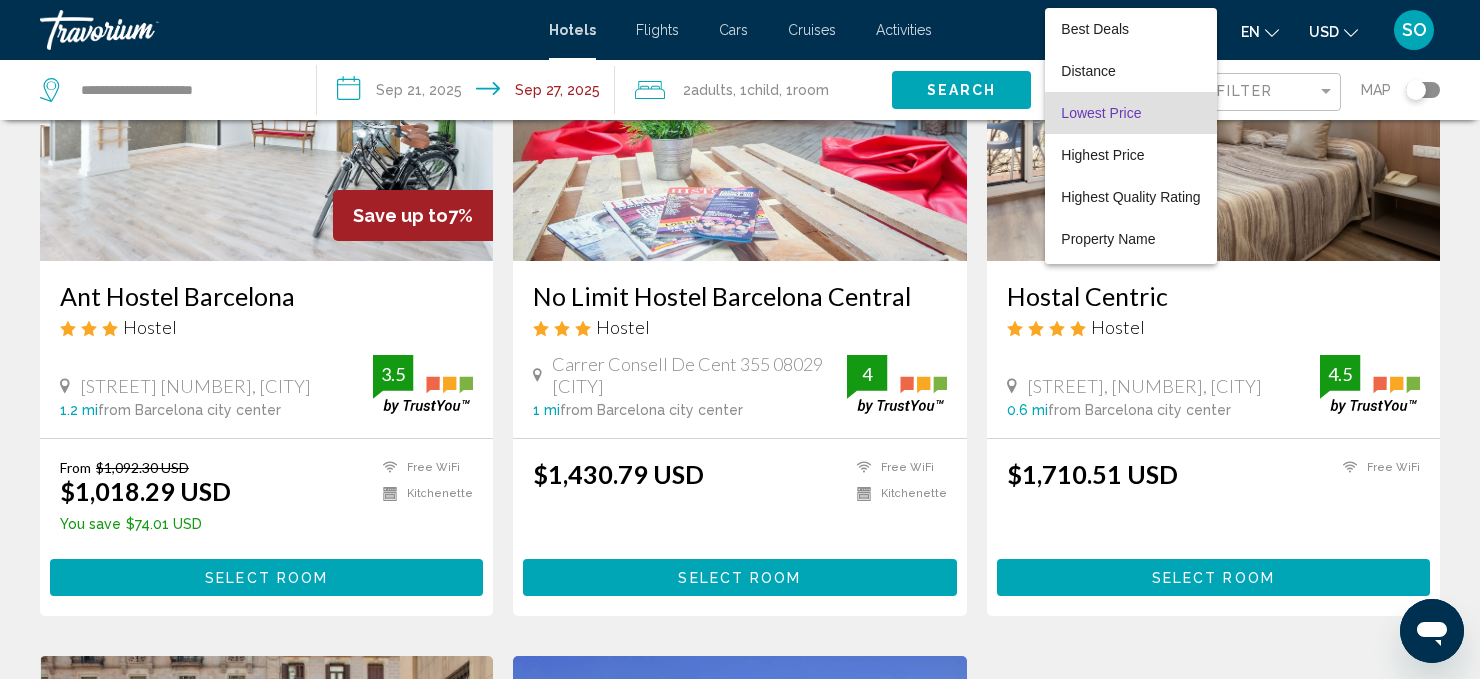 scroll, scrollTop: 23, scrollLeft: 0, axis: vertical 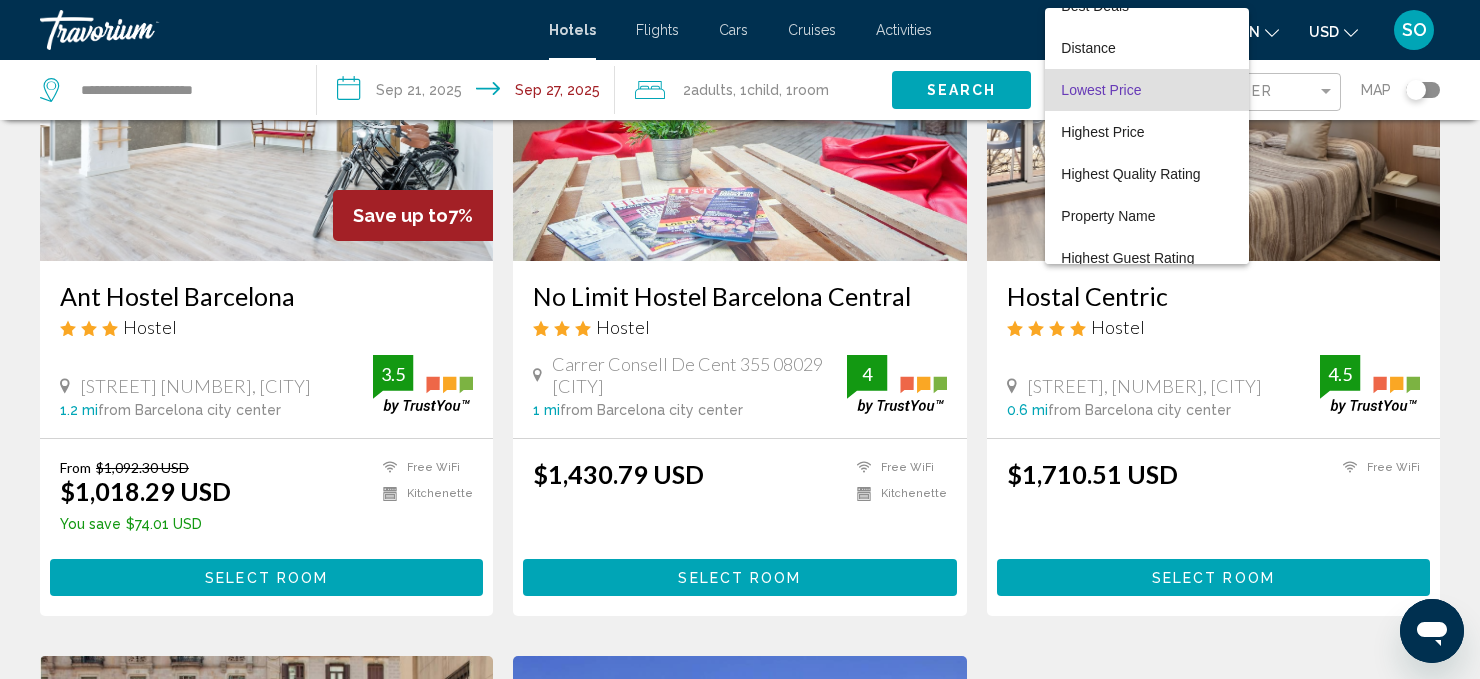 click on "Lowest Price" at bounding box center [1101, 90] 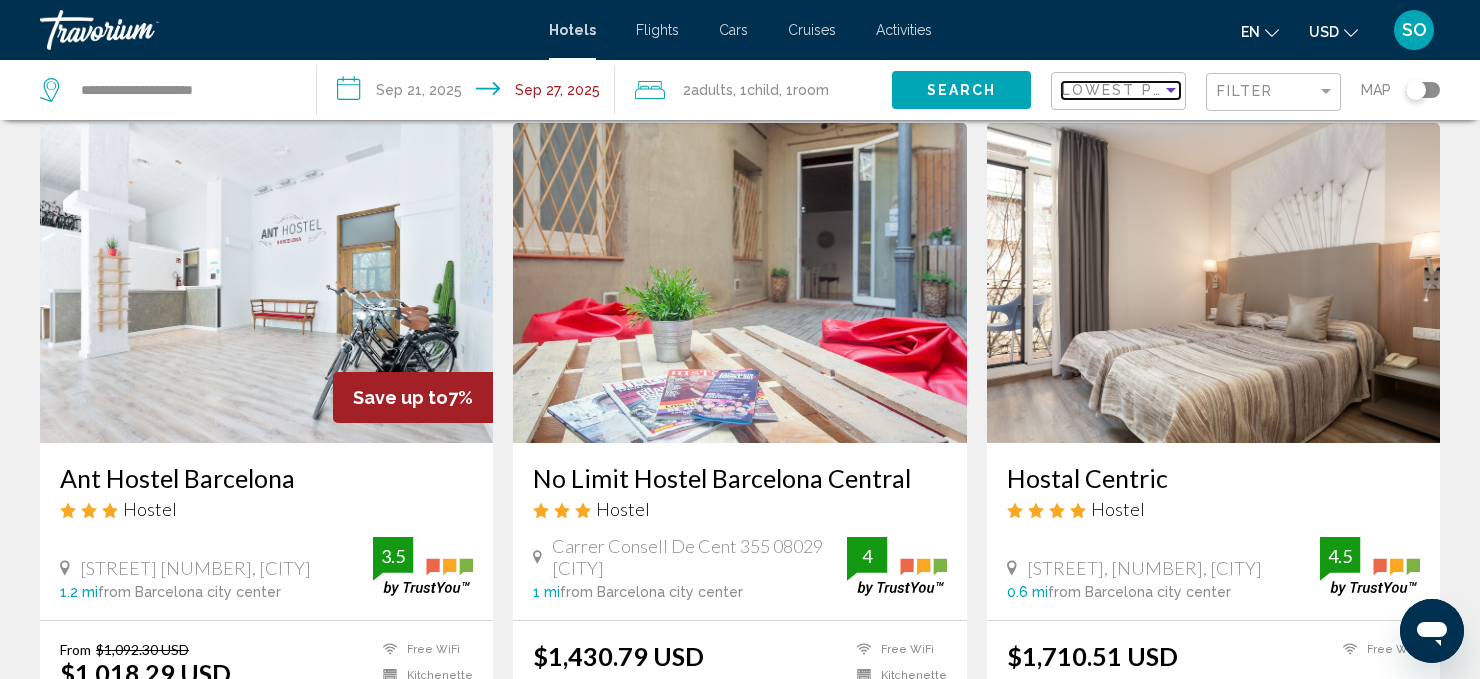 scroll, scrollTop: 0, scrollLeft: 0, axis: both 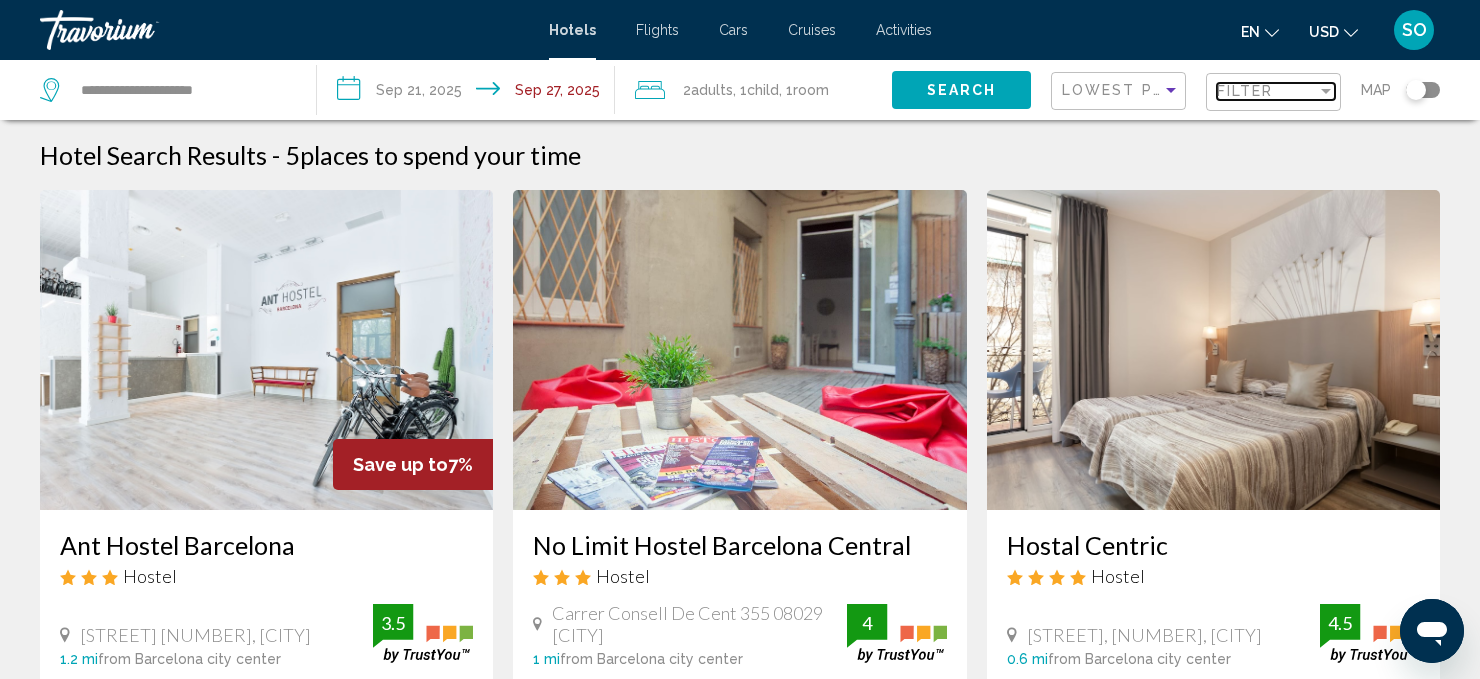 click at bounding box center [1326, 91] 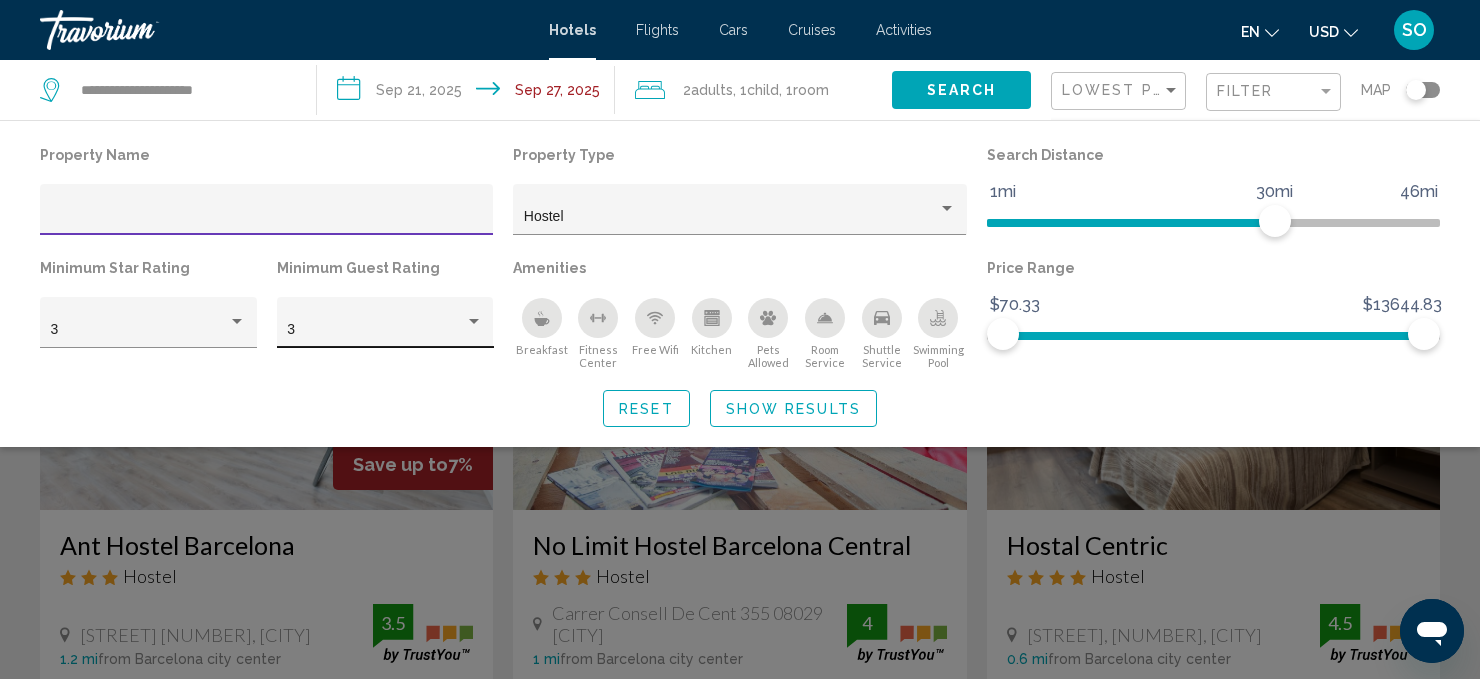 click at bounding box center [474, 321] 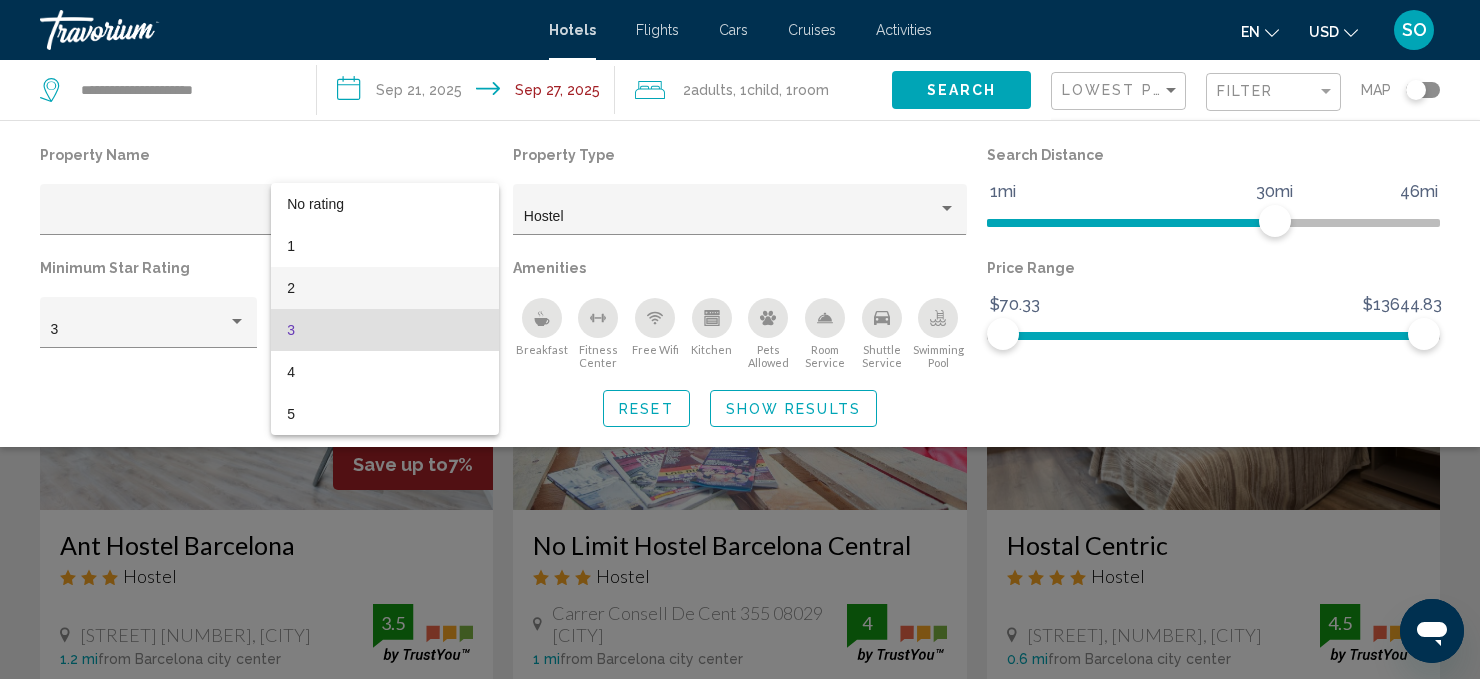 click on "2" at bounding box center [385, 288] 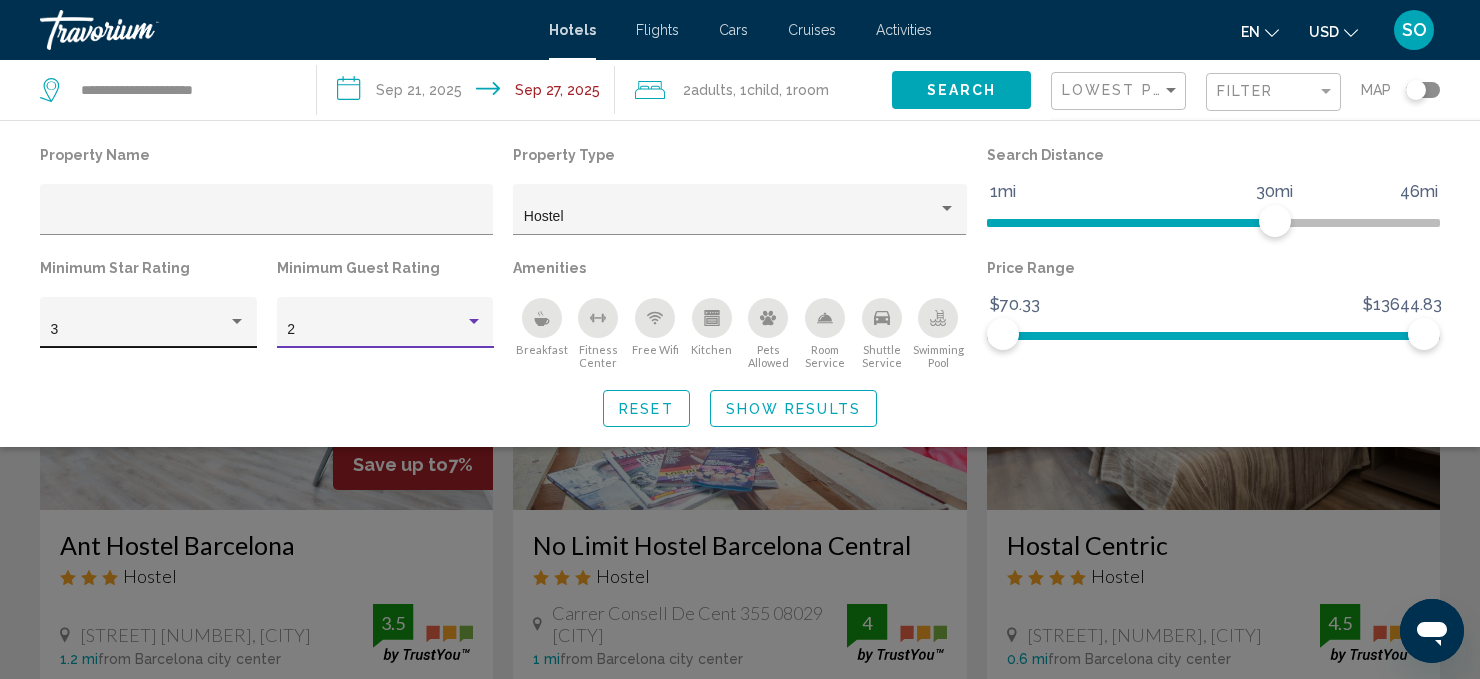 click at bounding box center (237, 321) 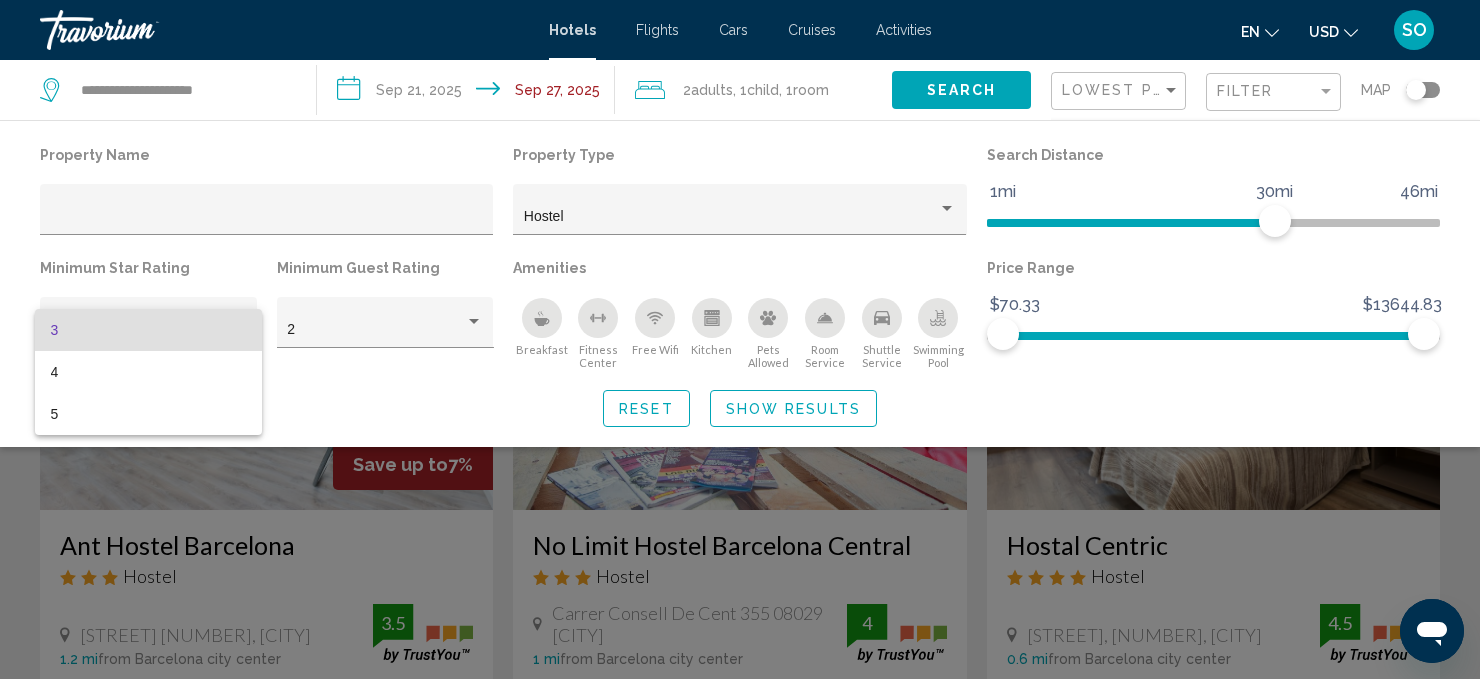 click on "3" at bounding box center (149, 330) 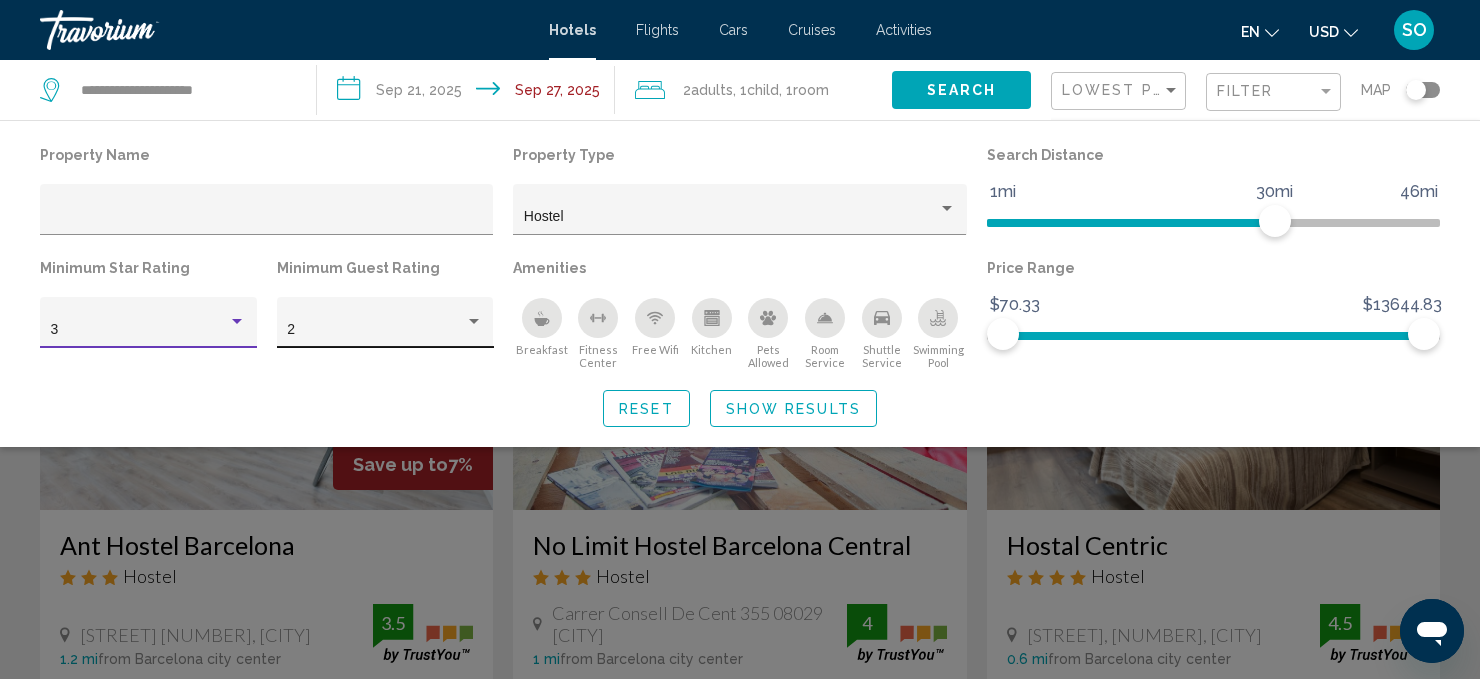 click at bounding box center (474, 321) 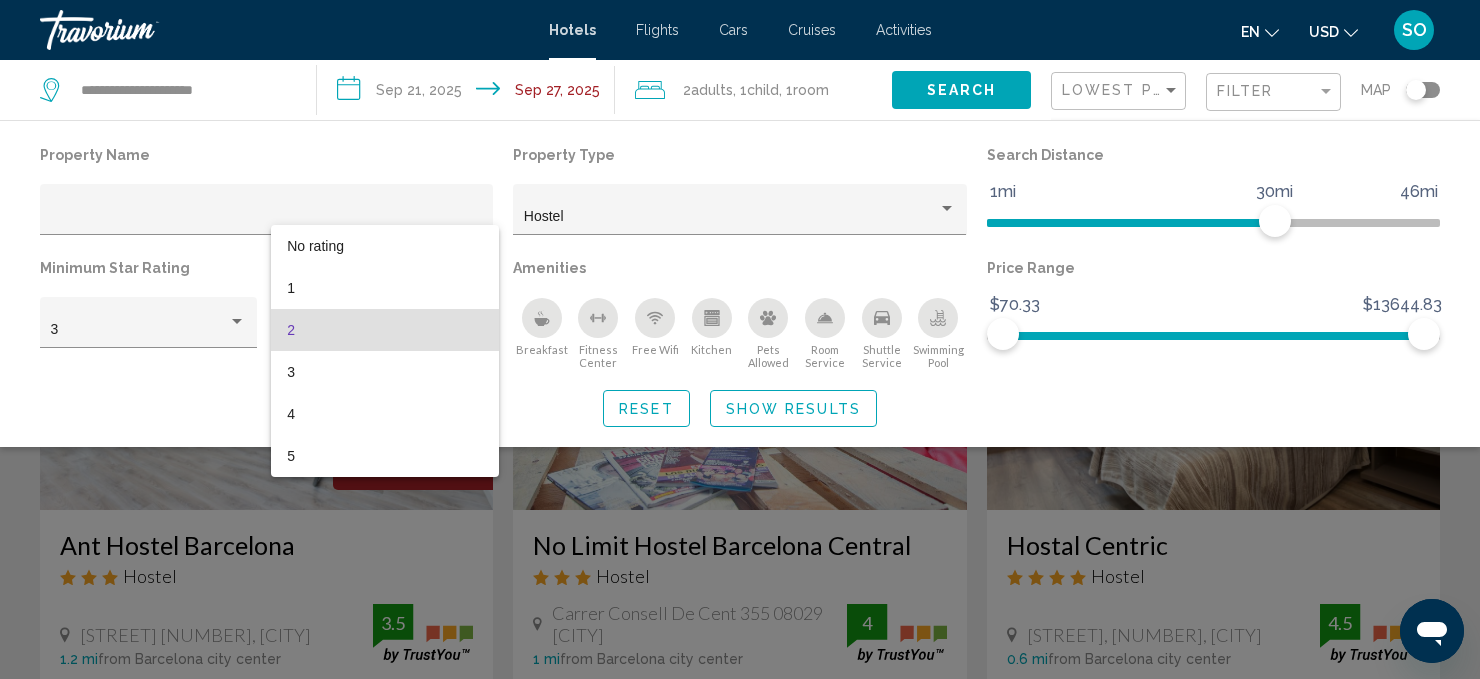 click on "2" at bounding box center (385, 330) 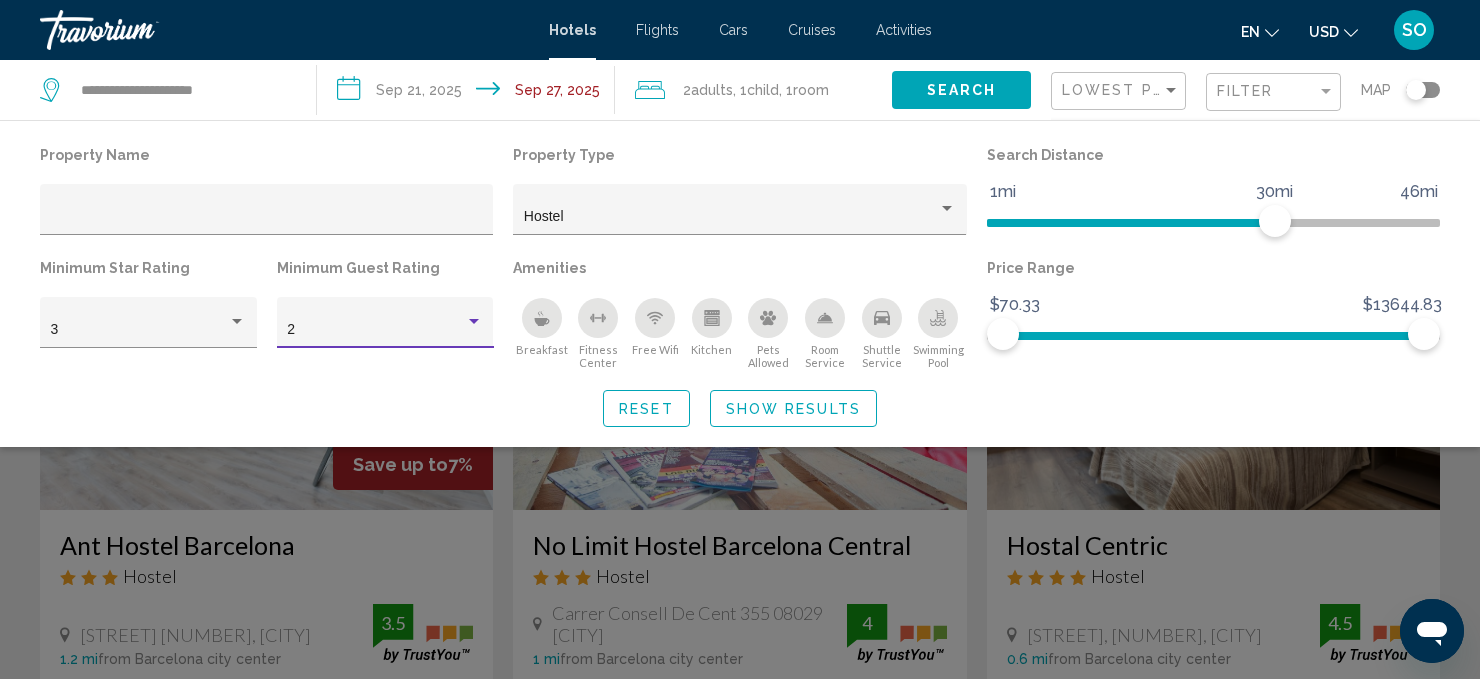 click on "Show Results" 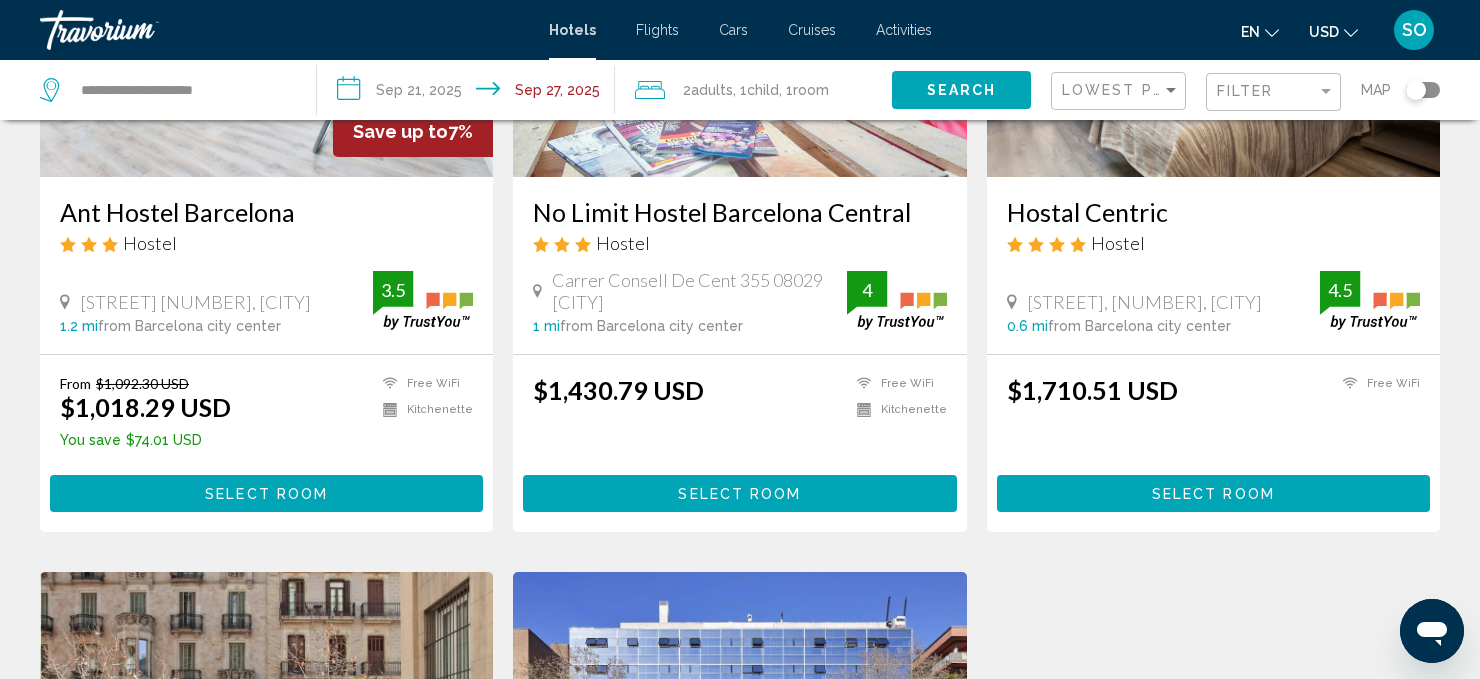 scroll, scrollTop: 0, scrollLeft: 0, axis: both 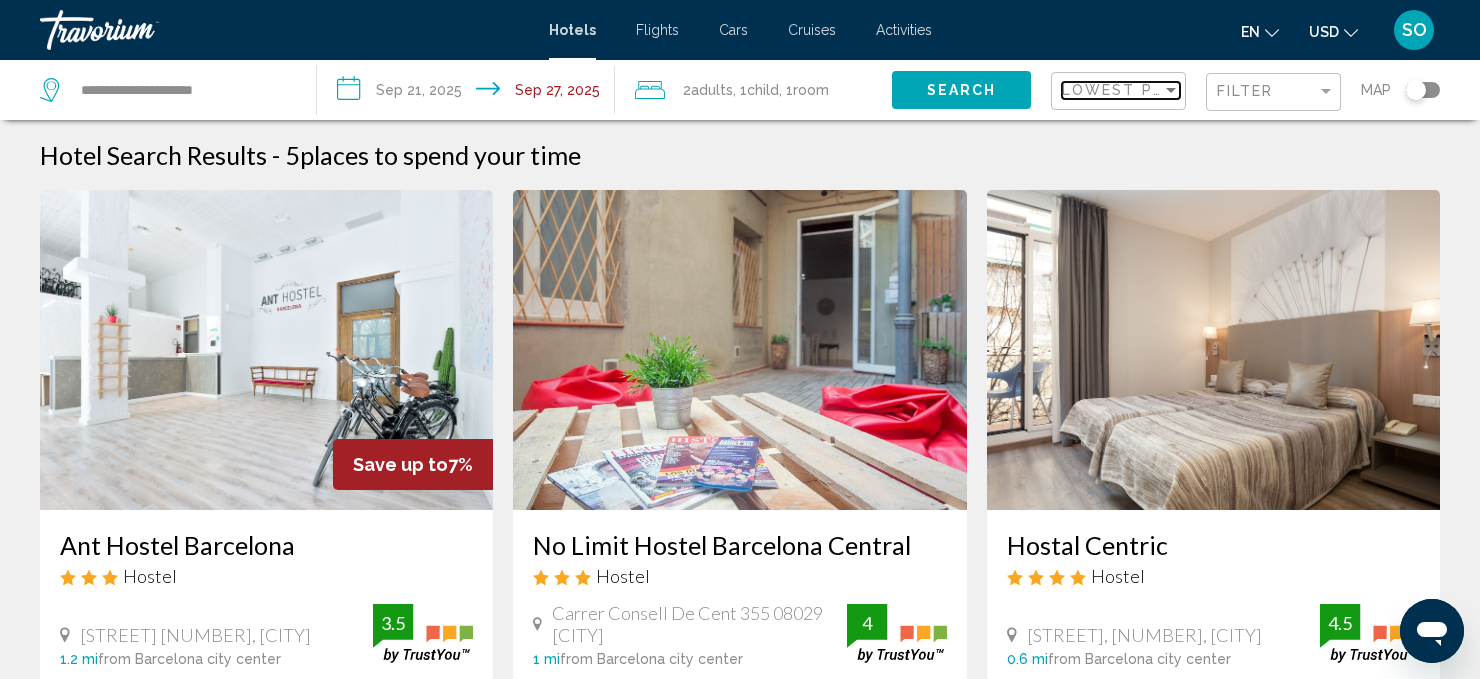 click at bounding box center [1171, 90] 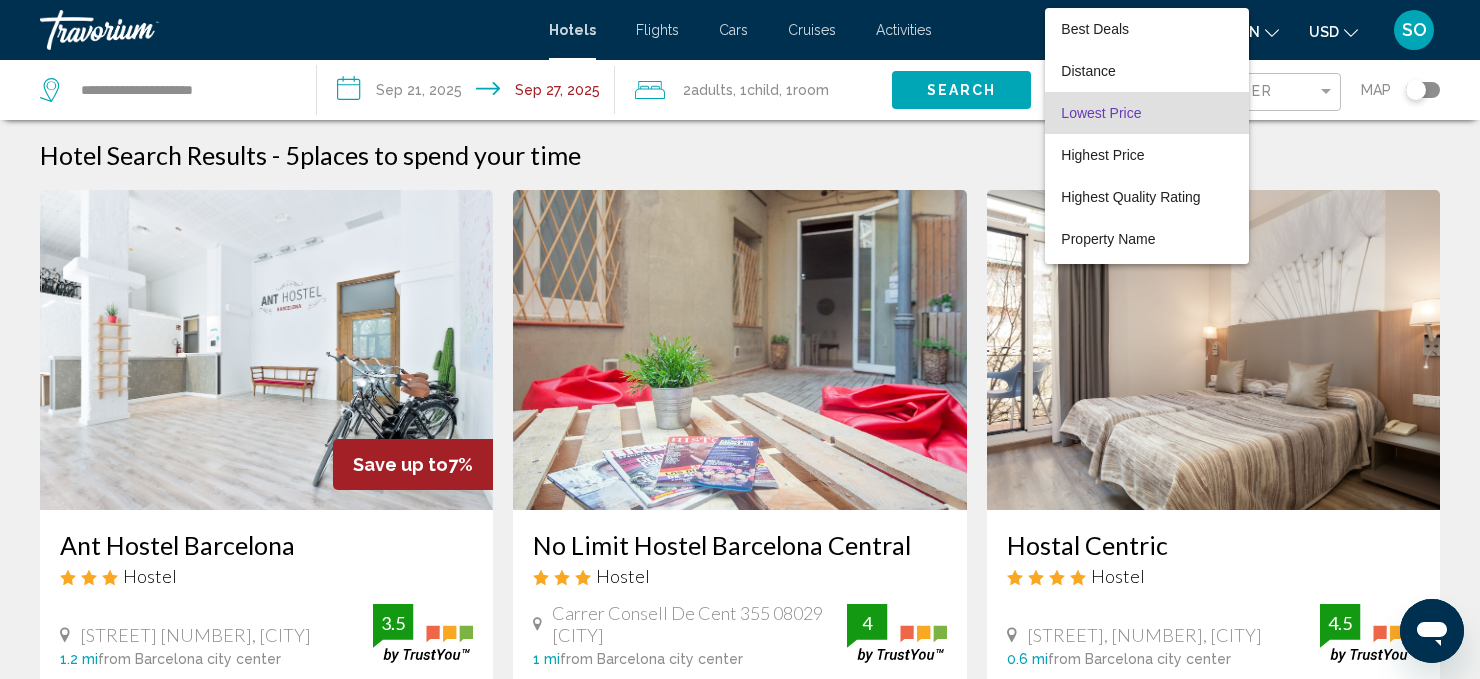 scroll, scrollTop: 23, scrollLeft: 0, axis: vertical 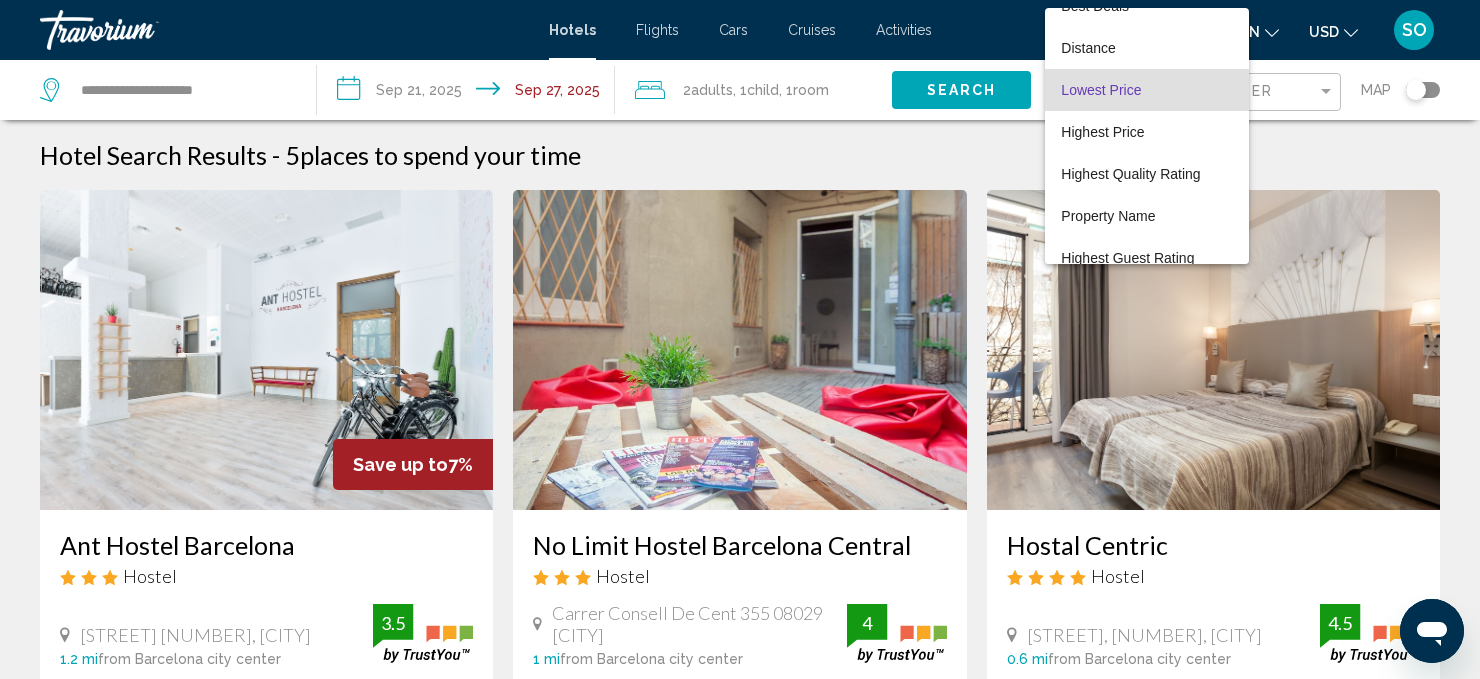 click on "Lowest Price" at bounding box center [1101, 90] 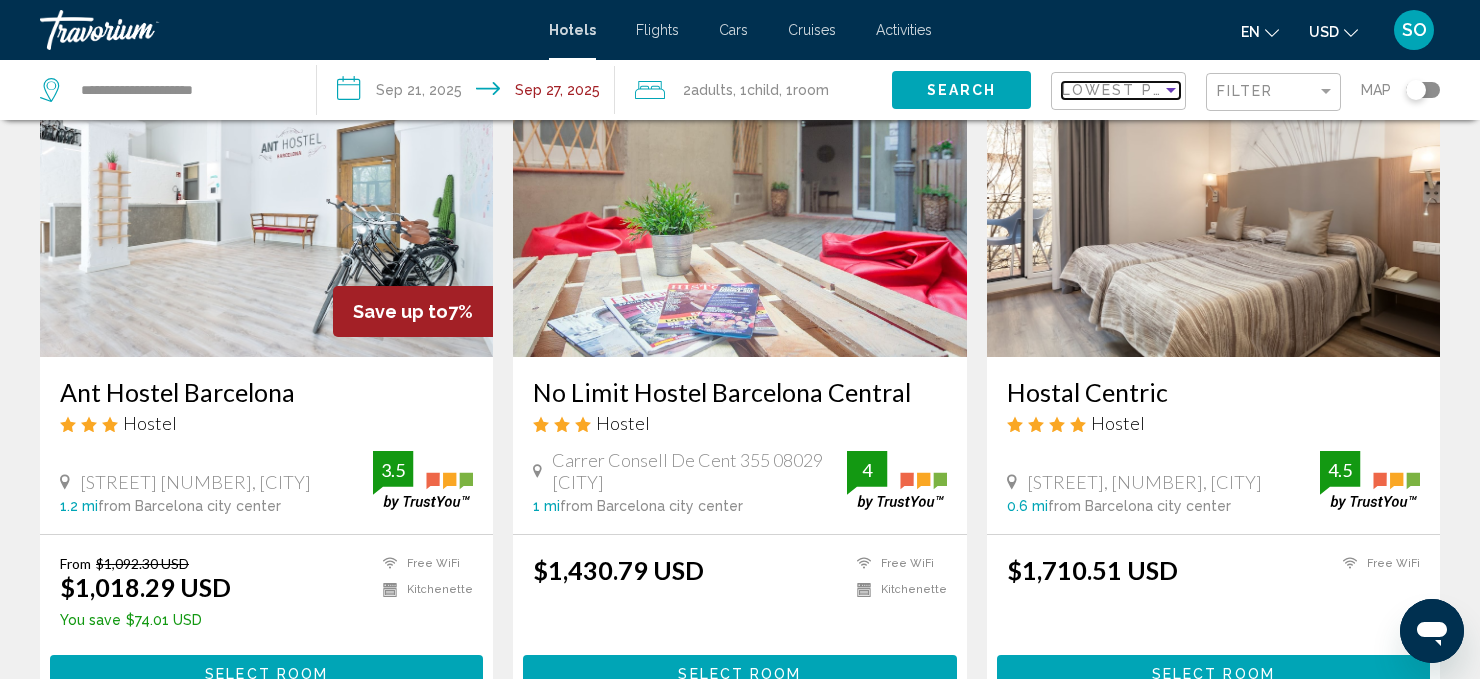 scroll, scrollTop: 0, scrollLeft: 0, axis: both 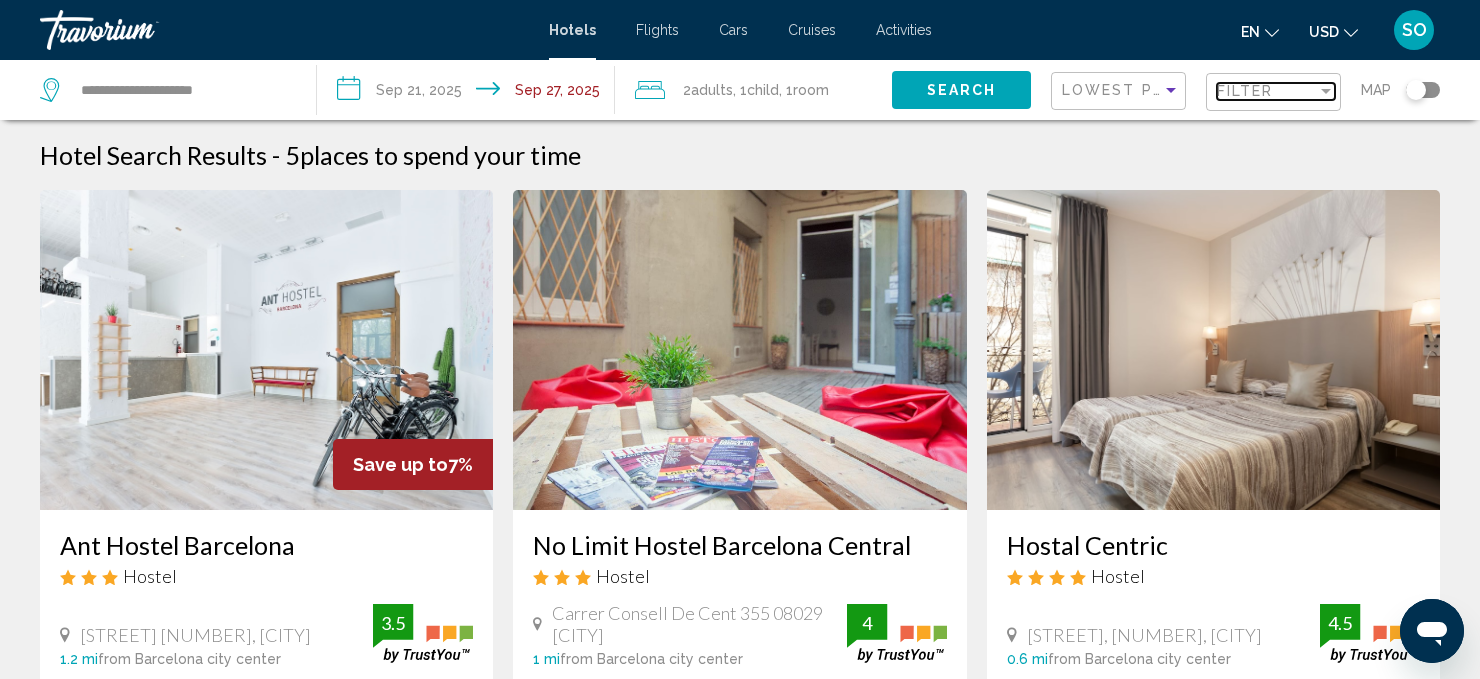 click at bounding box center (1326, 91) 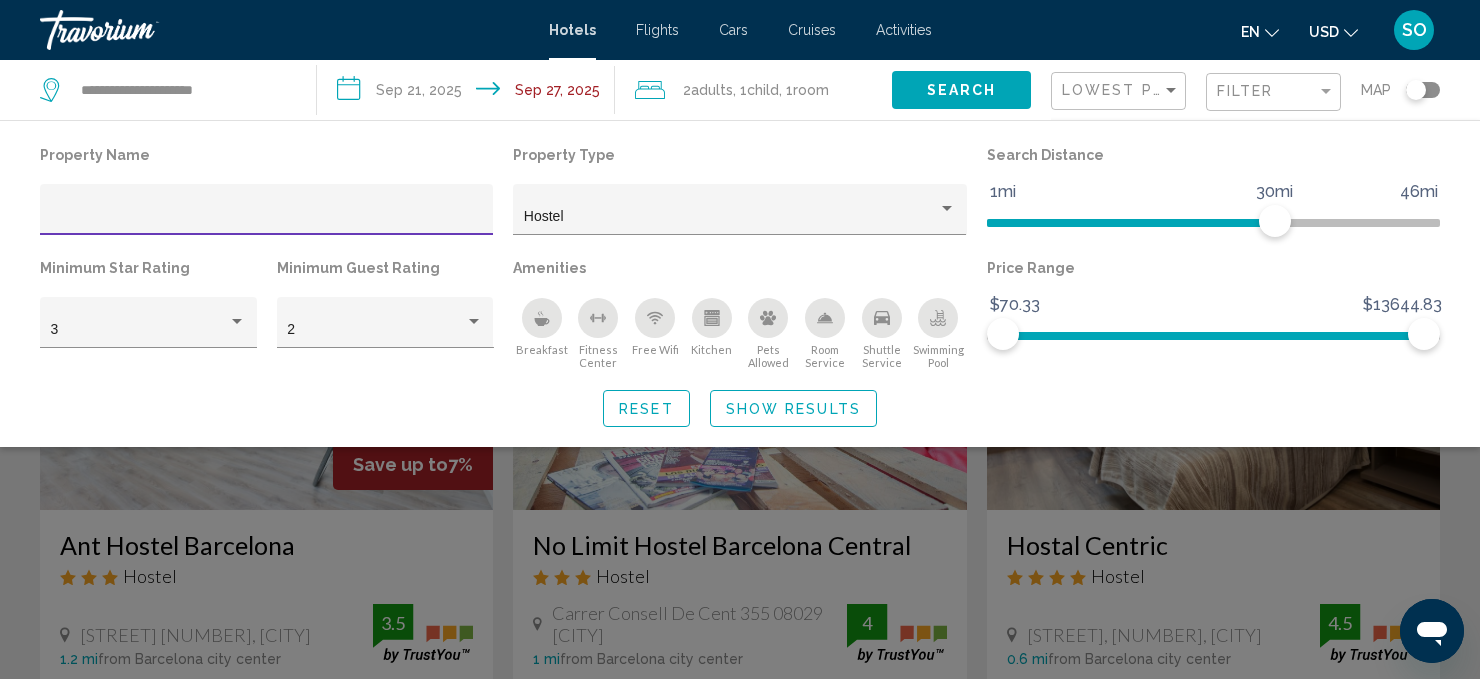 click 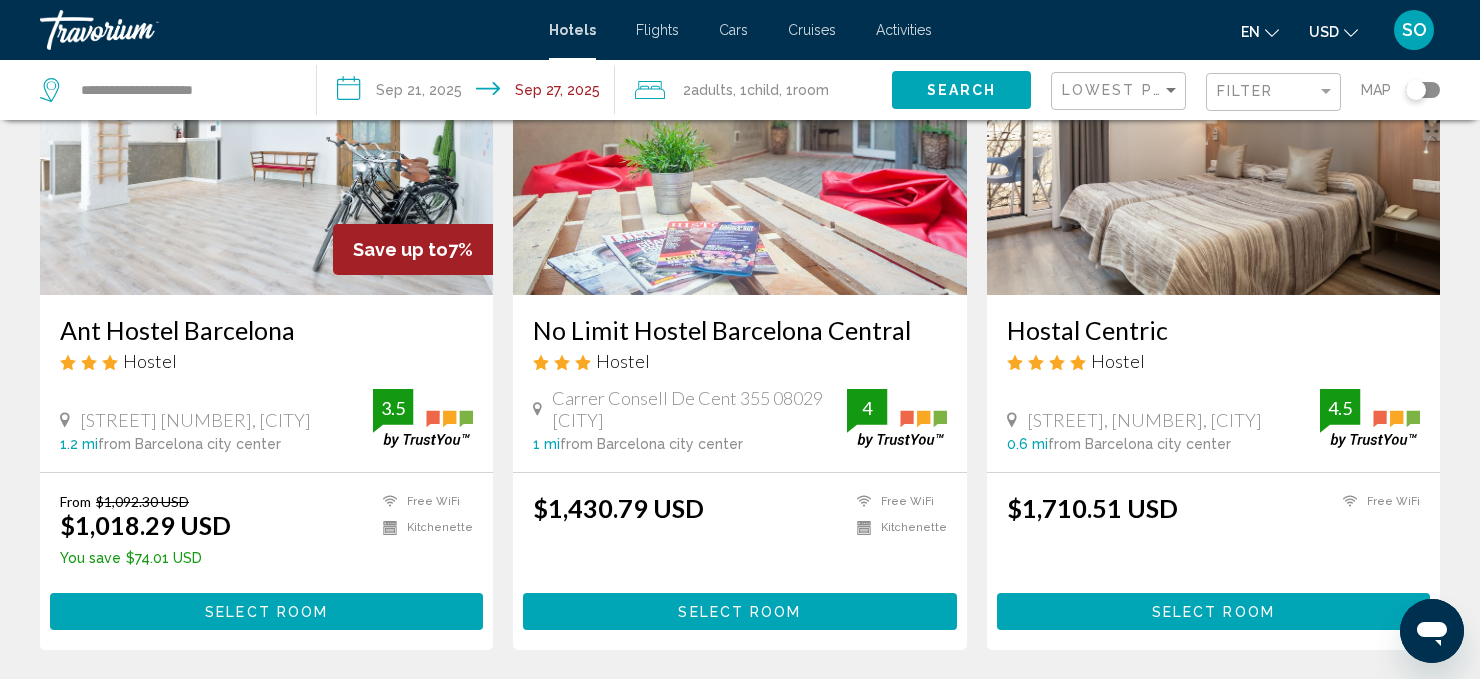 scroll, scrollTop: 229, scrollLeft: 0, axis: vertical 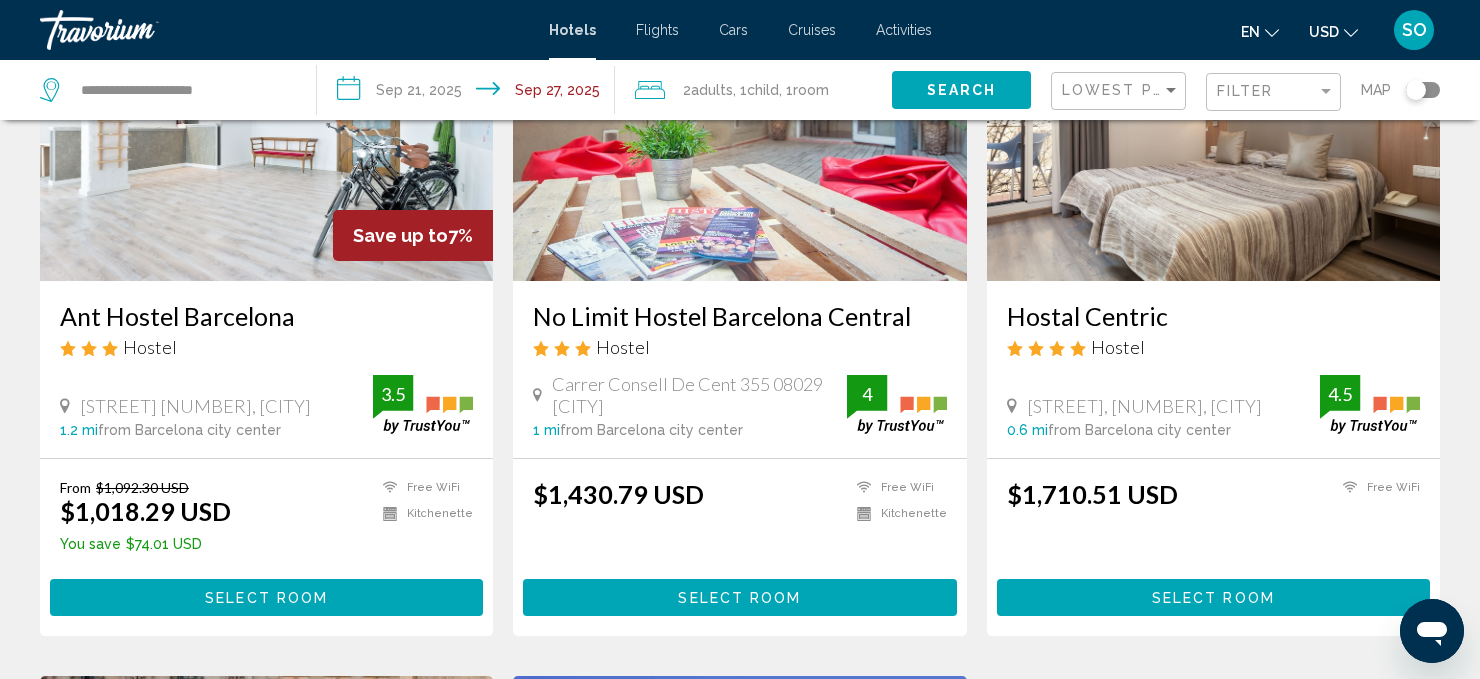 click on "Filter" 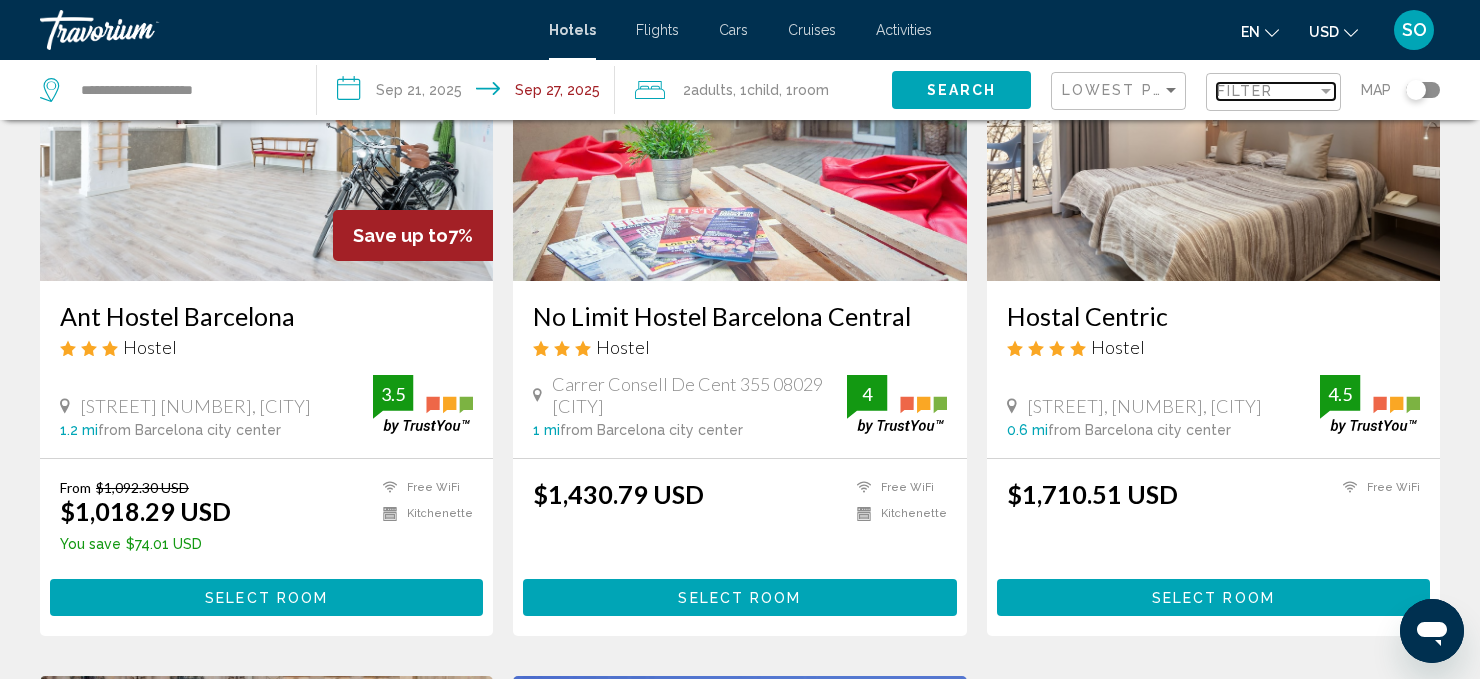 click at bounding box center [1326, 91] 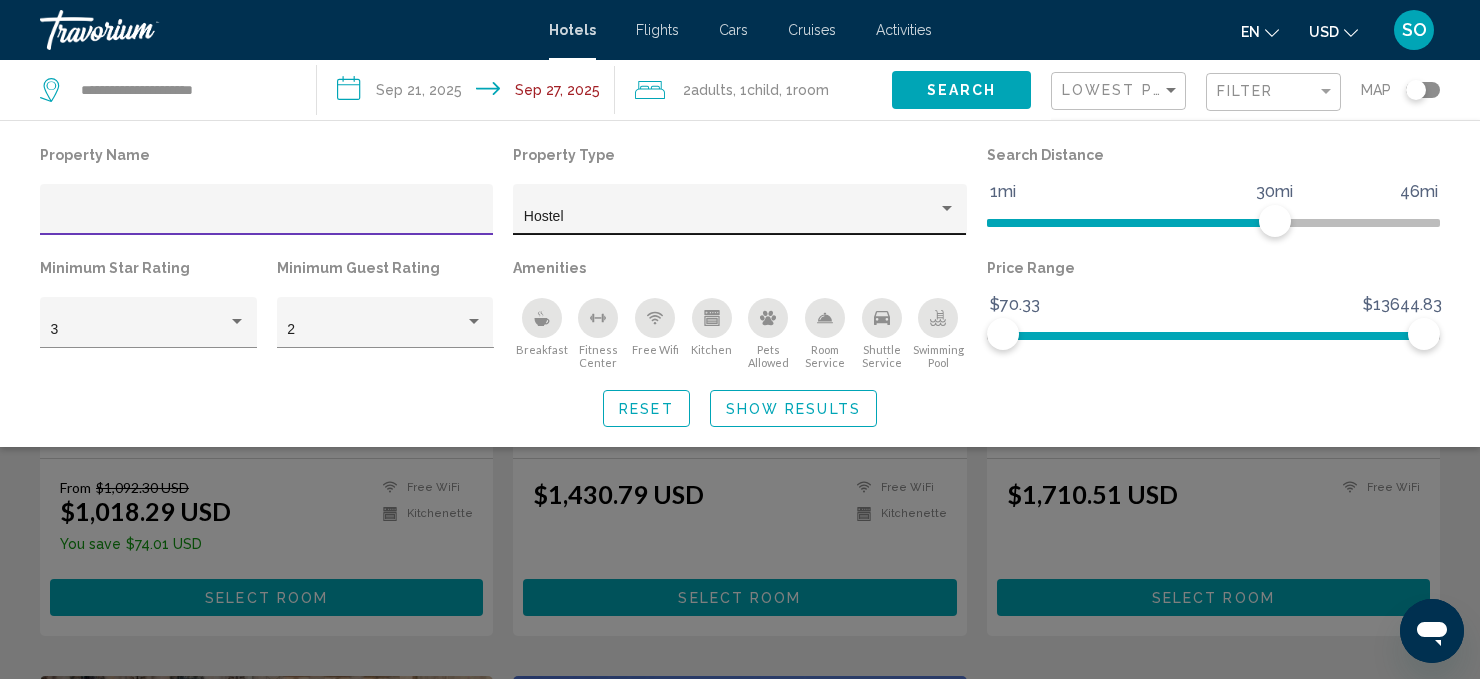 click at bounding box center [947, 209] 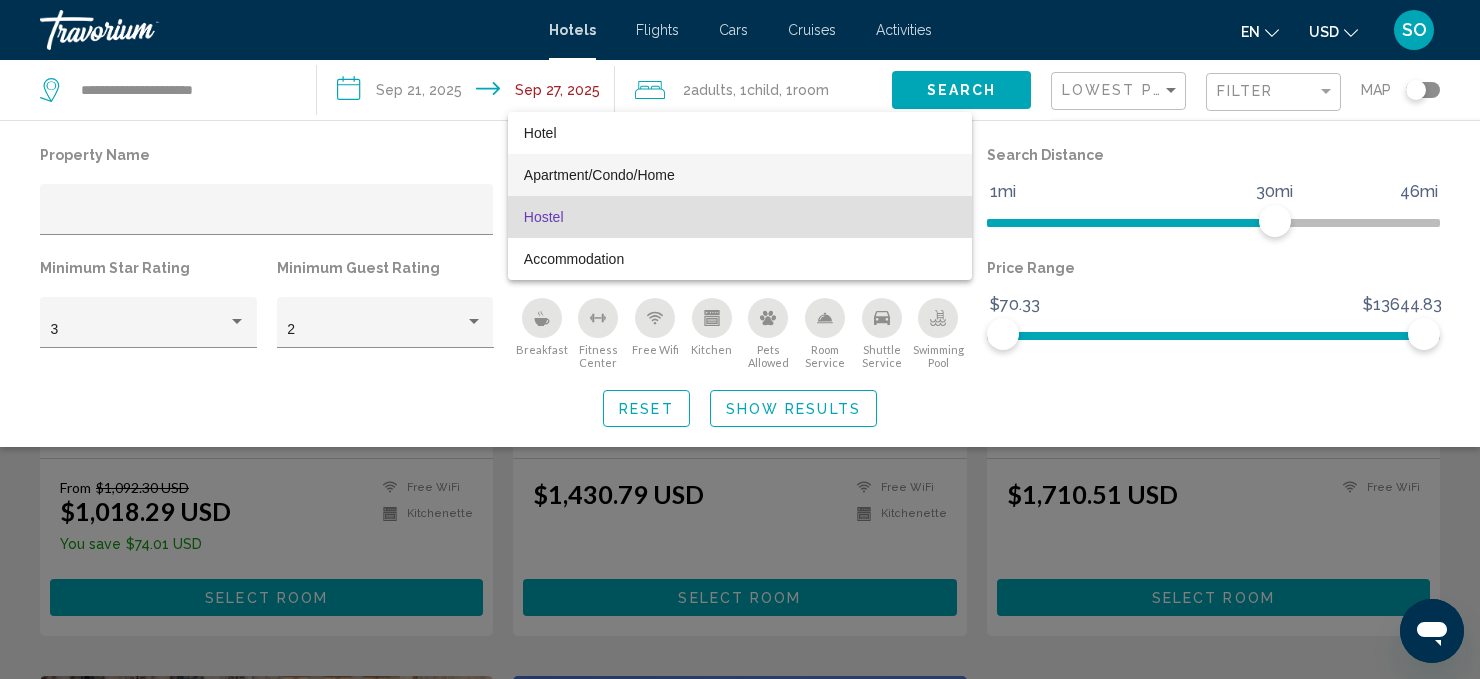 click on "Apartment/Condo/Home" at bounding box center [740, 175] 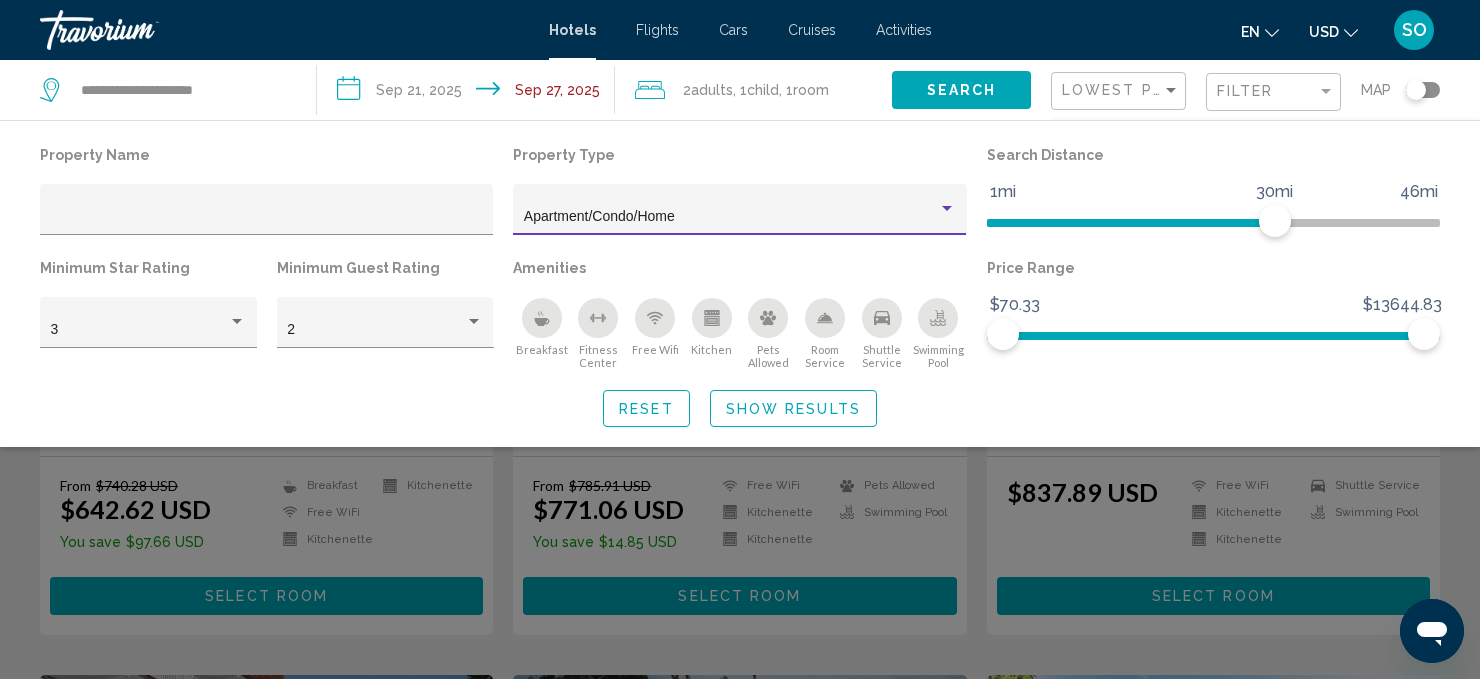 click on "Show Results" 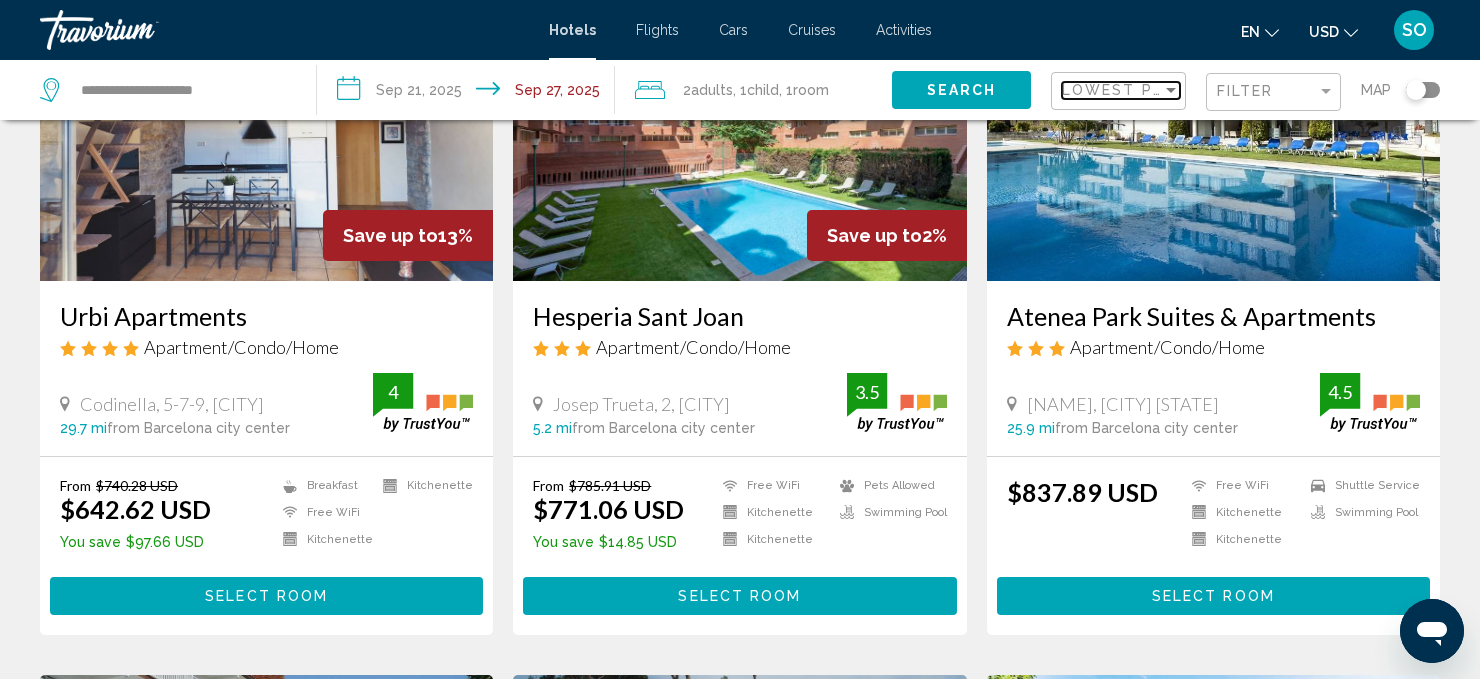 click at bounding box center [1171, 90] 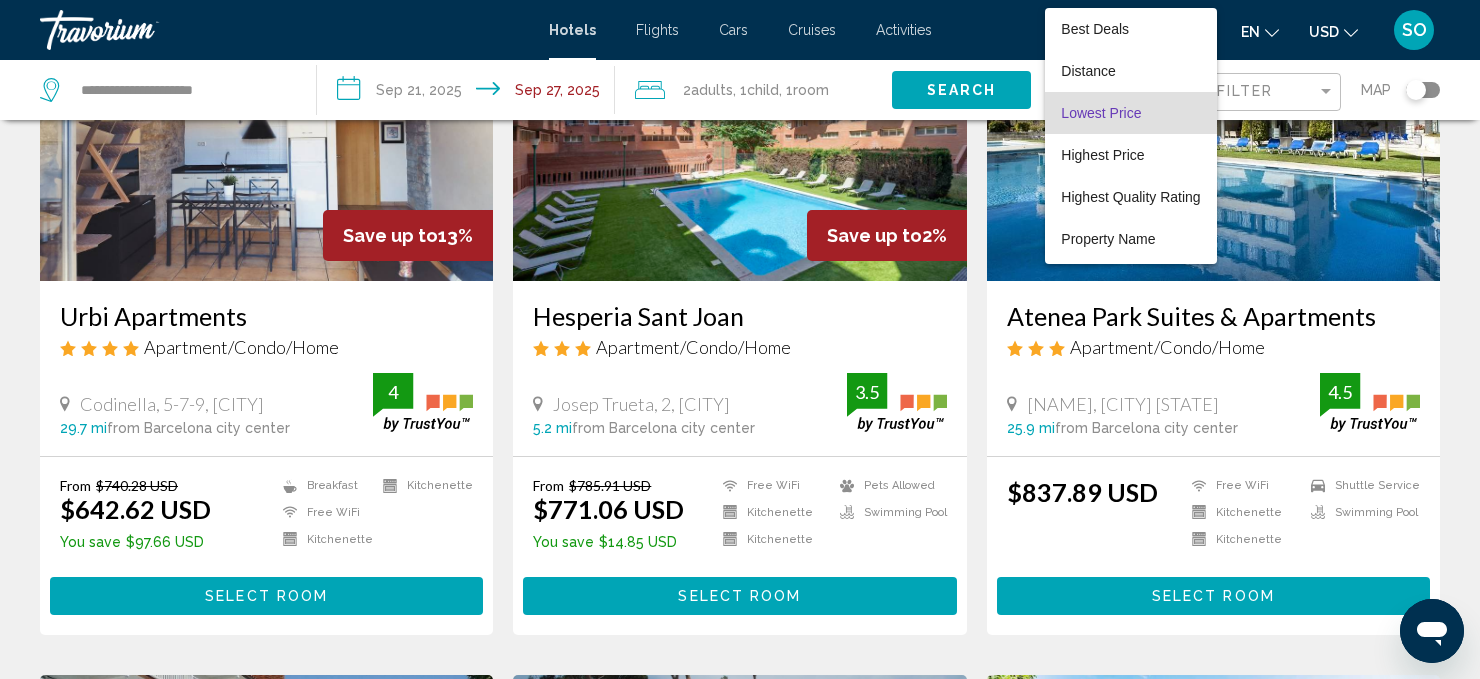 scroll, scrollTop: 23, scrollLeft: 0, axis: vertical 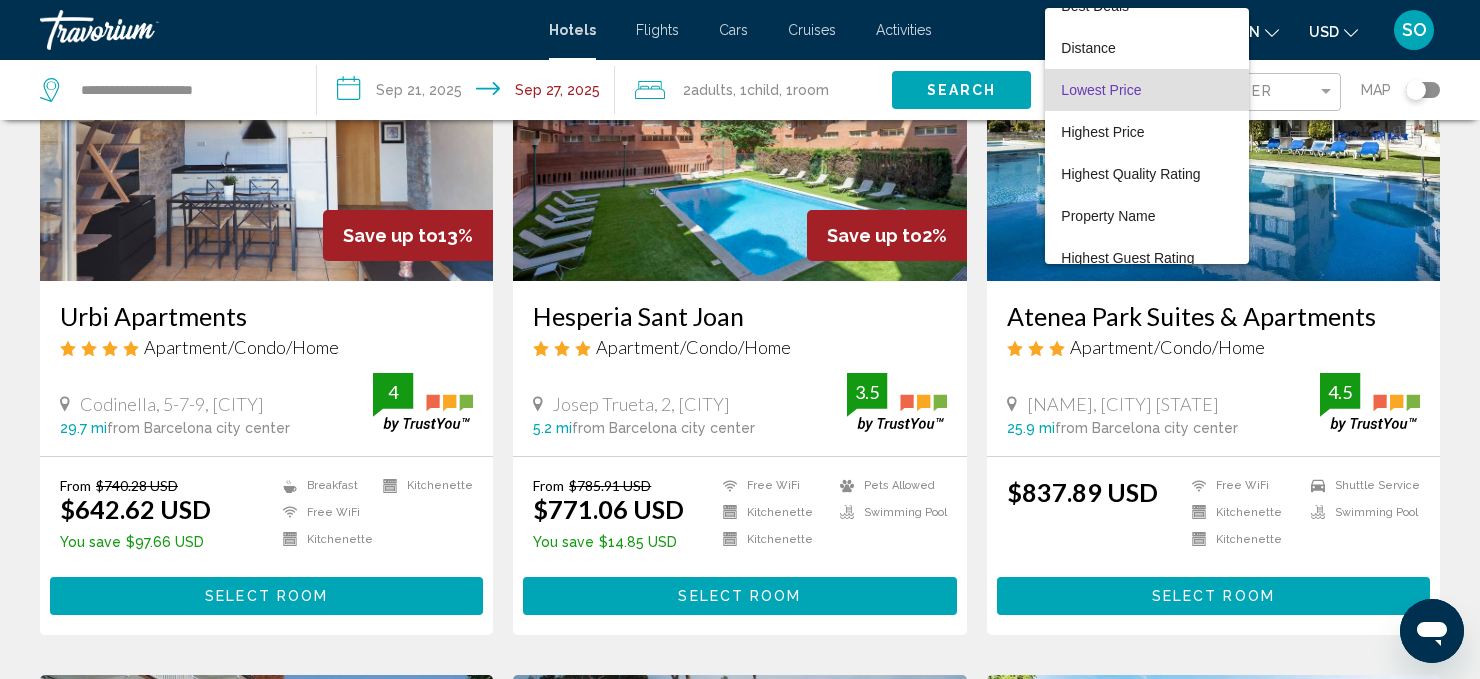 click on "Lowest Price" at bounding box center (1146, 90) 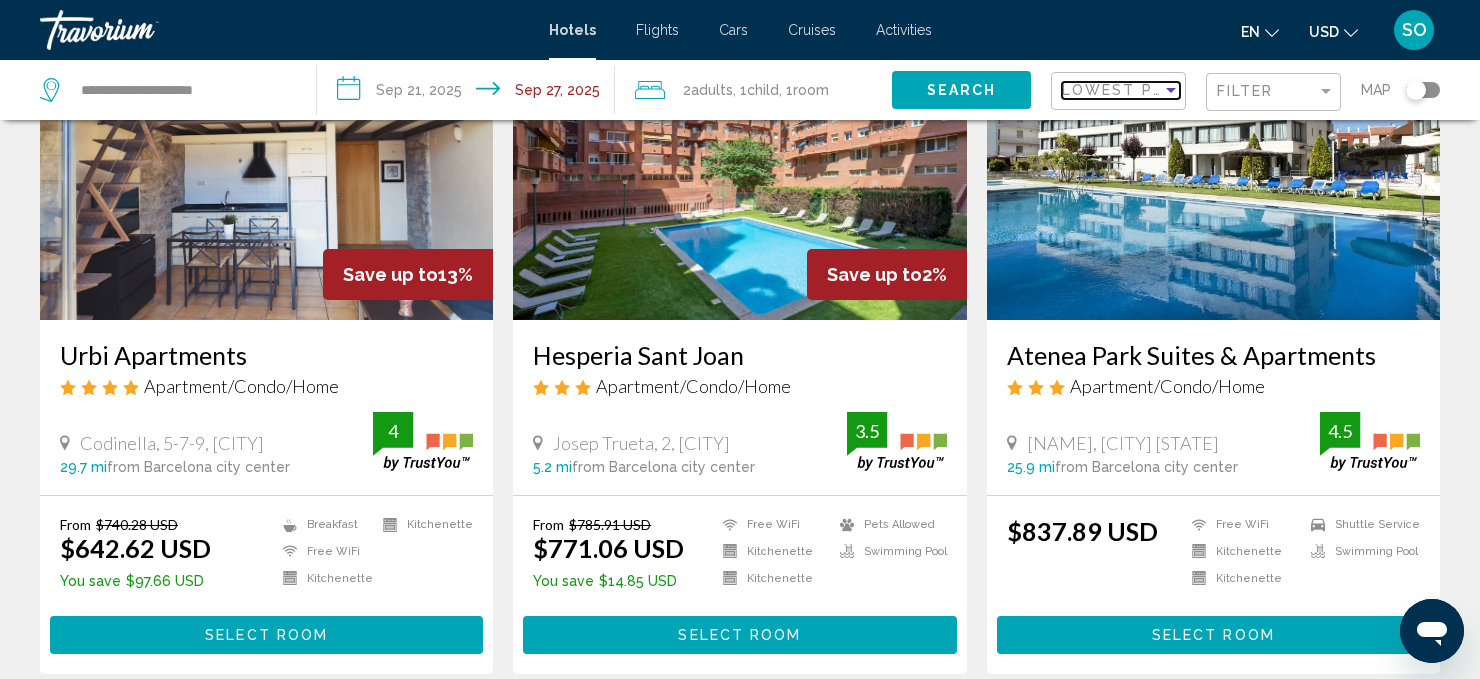 scroll, scrollTop: 191, scrollLeft: 0, axis: vertical 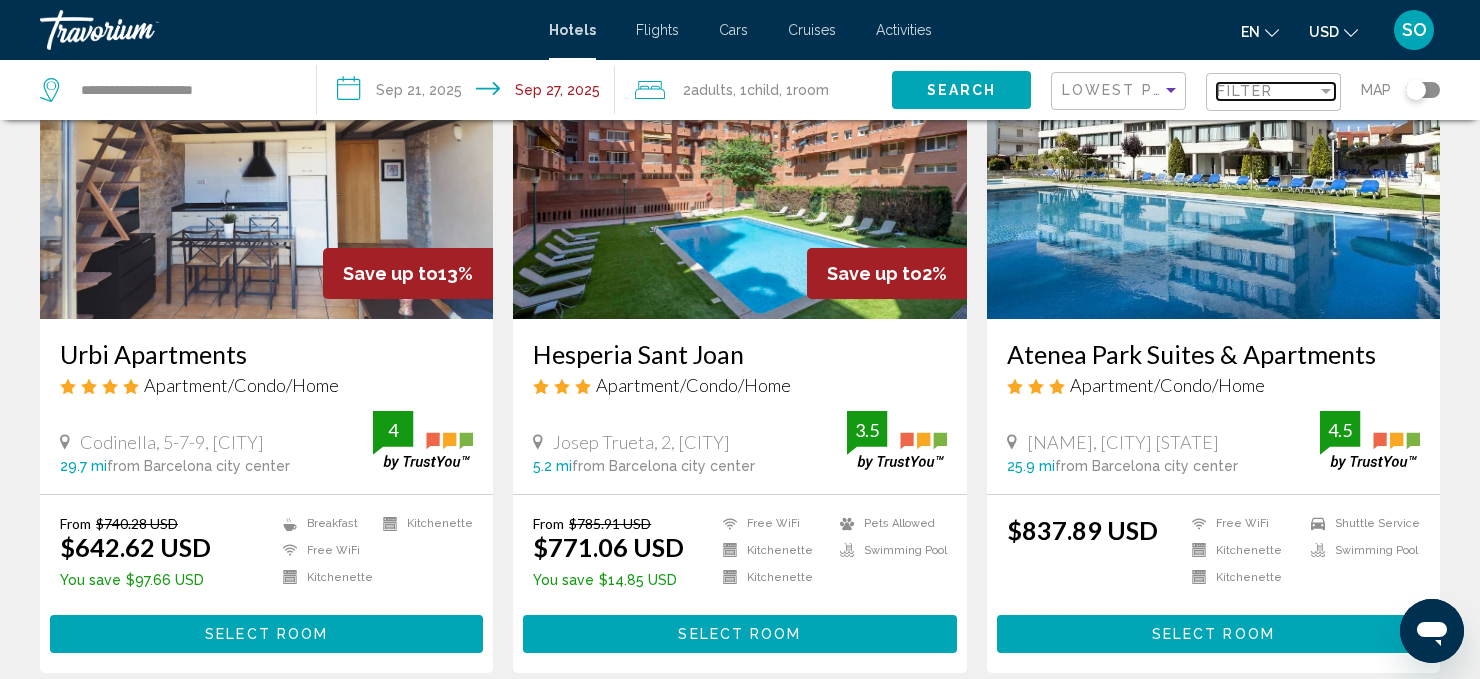 click at bounding box center [1326, 91] 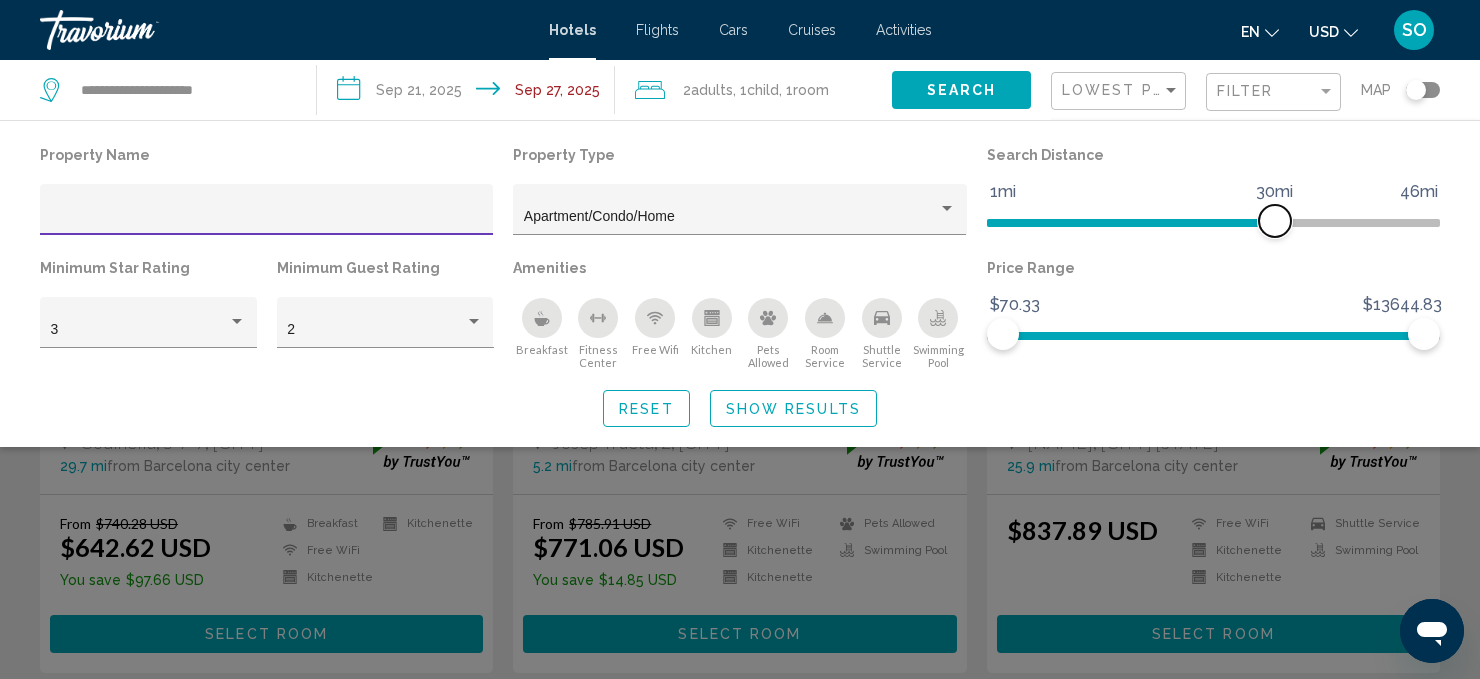 click 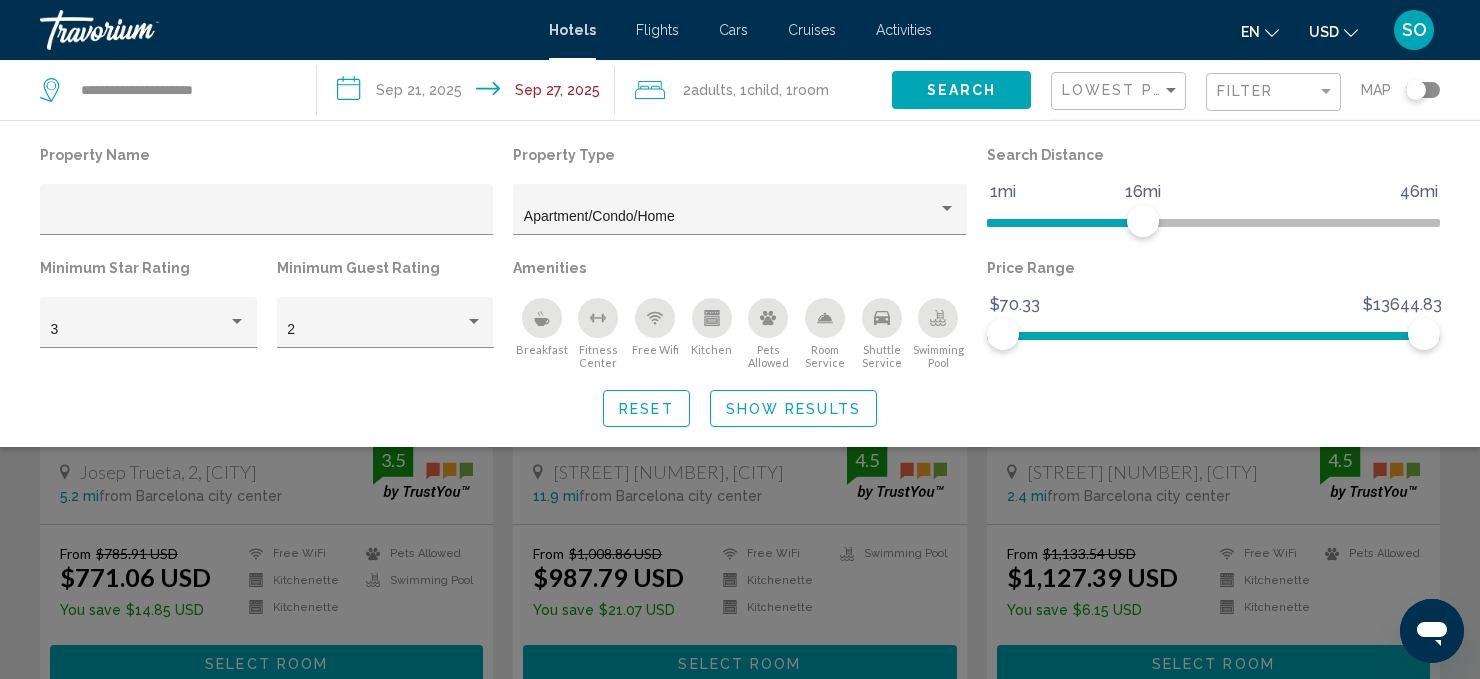 click on "Show Results" 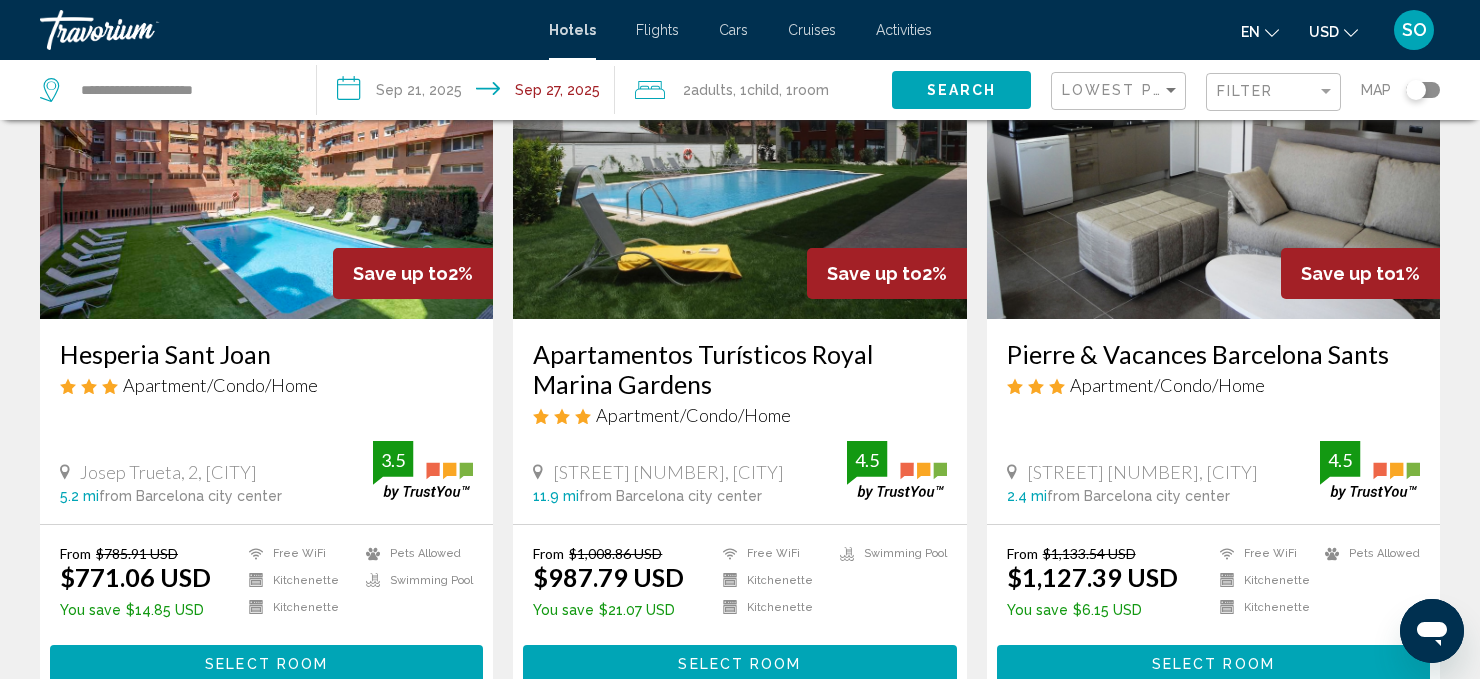 click on "Select Room" at bounding box center [266, 665] 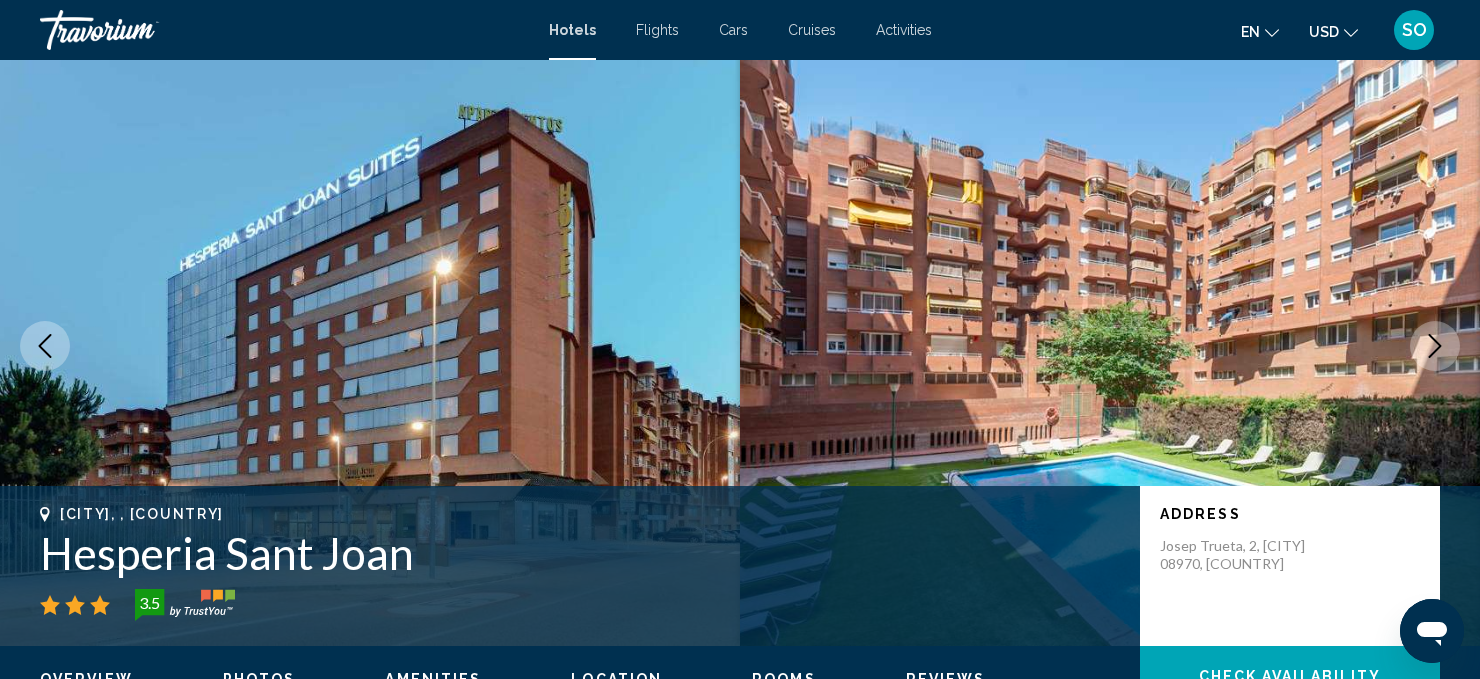 scroll, scrollTop: 0, scrollLeft: 0, axis: both 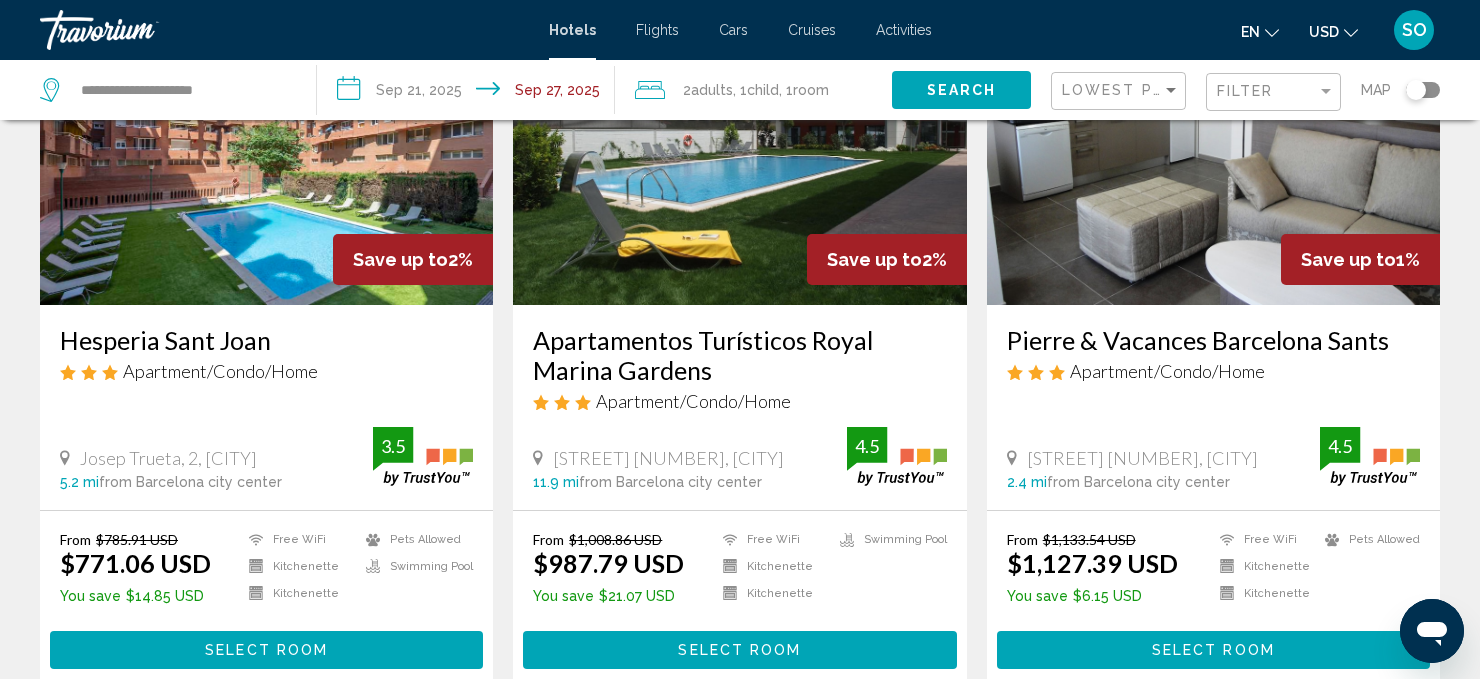 click on "Select Room" at bounding box center (266, 651) 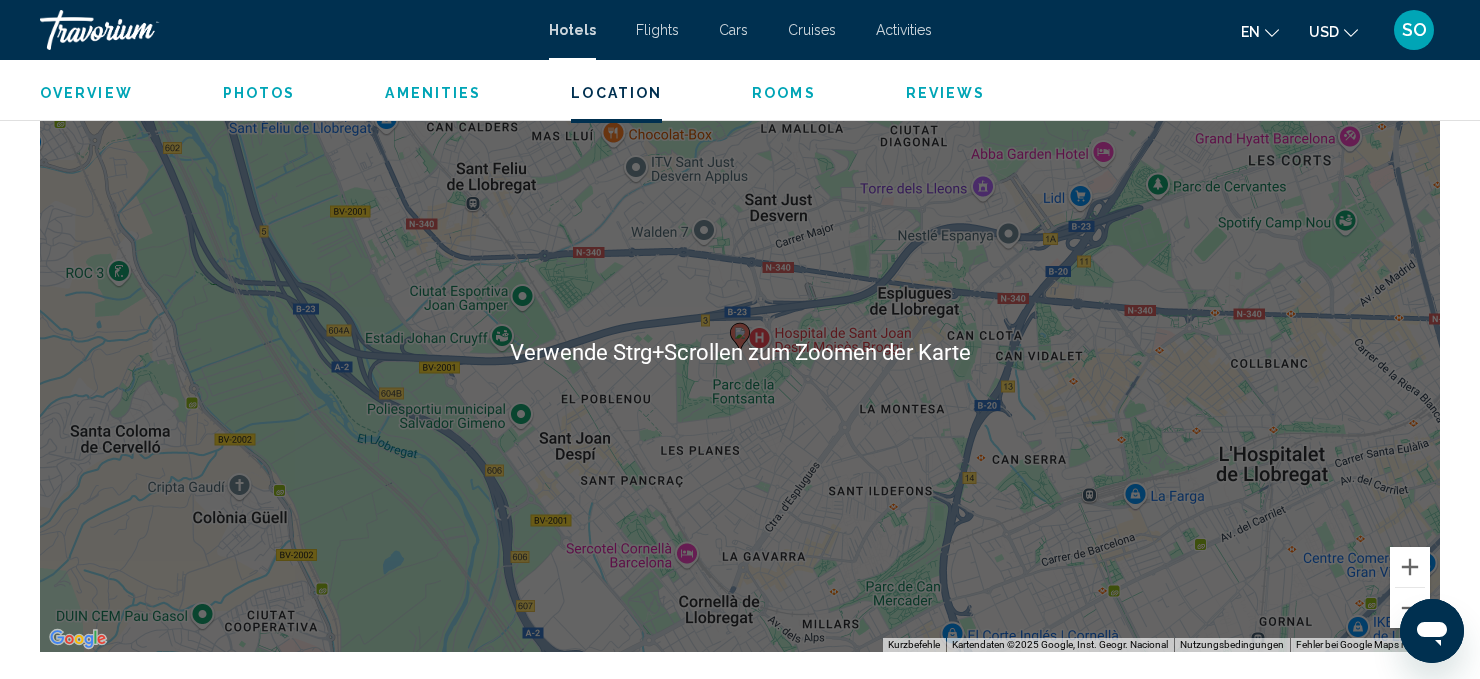 scroll, scrollTop: 1967, scrollLeft: 0, axis: vertical 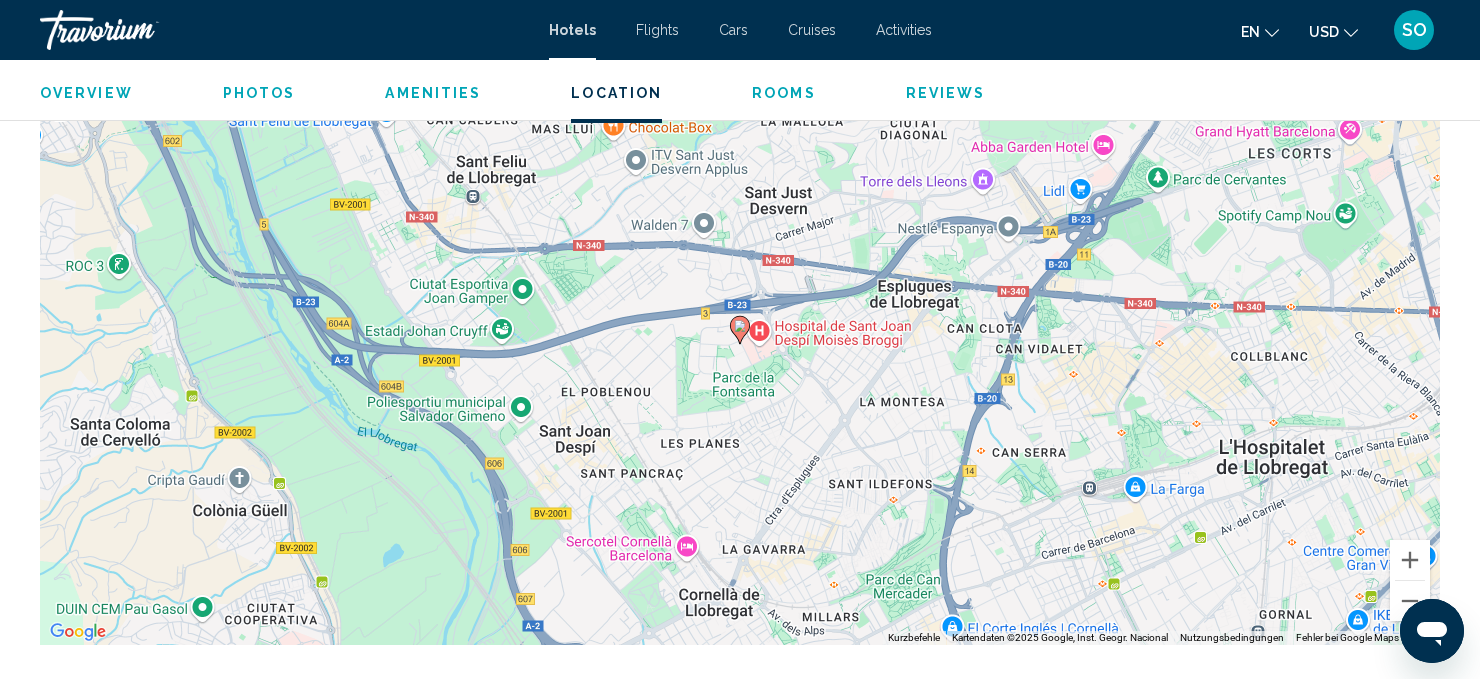 click on "Um den Modus zum Ziehen mit der Tastatur zu aktivieren, drückst du Alt + Eingabetaste. Wenn du den Modus aktiviert hast, kannst du die Markierung mit den Pfeiltasten verschieben. Nachdem du sie an die gewünschte Stelle gezogen bzw. verschoben hast, drückst du einfach die Eingabetaste. Durch Drücken der Esc-Taste kannst du den Vorgang abbrechen." at bounding box center (740, 345) 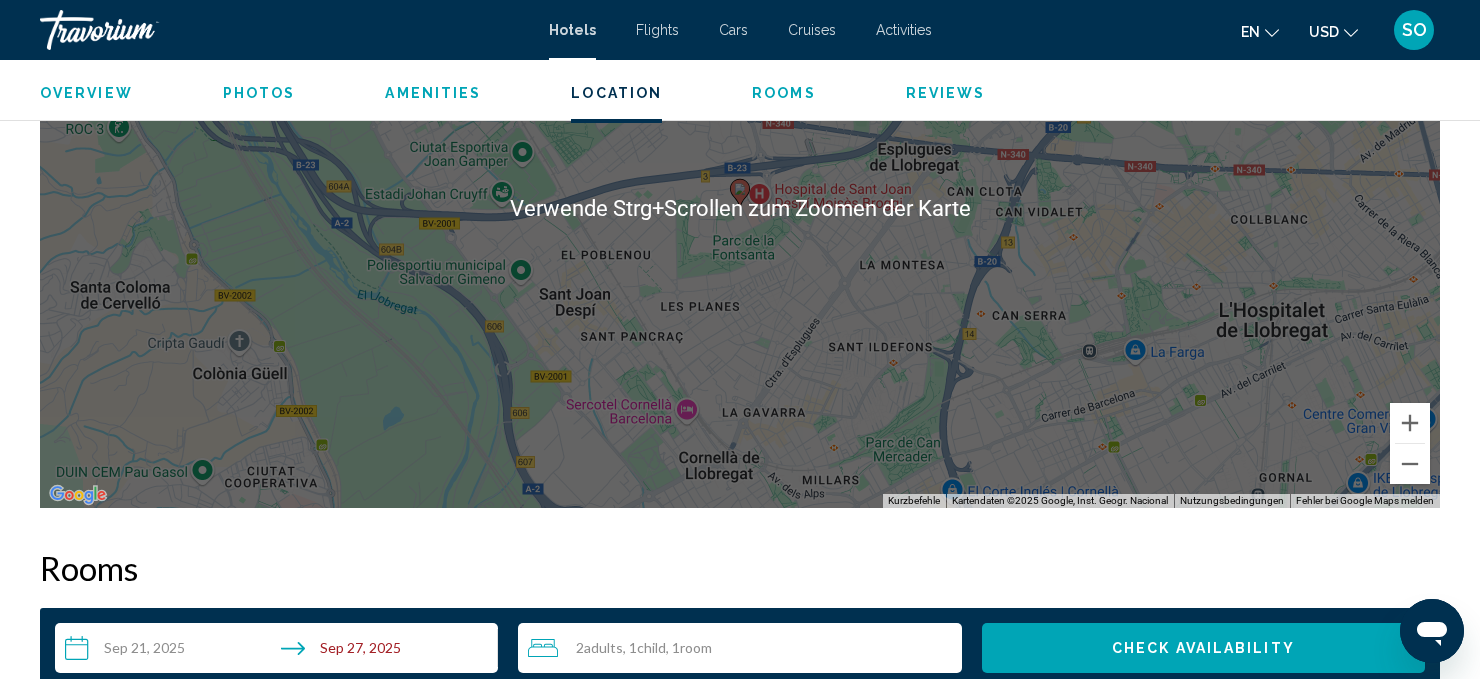 scroll, scrollTop: 2152, scrollLeft: 0, axis: vertical 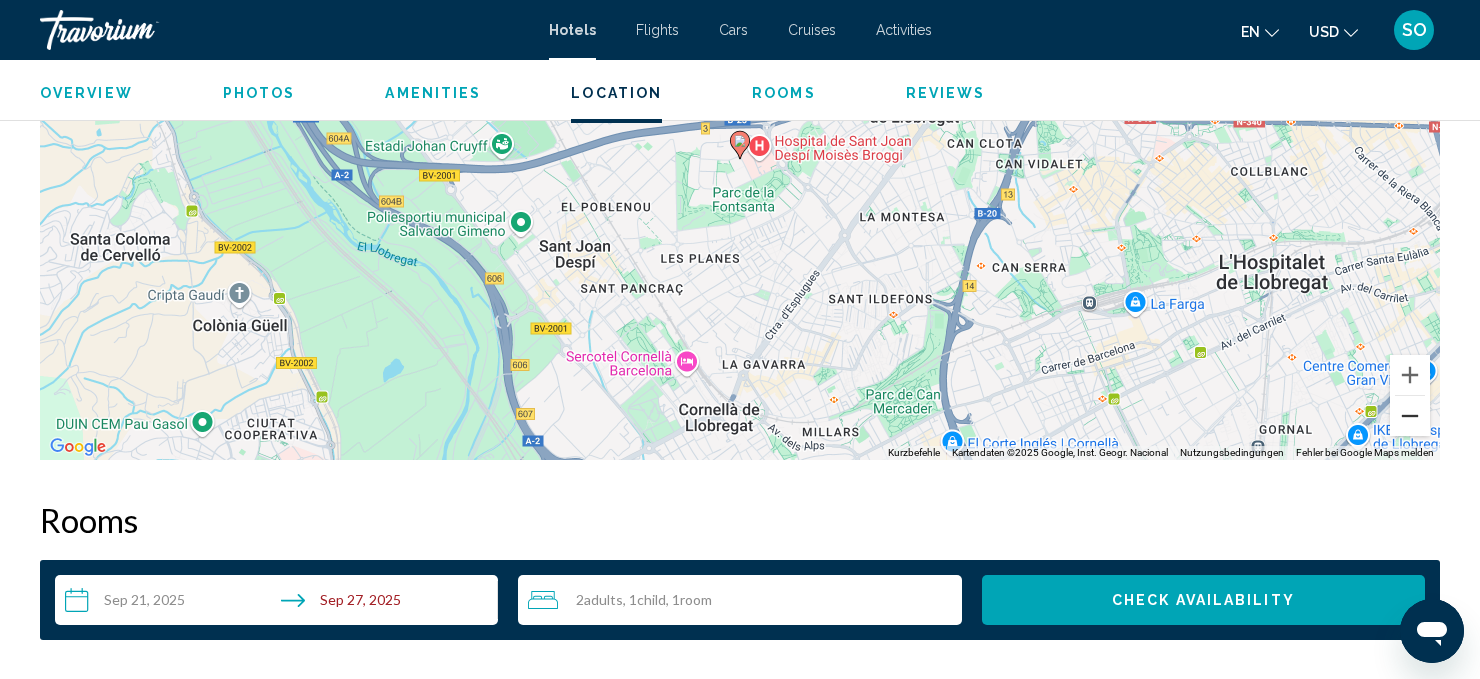 click at bounding box center [1410, 416] 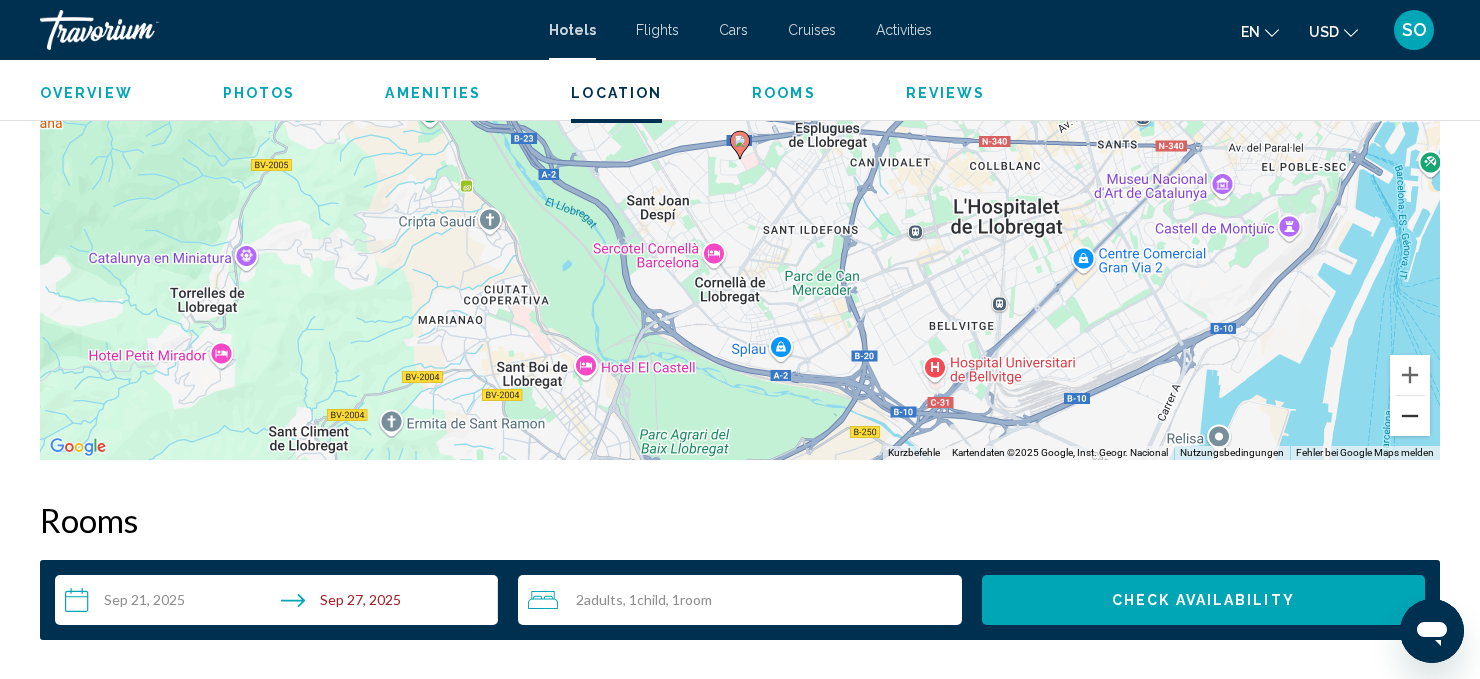click at bounding box center (1410, 416) 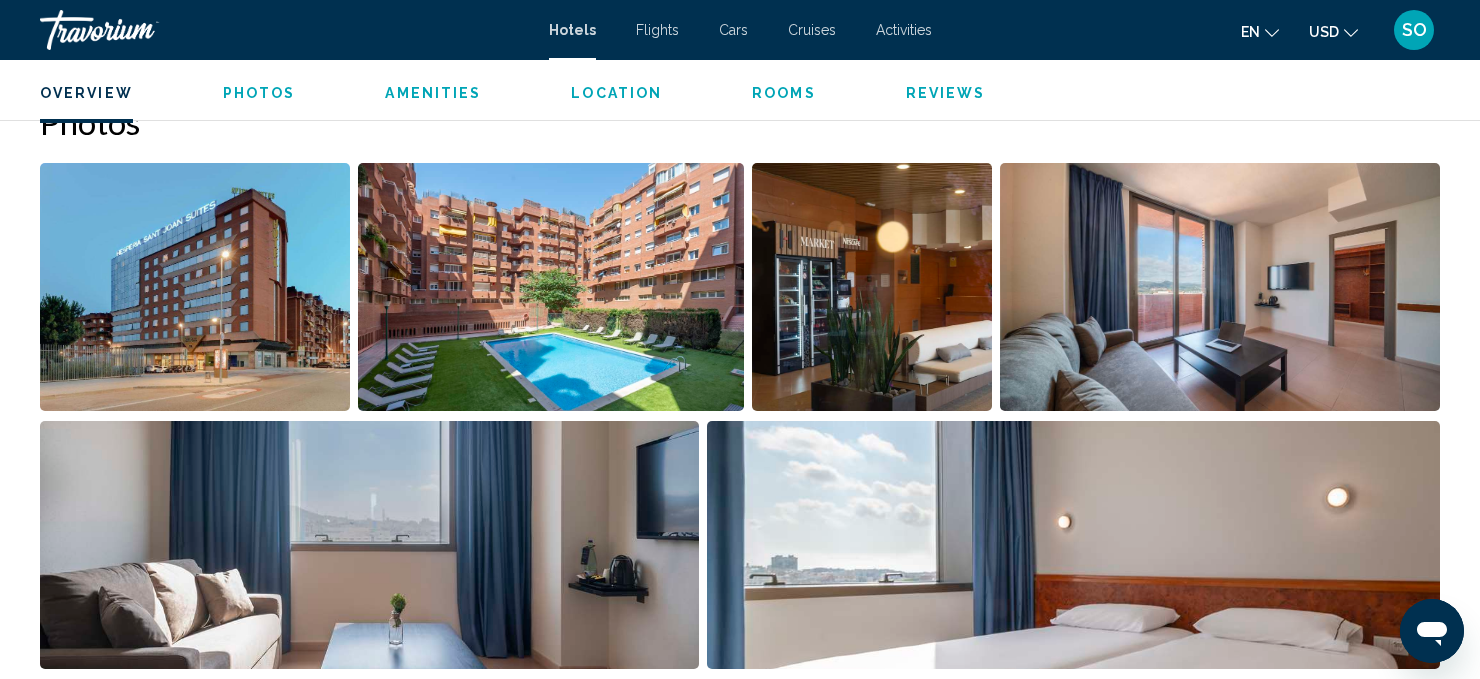 scroll, scrollTop: 527, scrollLeft: 0, axis: vertical 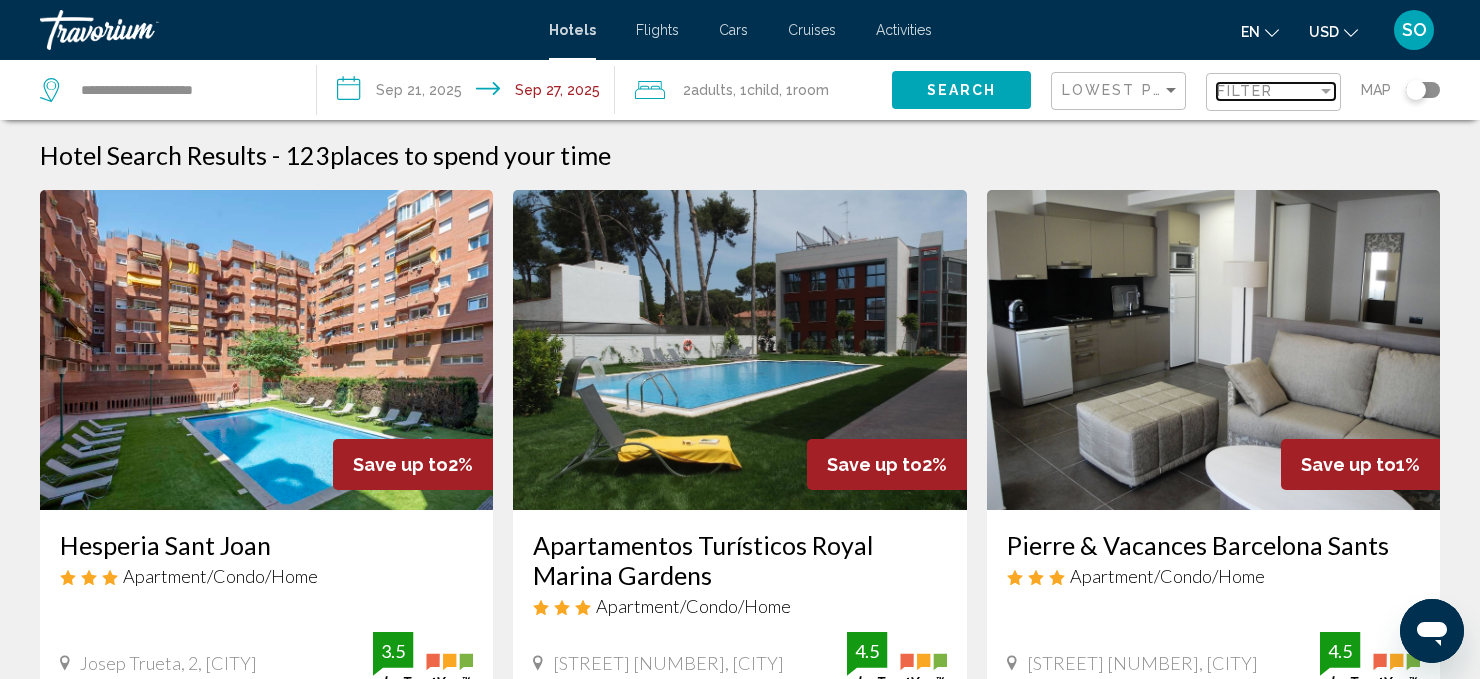 click at bounding box center [1326, 91] 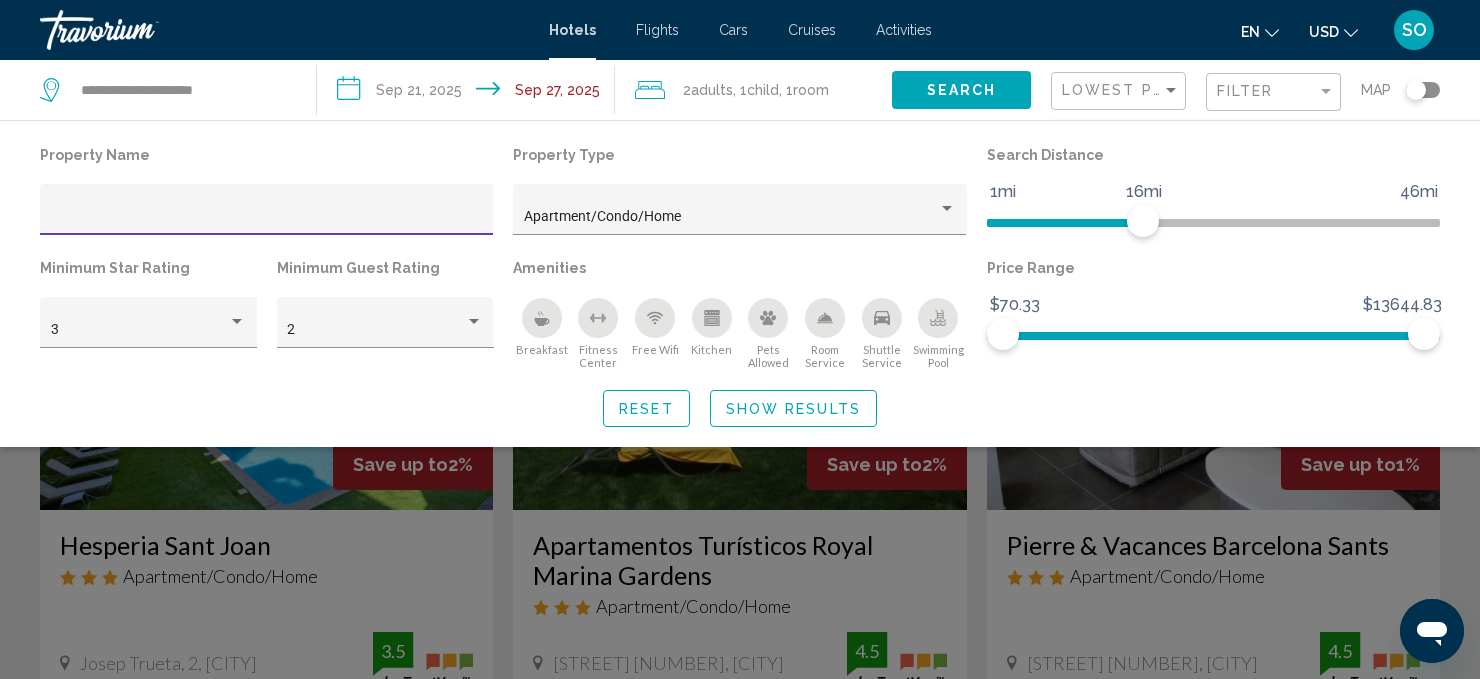 click 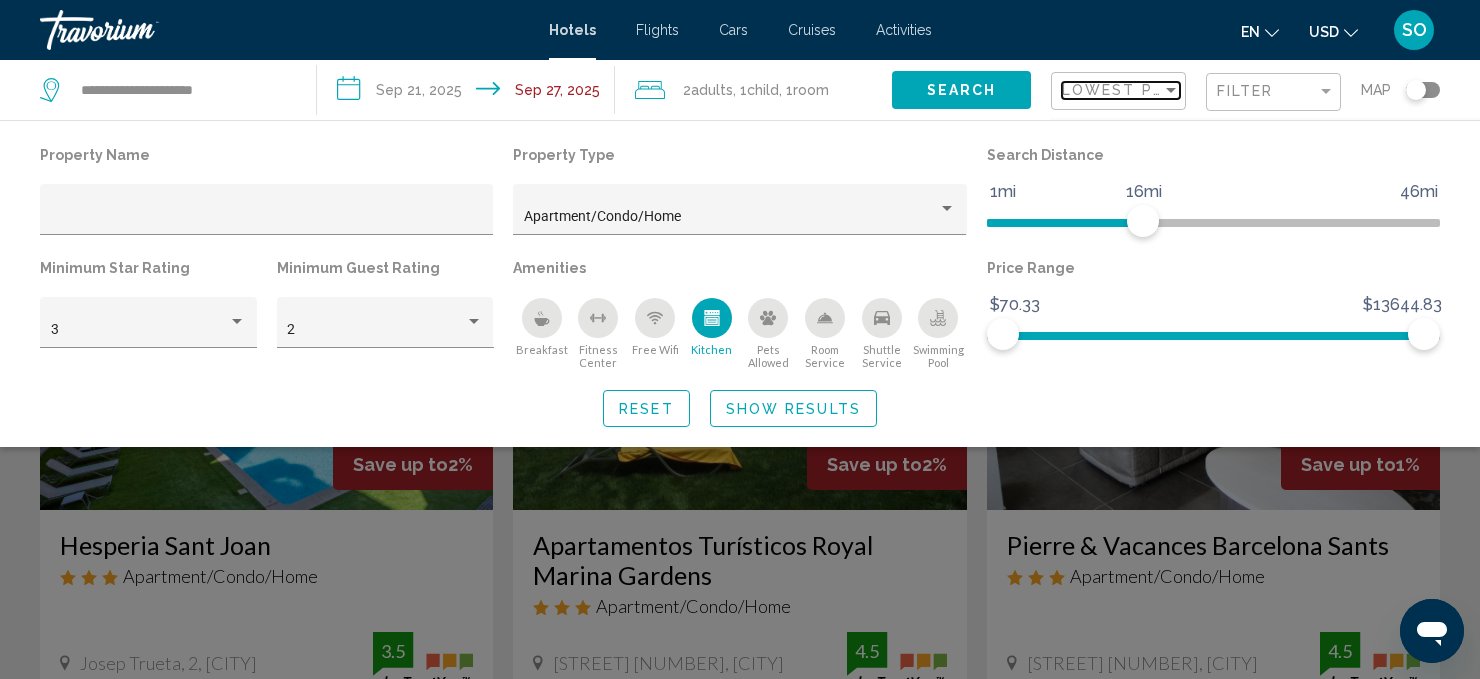 click at bounding box center [1171, 90] 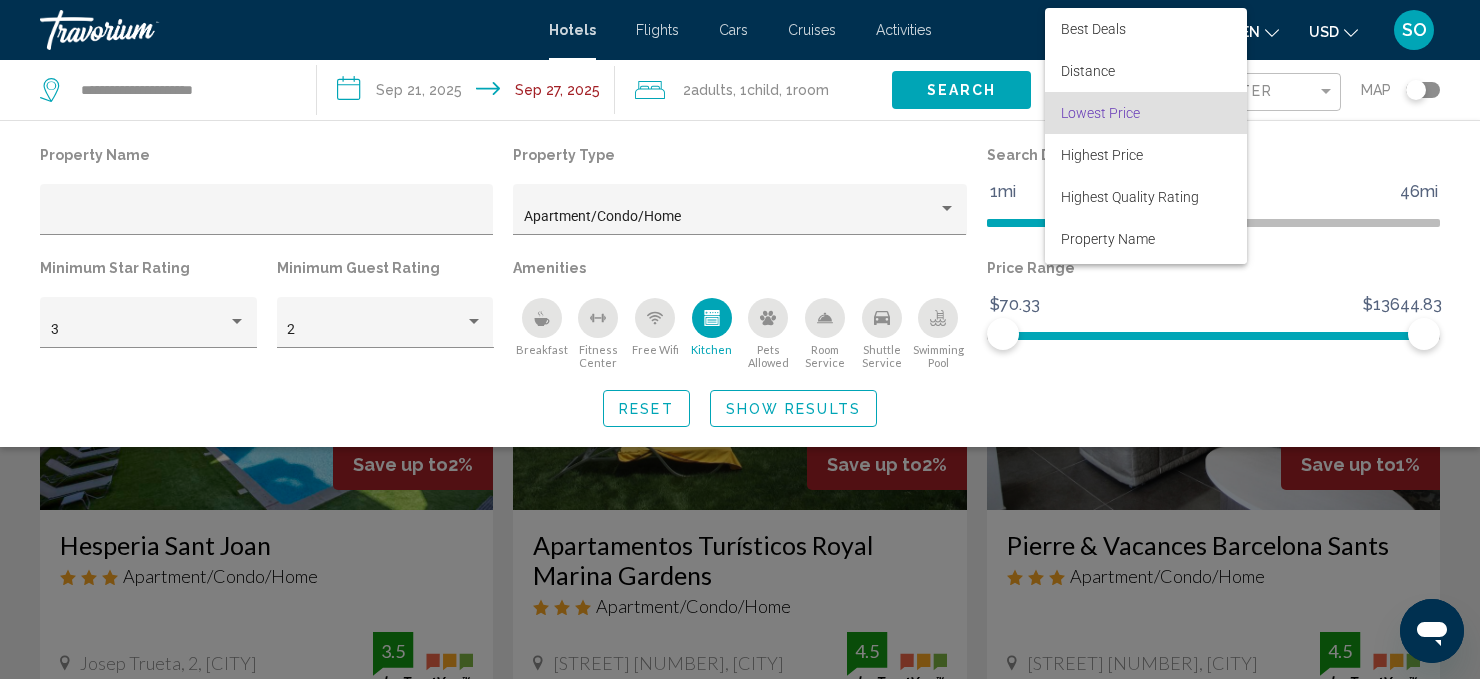 scroll, scrollTop: 23, scrollLeft: 0, axis: vertical 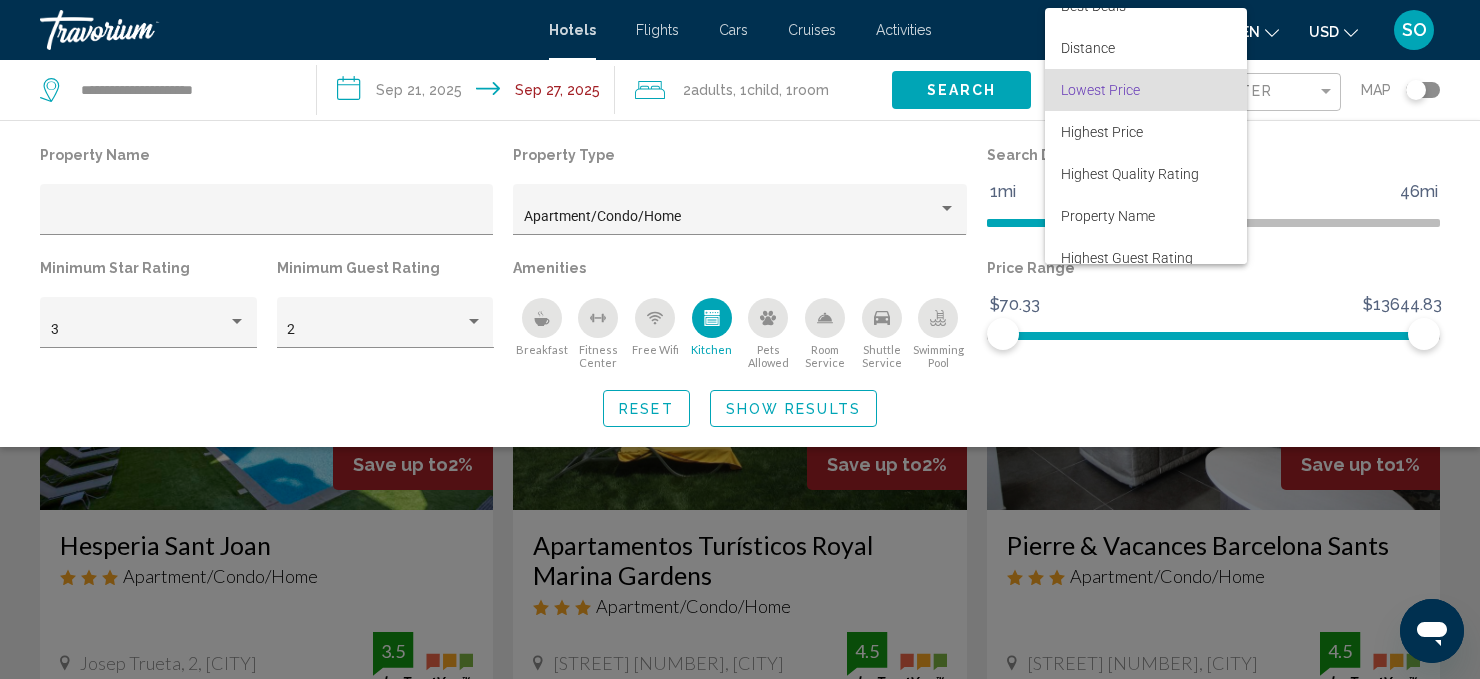 click on "Lowest Price" at bounding box center (1100, 90) 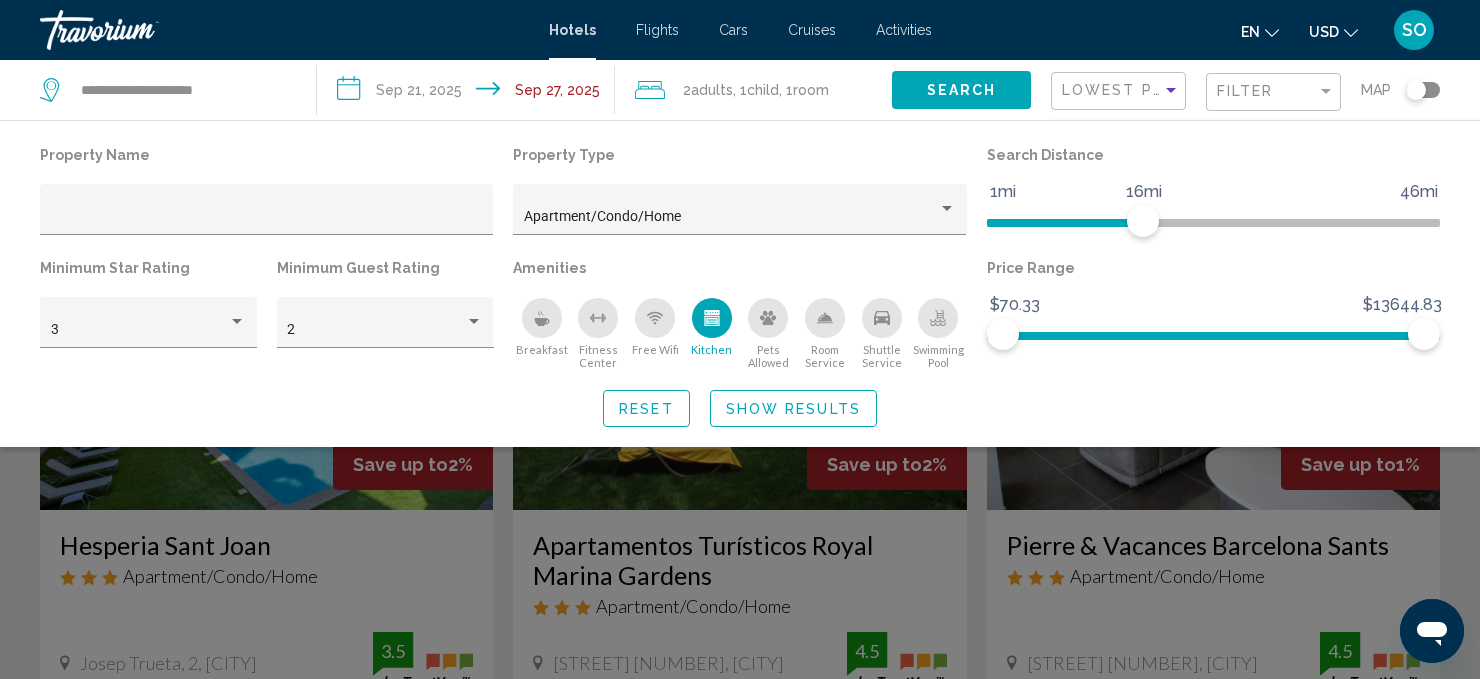 click on "Show Results" 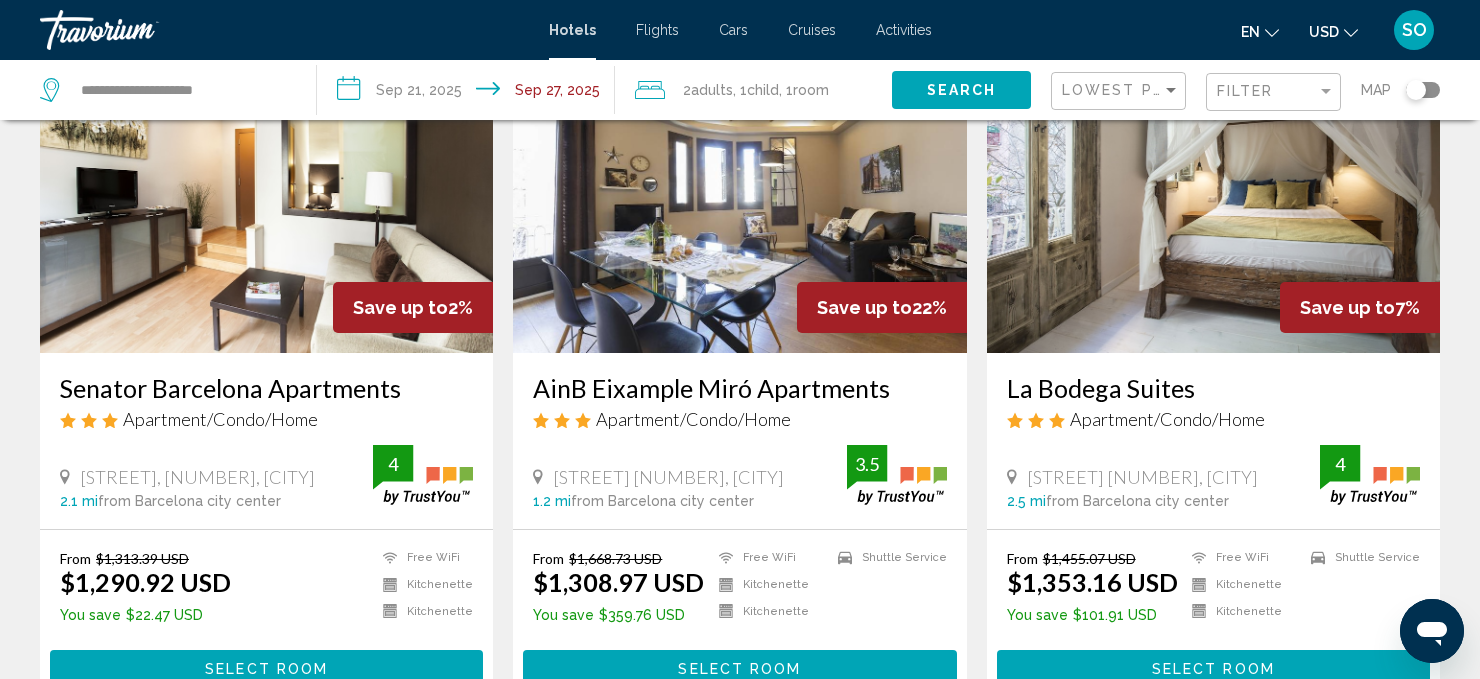 scroll, scrollTop: 0, scrollLeft: 0, axis: both 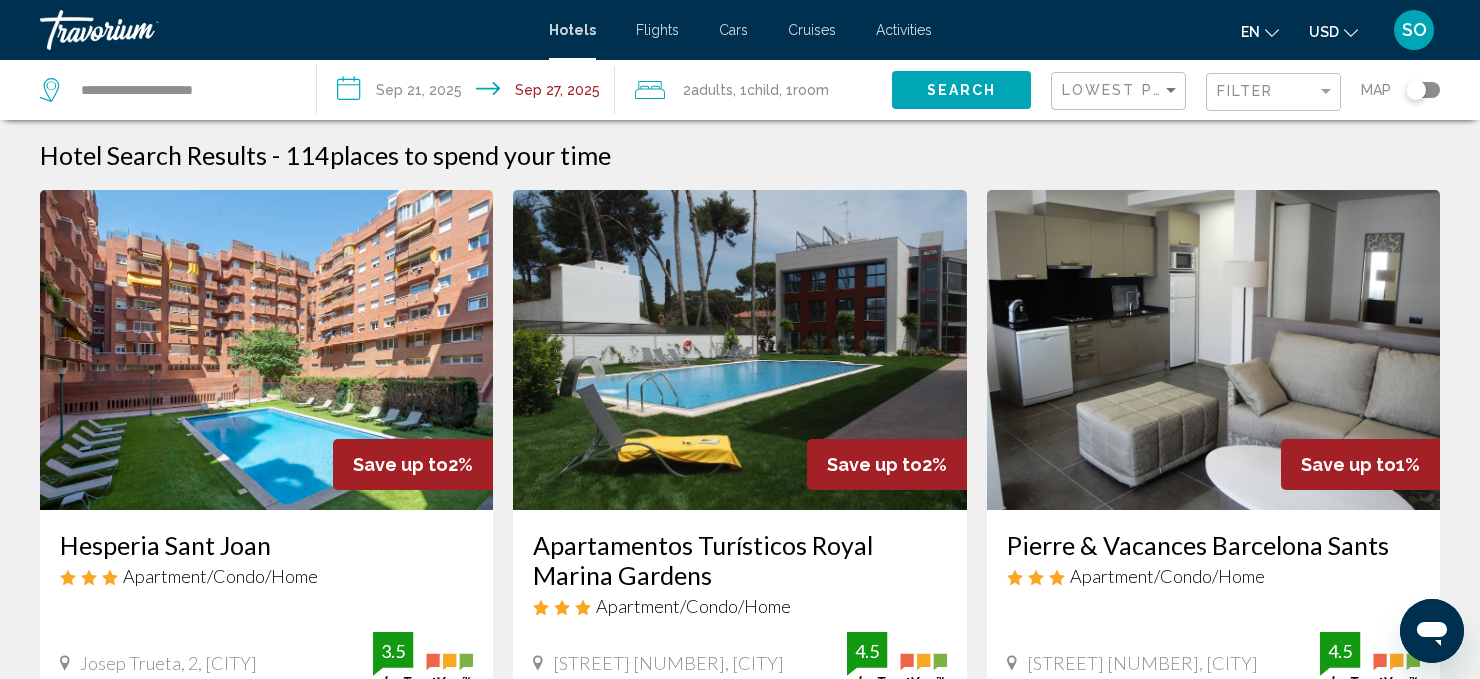 click 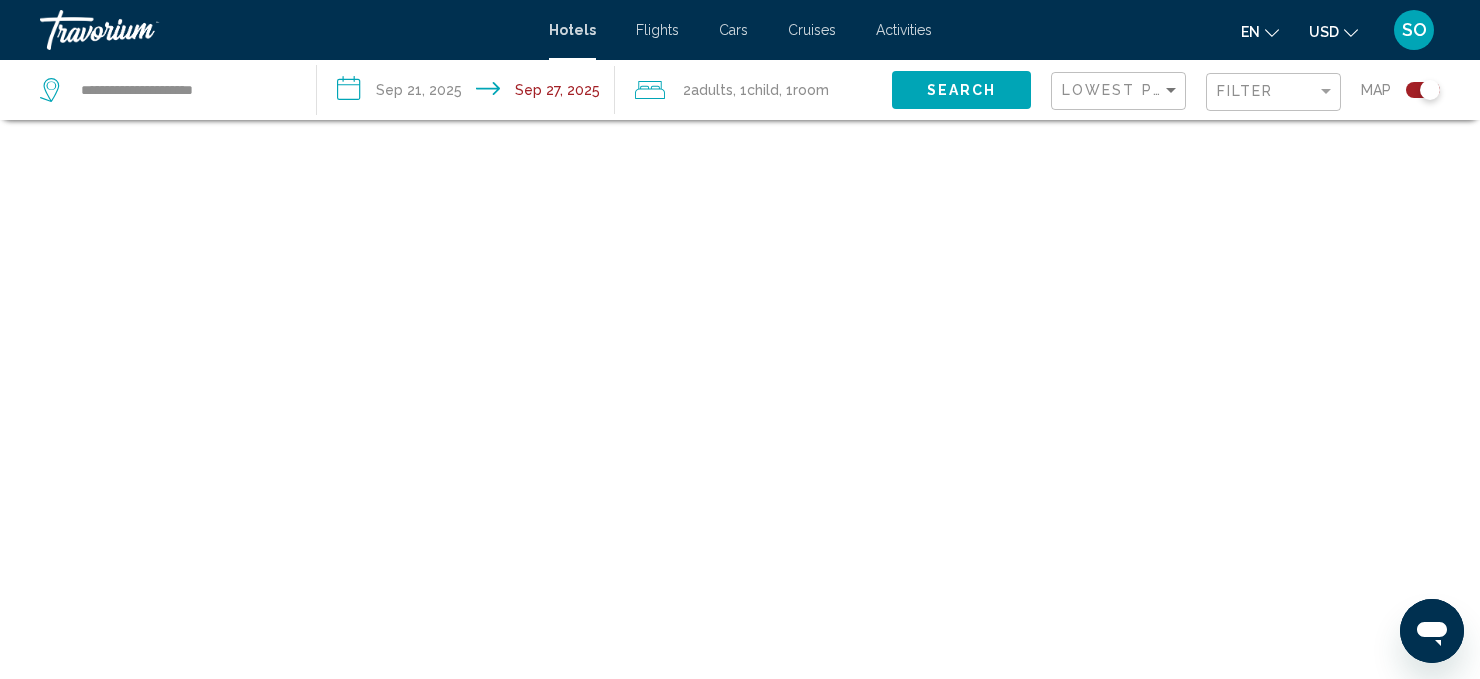 scroll, scrollTop: 120, scrollLeft: 0, axis: vertical 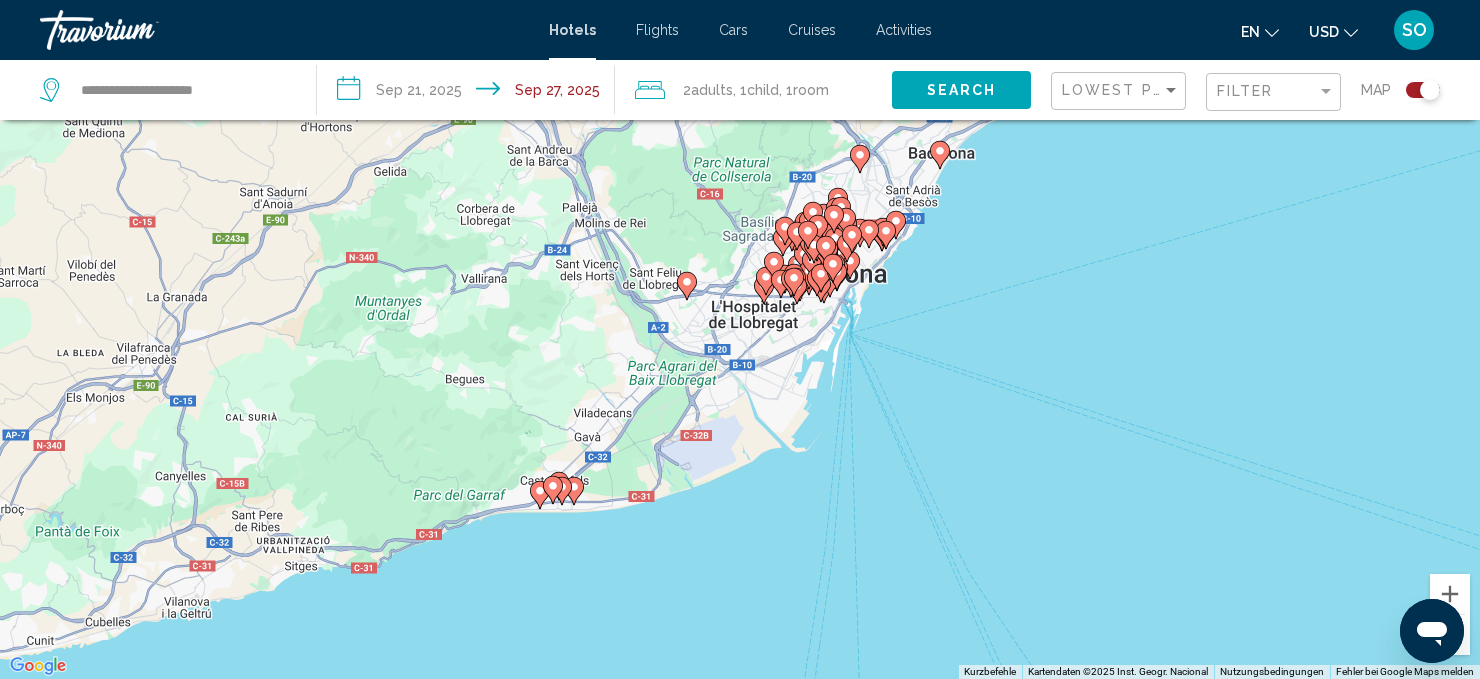 click on "Um den Modus zum Ziehen mit der Tastatur zu aktivieren, drückst du Alt + Eingabetaste. Wenn du den Modus aktiviert hast, kannst du die Markierung mit den Pfeiltasten verschieben. Nachdem du sie an die gewünschte Stelle gezogen bzw. verschoben hast, drückst du einfach die Eingabetaste. Durch Drücken der Esc-Taste kannst du den Vorgang abbrechen." at bounding box center (740, 339) 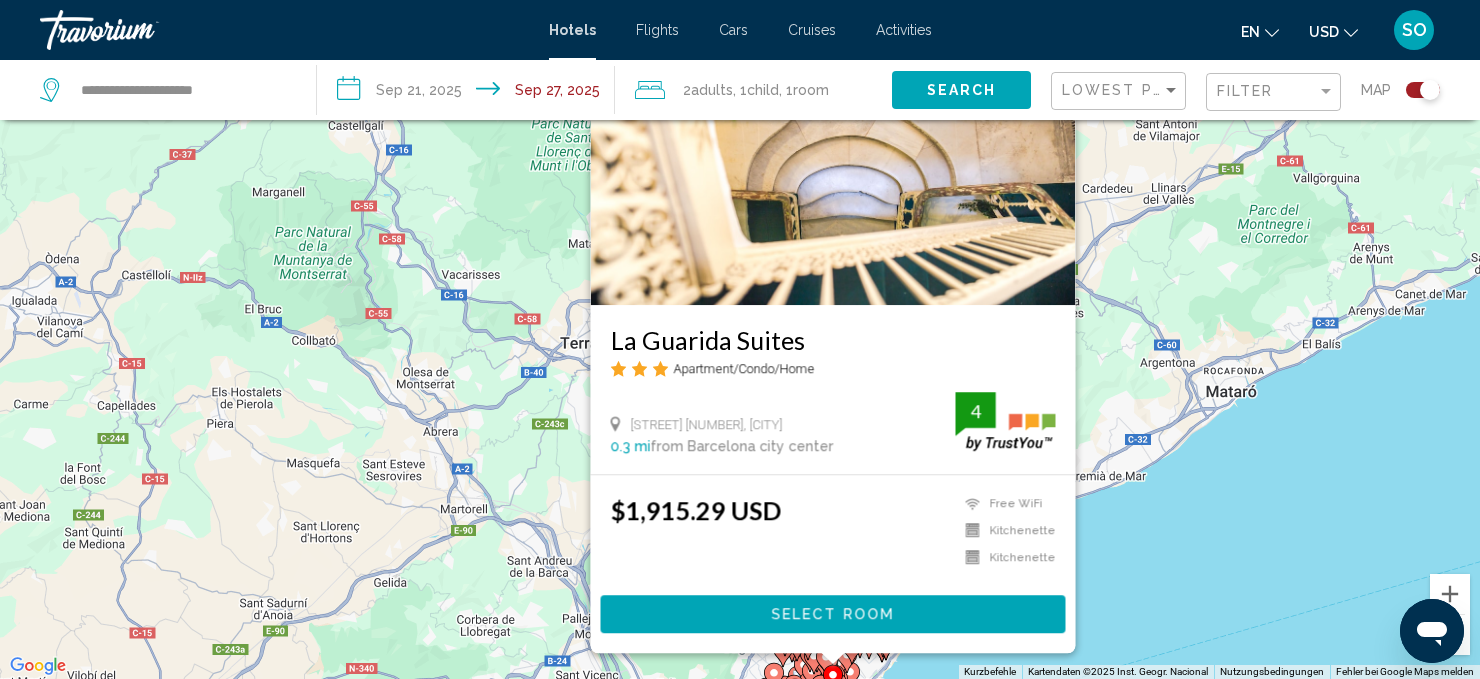 click on "Unite Hostel Barcelona
Apartment/Condo/Home
Carrer Del Carme 11, [CITY] 0.3 mi  from [CITY] city center from hotel 4 $1,915.29 USD
Free WiFi
Kitchenette
Kitchenette  4 Select Room" at bounding box center [740, 339] 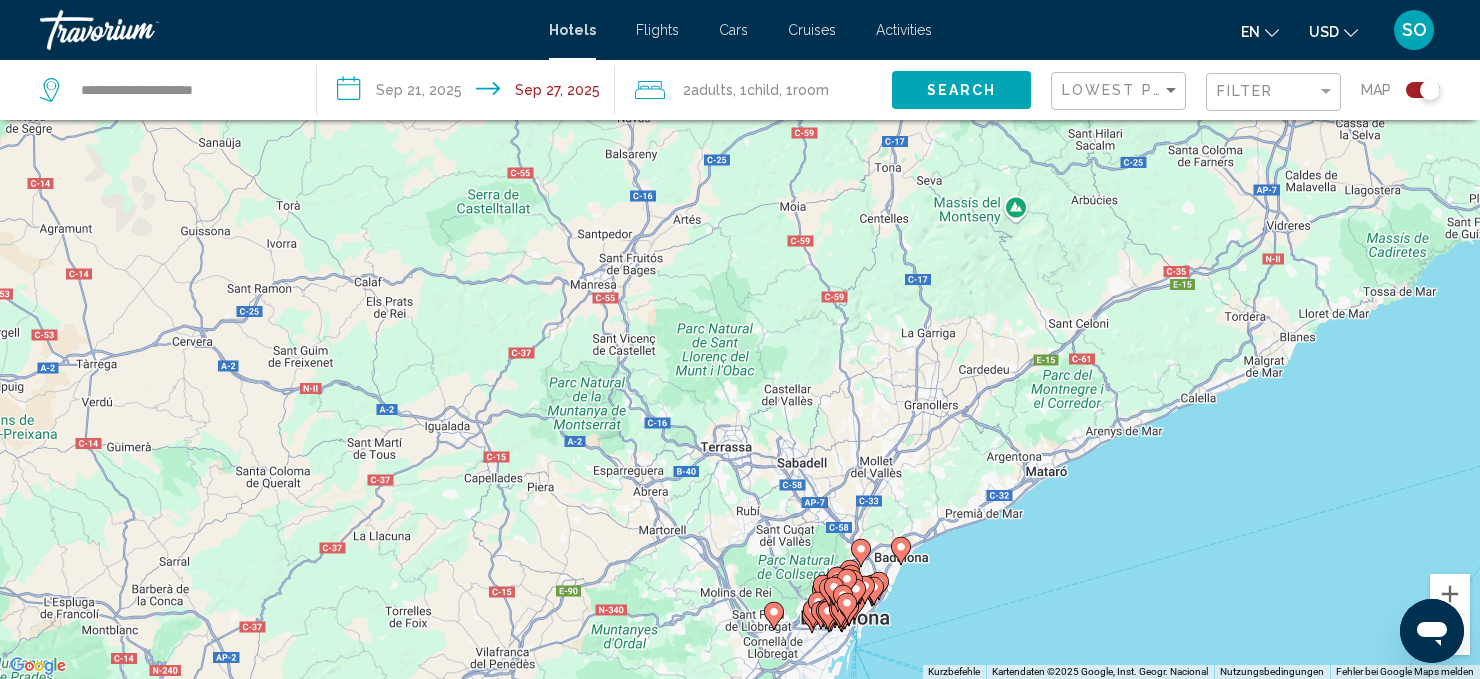 click 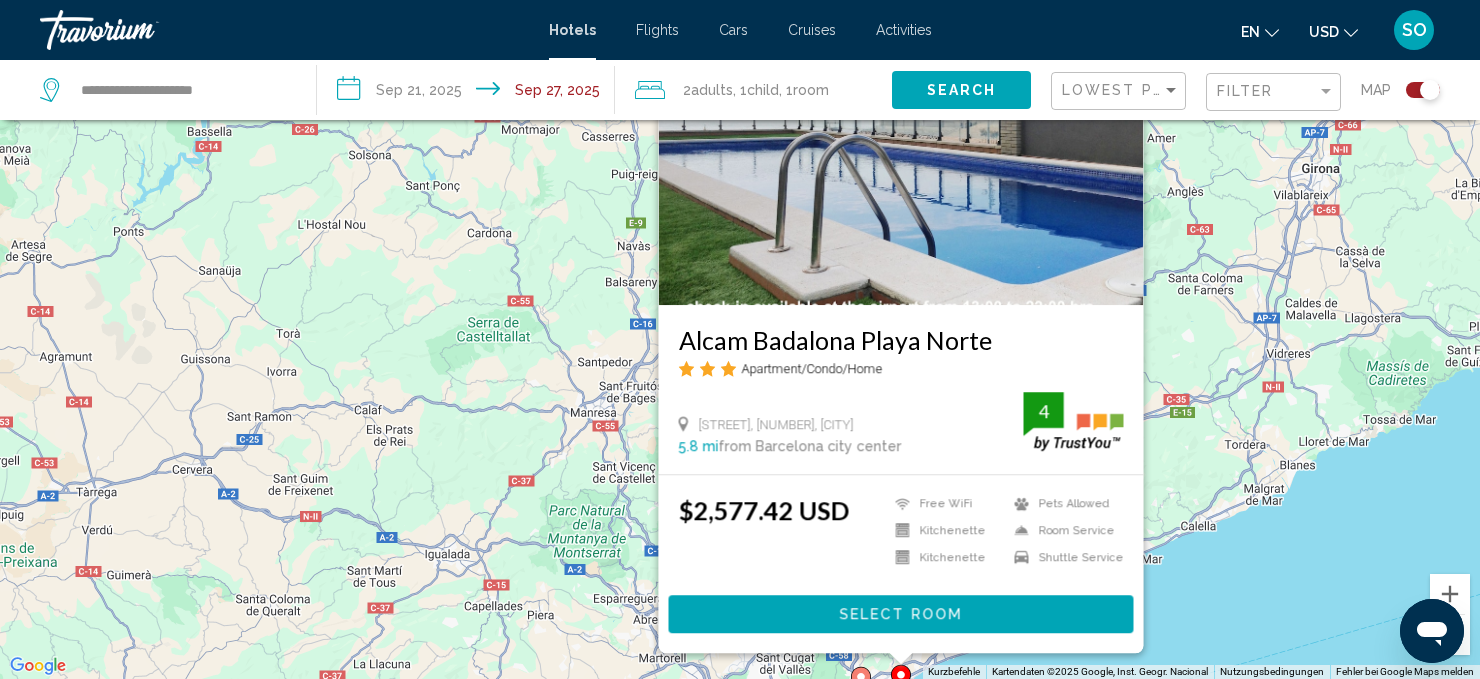 click on "Um den Modus zum Ziehen mit der Tastatur zu aktivieren, drückst du Alt + Eingabetaste. Wenn du den Modus aktiviert hast, kannst du die Markierung mit den Pfeiltasten verschieben. Nachdem du sie an die gewünschte Stelle gezogen bzw. verschoben hast, drückst du einfach die Eingabetaste. Durch Drücken der Esc-Taste kannst du den Vorgang abbrechen.  [AREA] [AREA_NAME]
Apartment/Condo/Home
[STREET] [NUMBER], [CITY] [DISTANCE]  from [CITY] center from hotel [RATING] $[PRICE] USD
Free WiFi
Kitchenette
Kitchenette
Pets Allowed
Room Service
[NUMBER]" at bounding box center (740, 339) 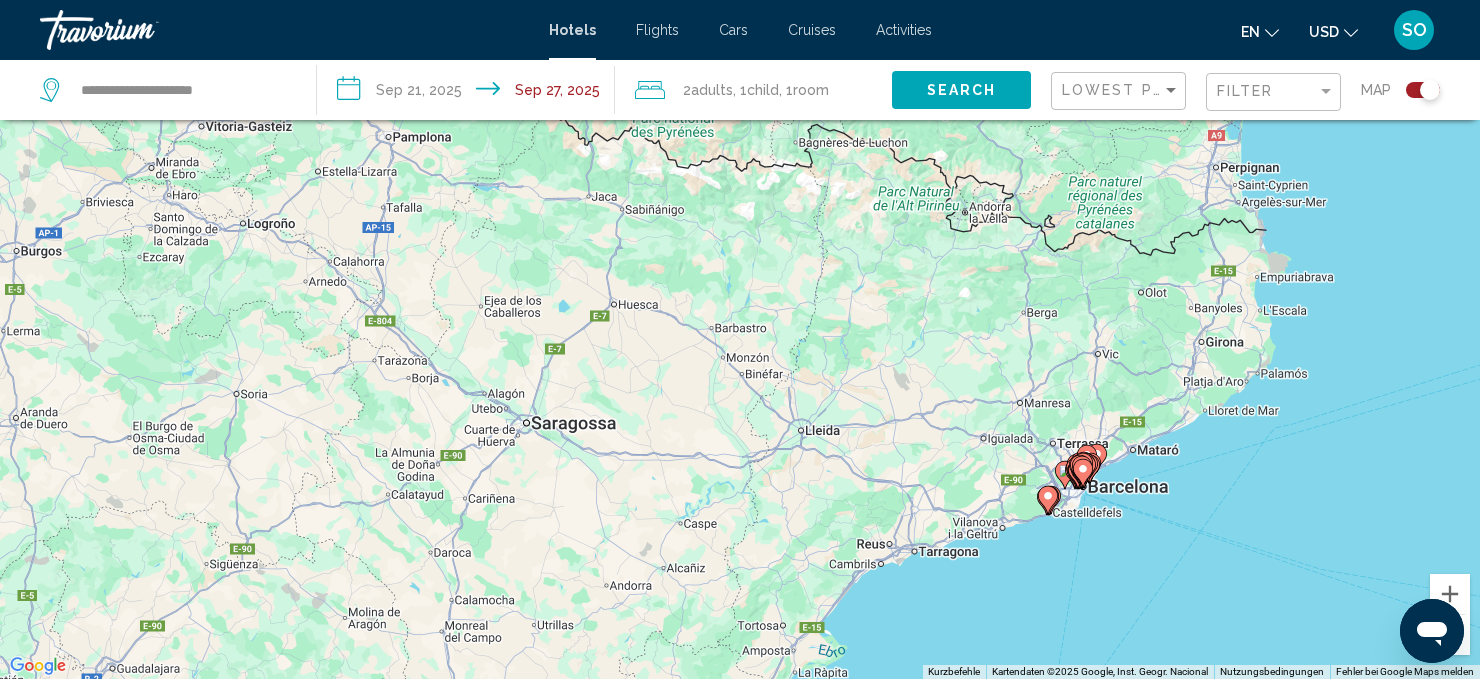 click at bounding box center [1048, 500] 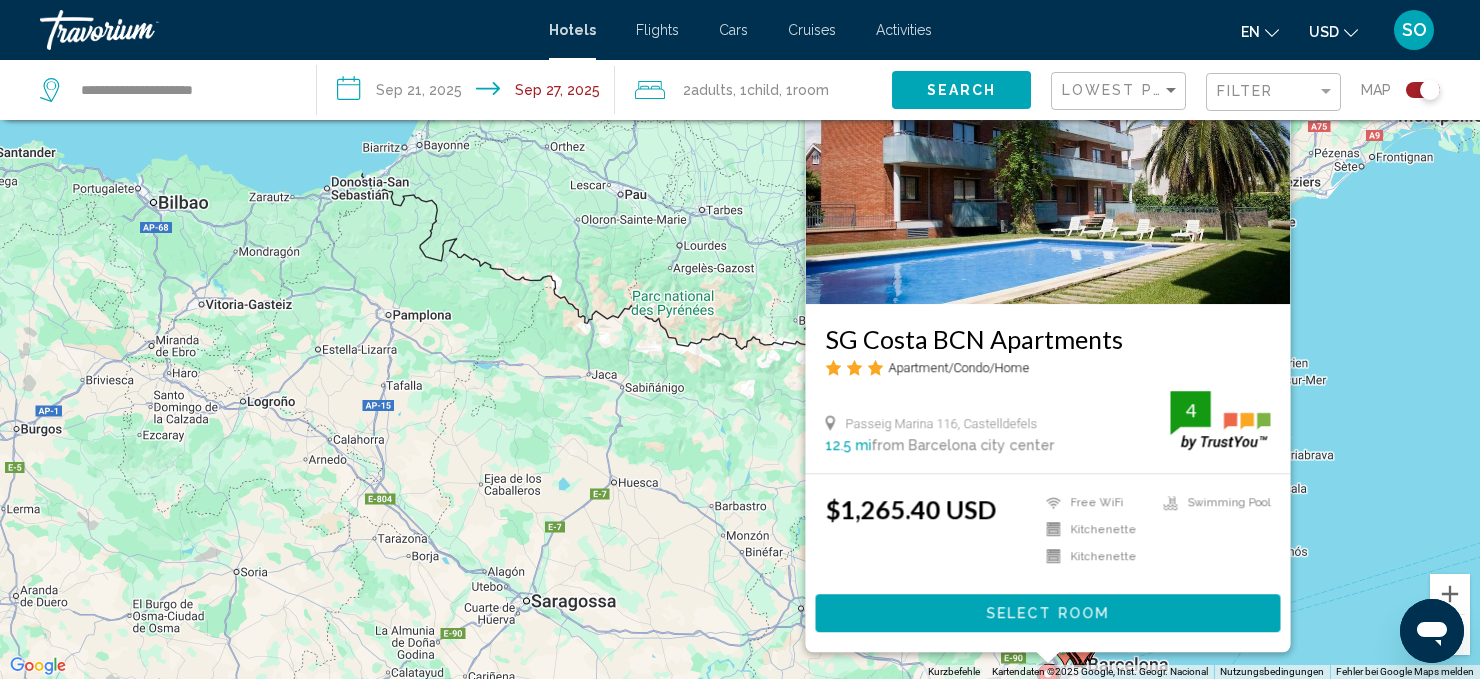 click on "Select Room" at bounding box center [1048, 612] 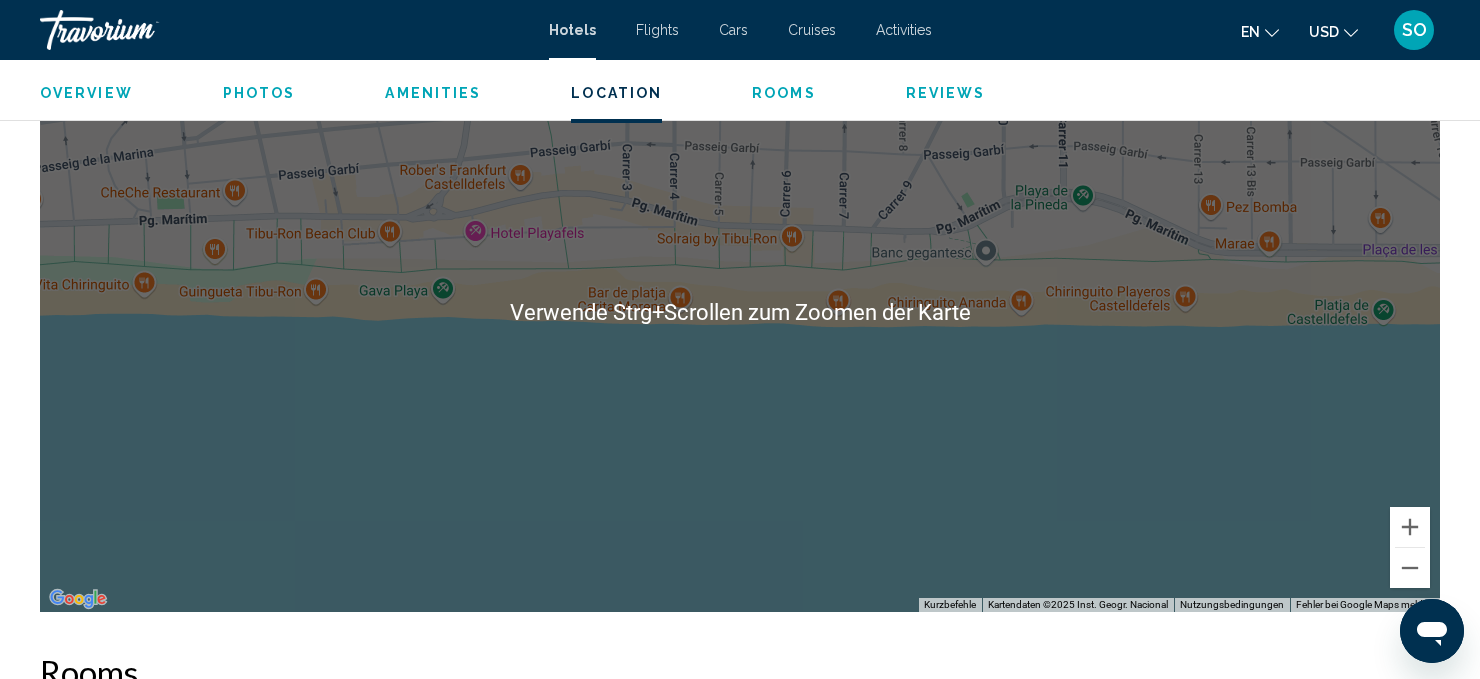 scroll, scrollTop: 2047, scrollLeft: 0, axis: vertical 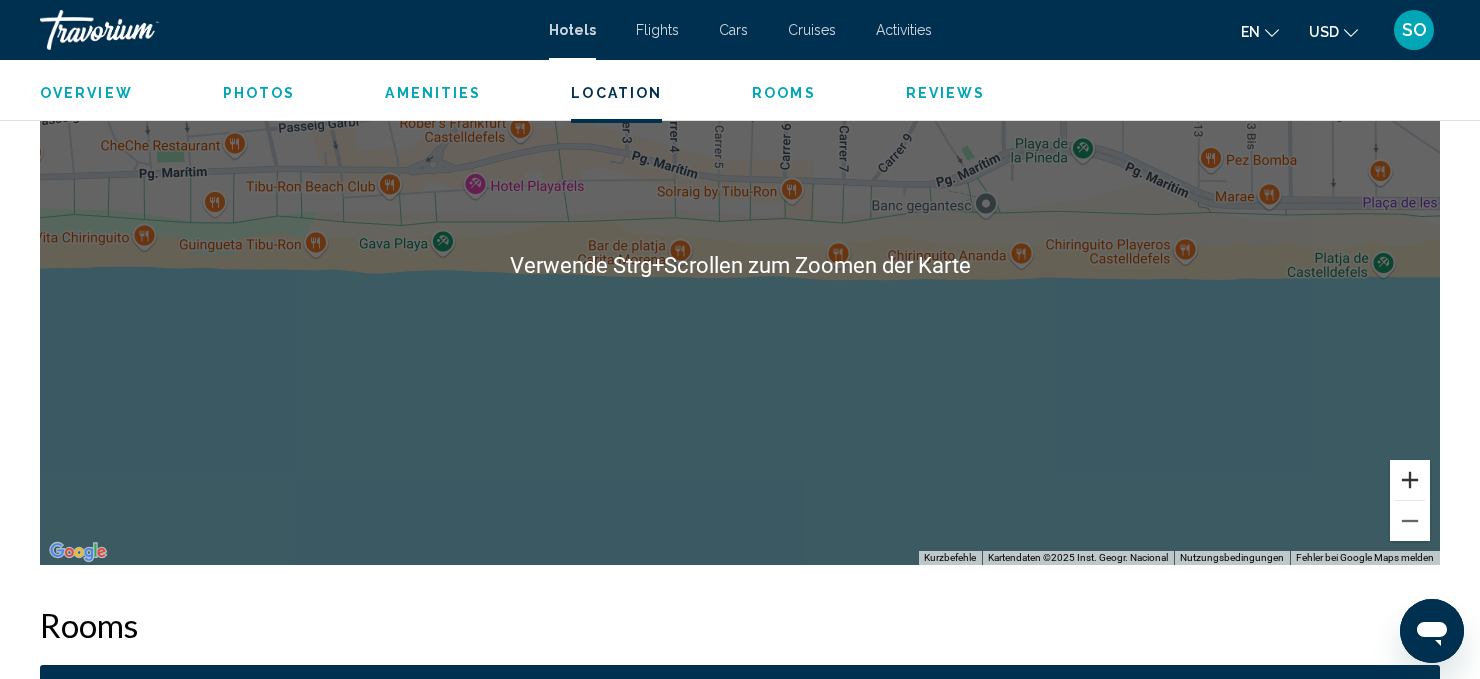 click at bounding box center (1410, 480) 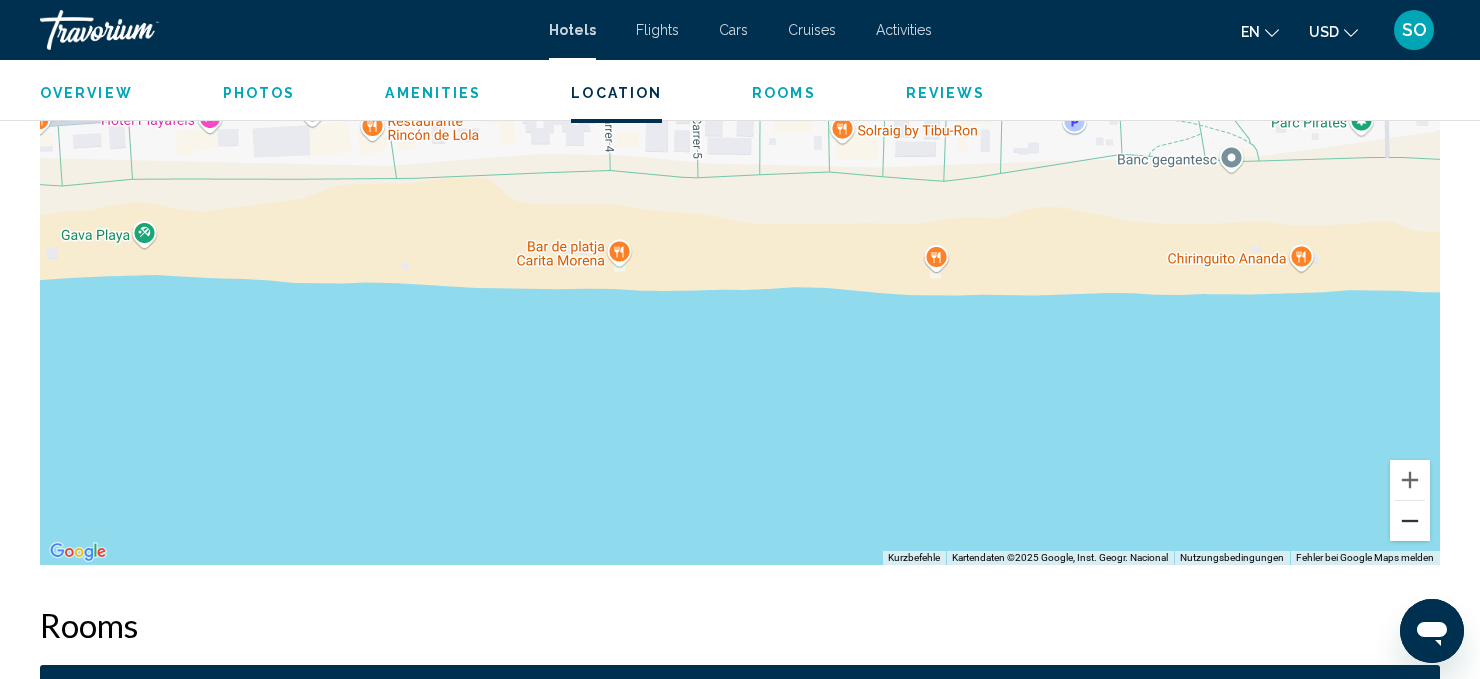 click at bounding box center [1410, 521] 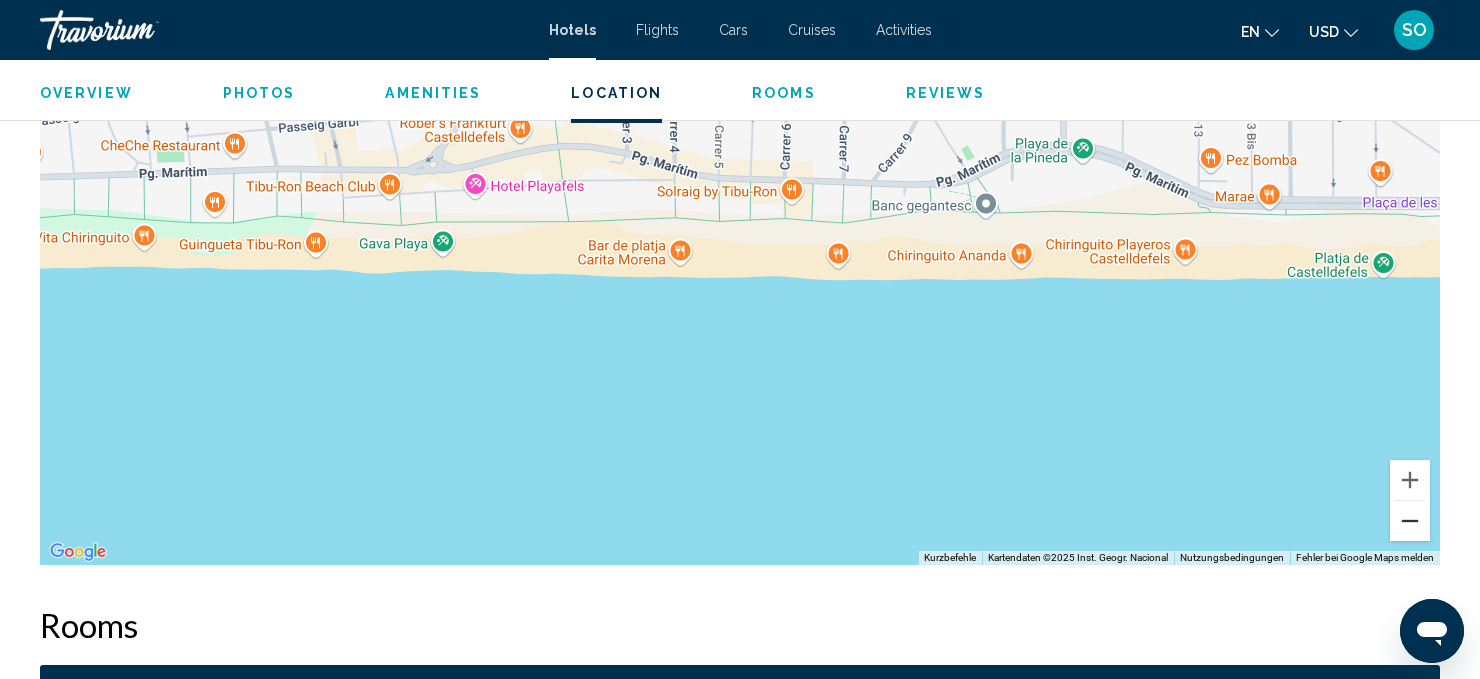click at bounding box center [1410, 521] 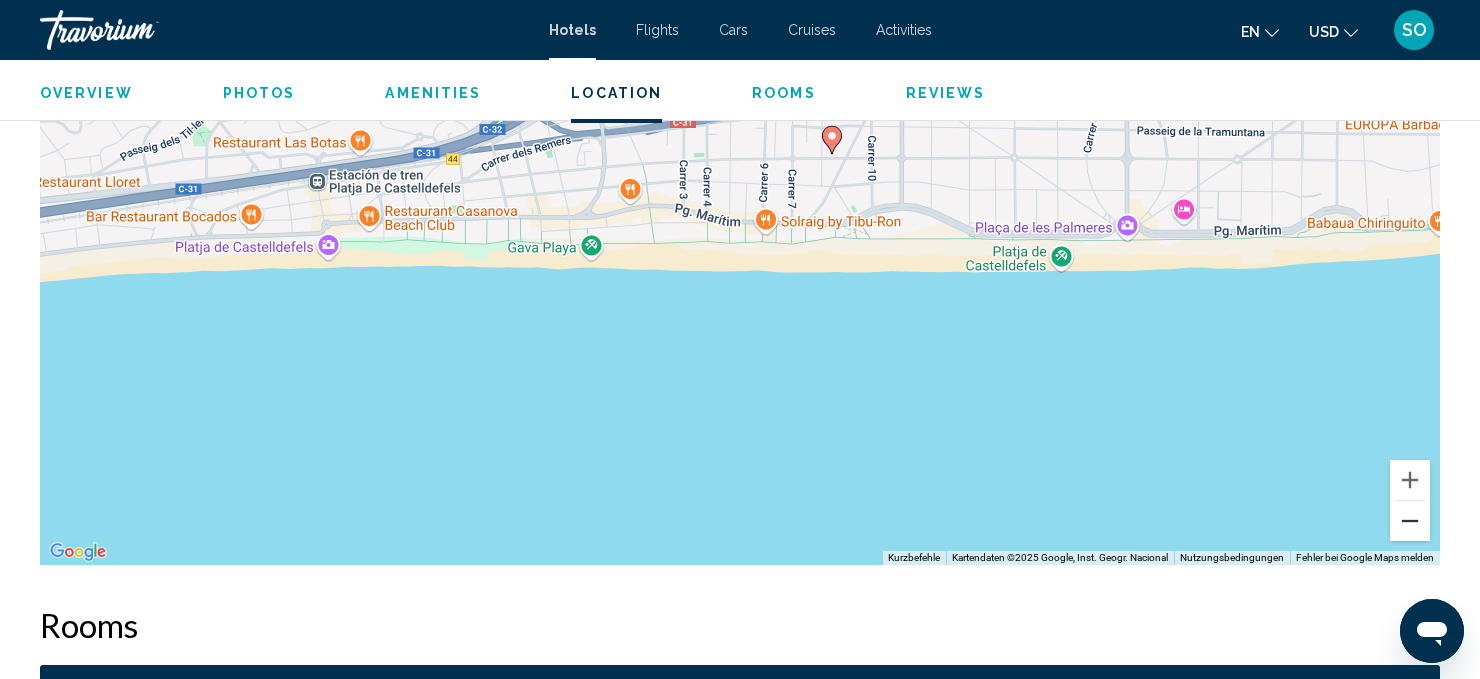 click at bounding box center (1410, 521) 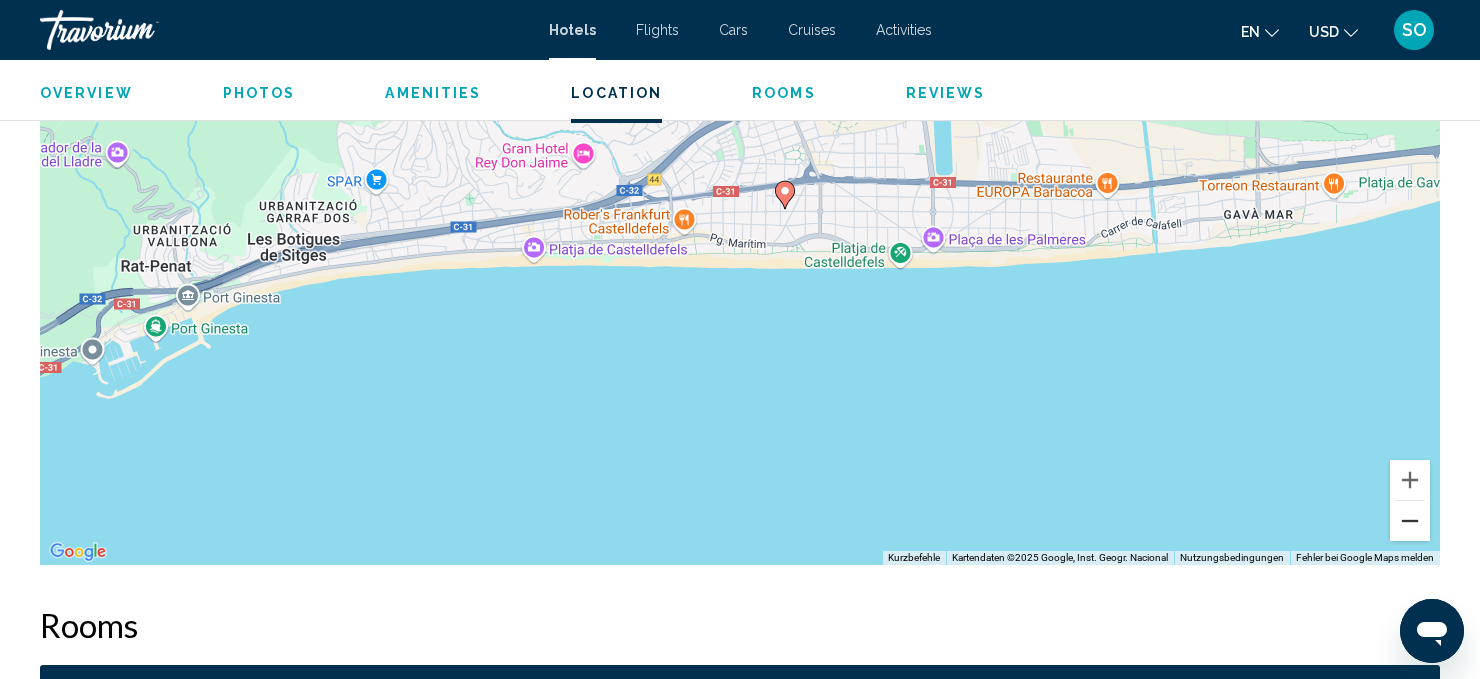 click at bounding box center (1410, 521) 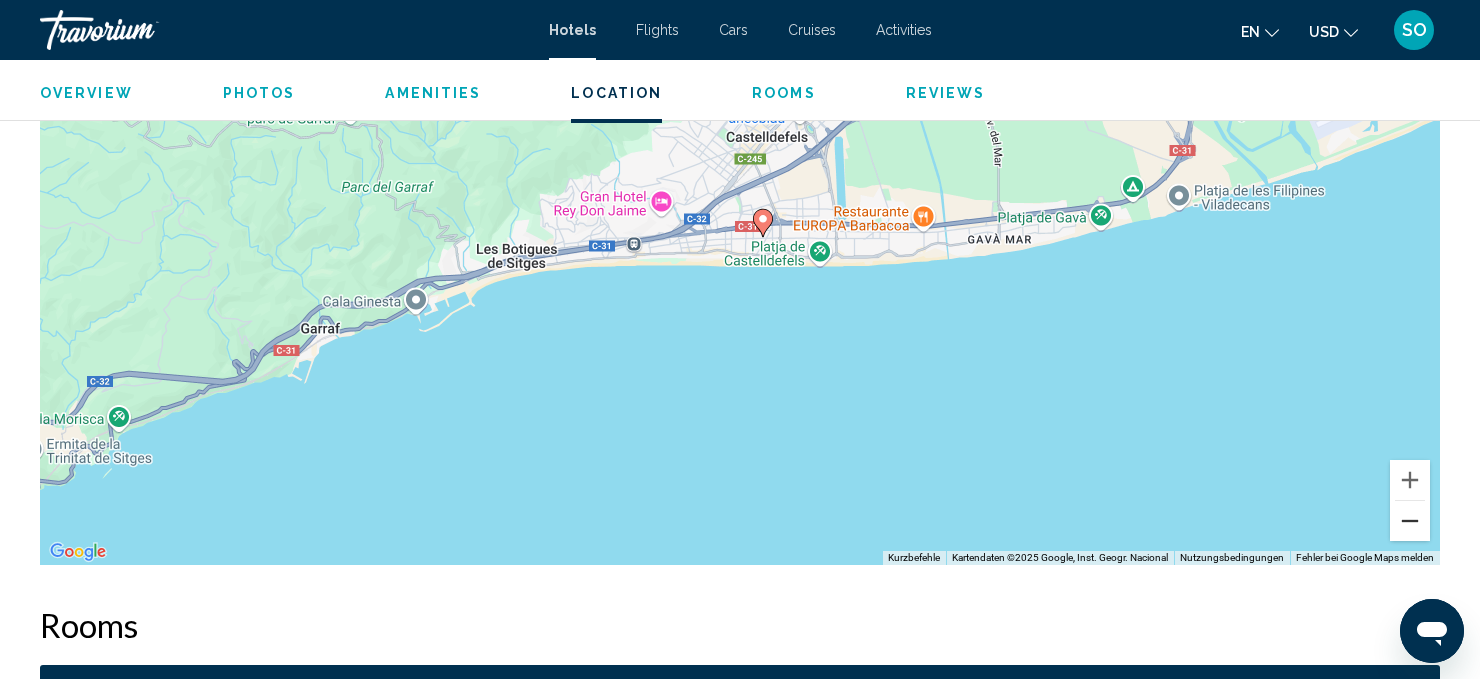 click at bounding box center (1410, 521) 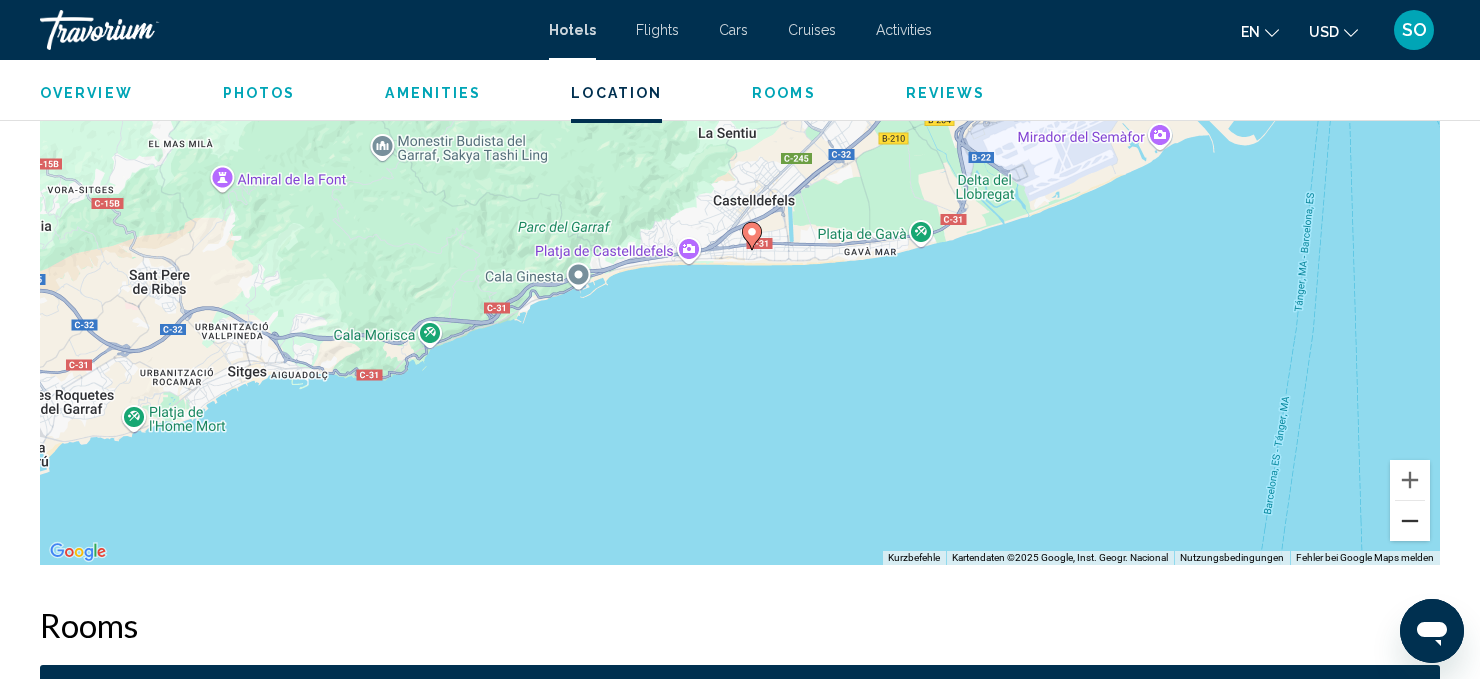 click at bounding box center [1410, 521] 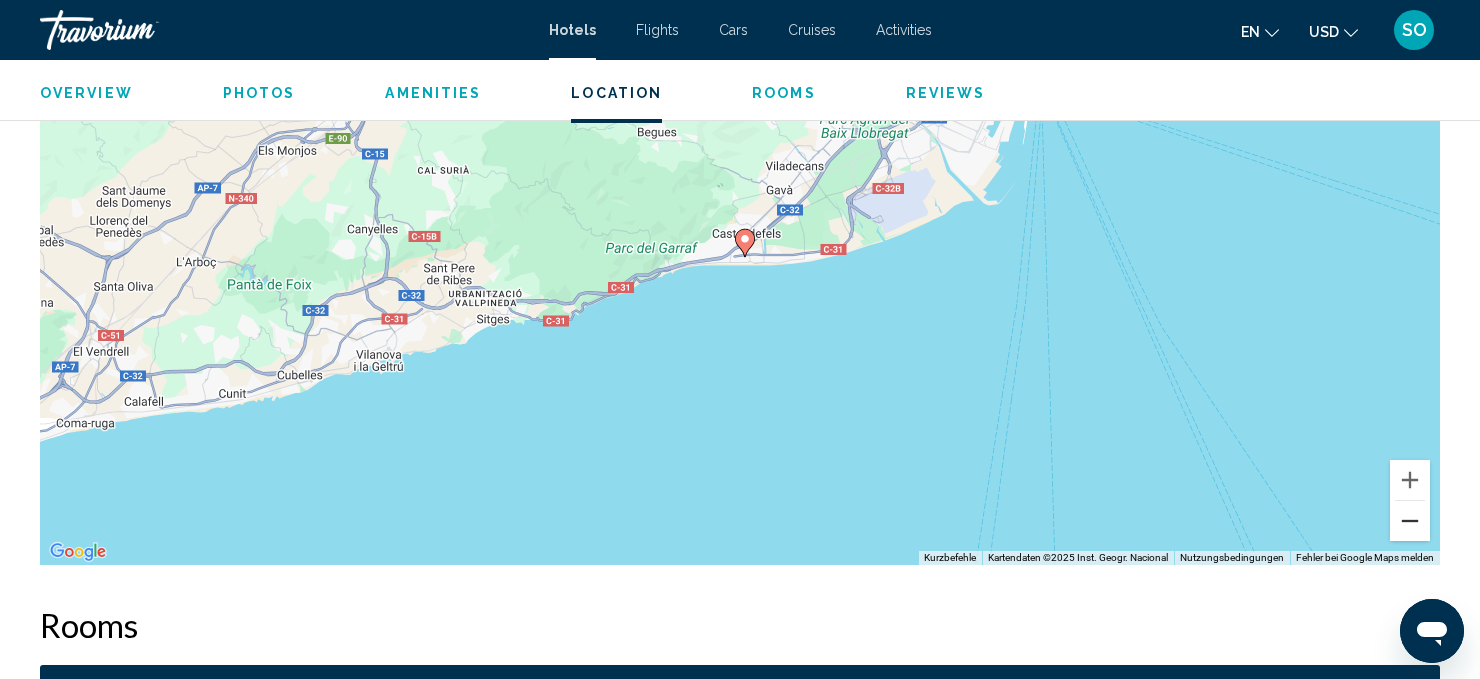 click at bounding box center [1410, 521] 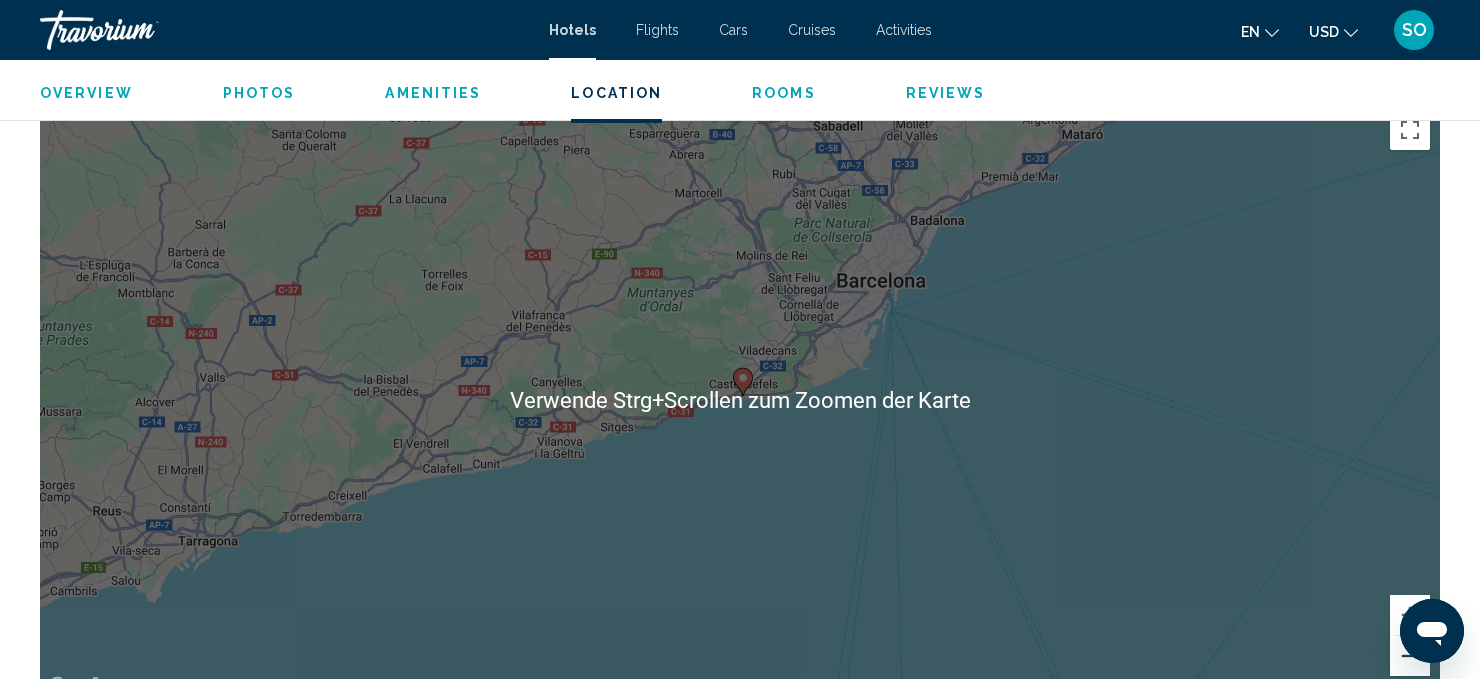 scroll, scrollTop: 1929, scrollLeft: 0, axis: vertical 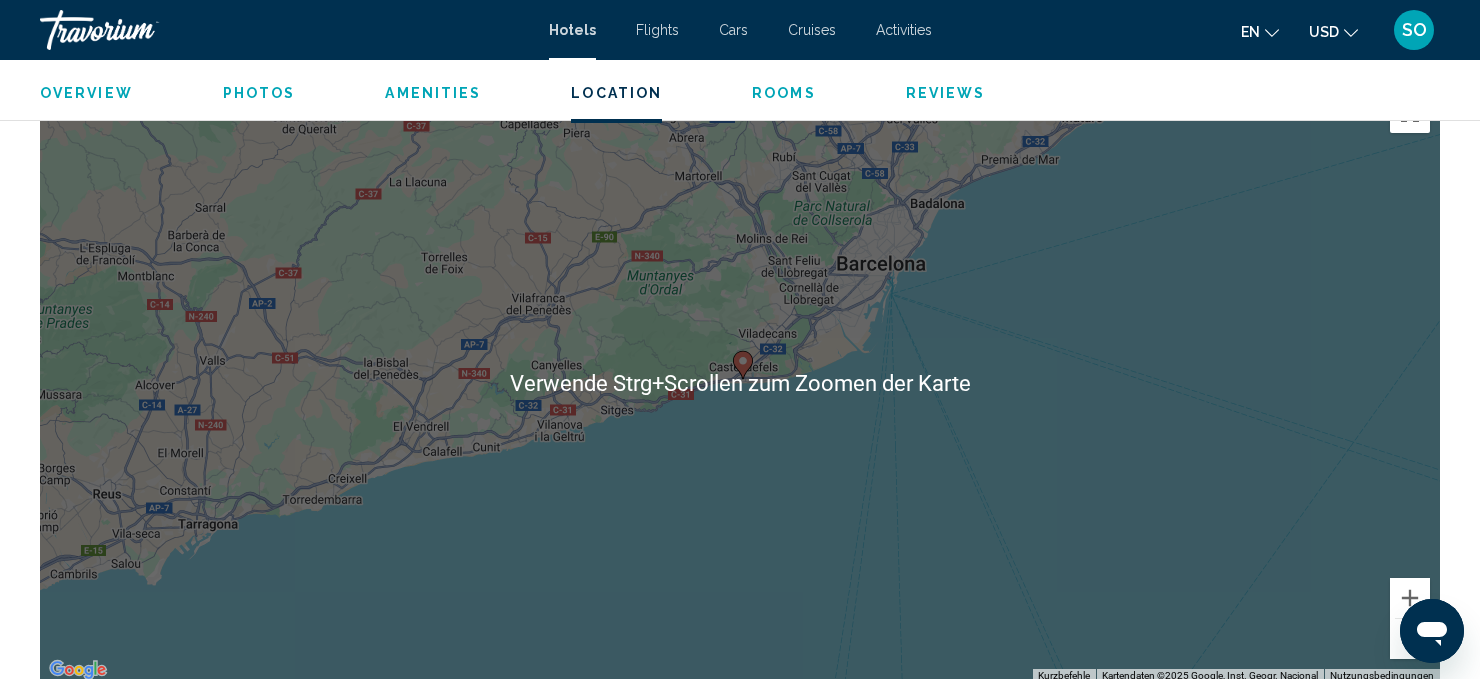 click on "Um den Modus zum Ziehen mit der Tastatur zu aktivieren, drückst du Alt + Eingabetaste. Wenn du den Modus aktiviert hast, kannst du die Markierung mit den Pfeiltasten verschieben. Nachdem du sie an die gewünschte Stelle gezogen bzw. verschoben hast, drückst du einfach die Eingabetaste. Durch Drücken der Esc-Taste kannst du den Vorgang abbrechen." at bounding box center (740, 383) 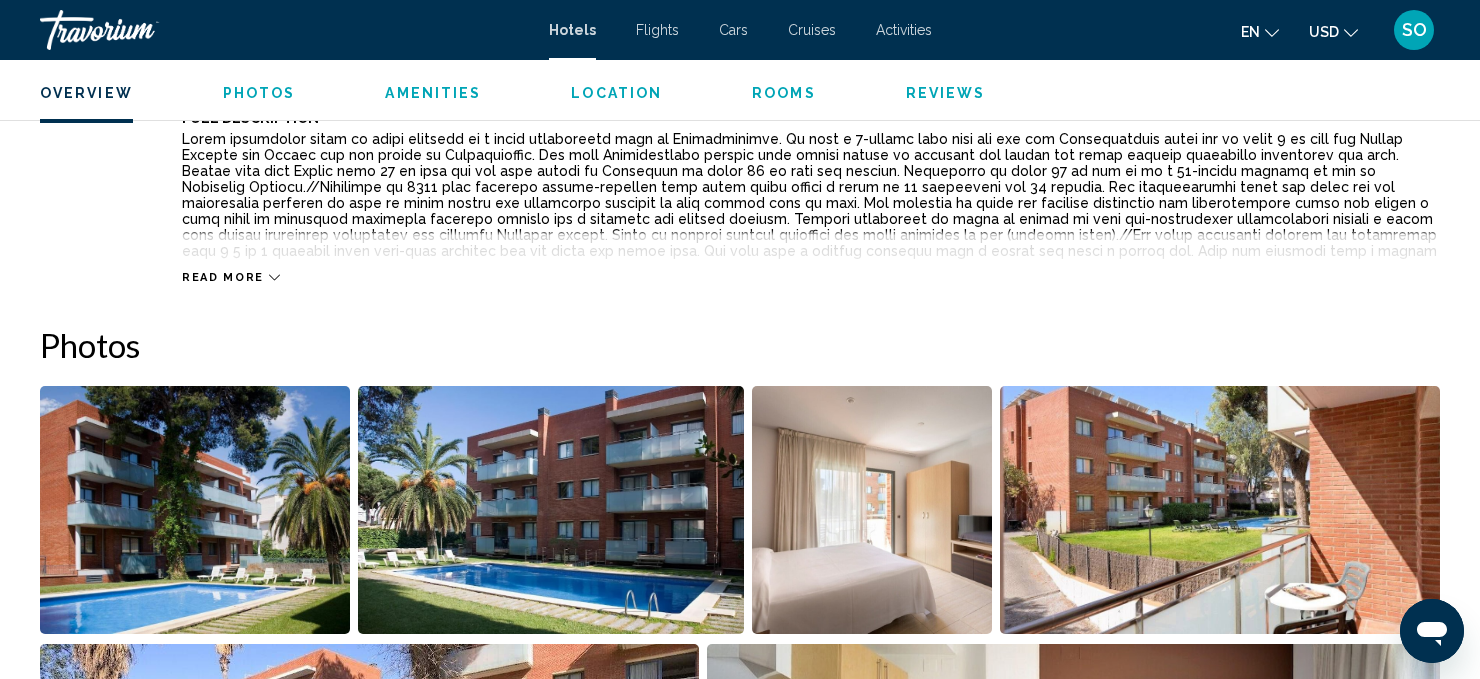 scroll, scrollTop: 762, scrollLeft: 0, axis: vertical 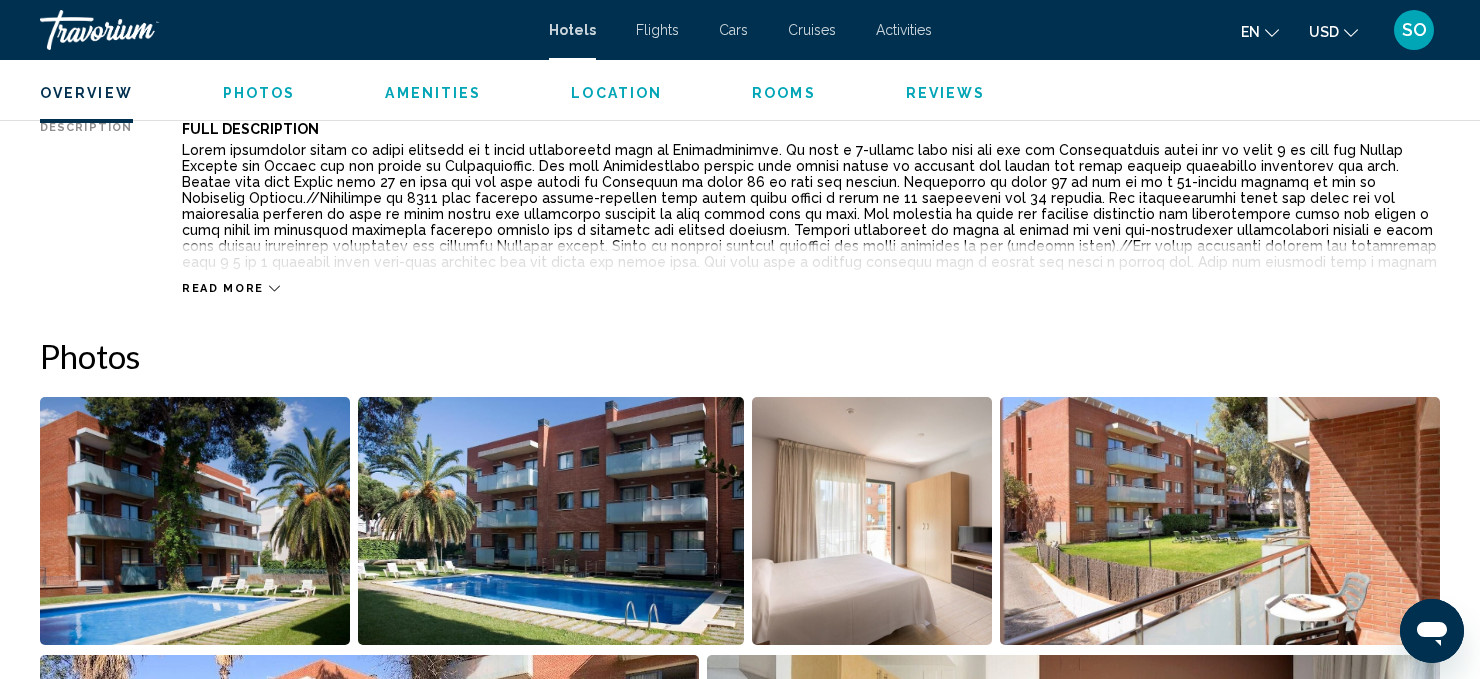 click on "Overview Type Apartment Address [STREET] [NUMBER], [CITY]  [POSTAL_CODE], [COUNTRY] Description  Full Description Read more
Photos Amenities
Free WiFi
Kitchenette
Kitchenette
Swimming Pool No amenities information available. Location ← Nach links → Nach rechts ↑ Nach oben ↓ Nach unten + Heranzoomen - Herauszoomen Pos1 Um 75 % nach links Ende Um 75 % nach rechts Bild auf Um 75 % nach oben Bild ab Um 75 % nach unten Verwende Strg+Scrollen zum Zoomen der Karte Kurzbefehle Kartendaten Kartendaten ©[YEAR], [INSTITUTE_NAME] Kartendaten ©[YEAR], [INSTITUTE_NAME] [DISTANCE]  Klicken, um zwischen metrischen und angloamerikanischen Maßeinheiten zu wechseln" at bounding box center [740, 1871] 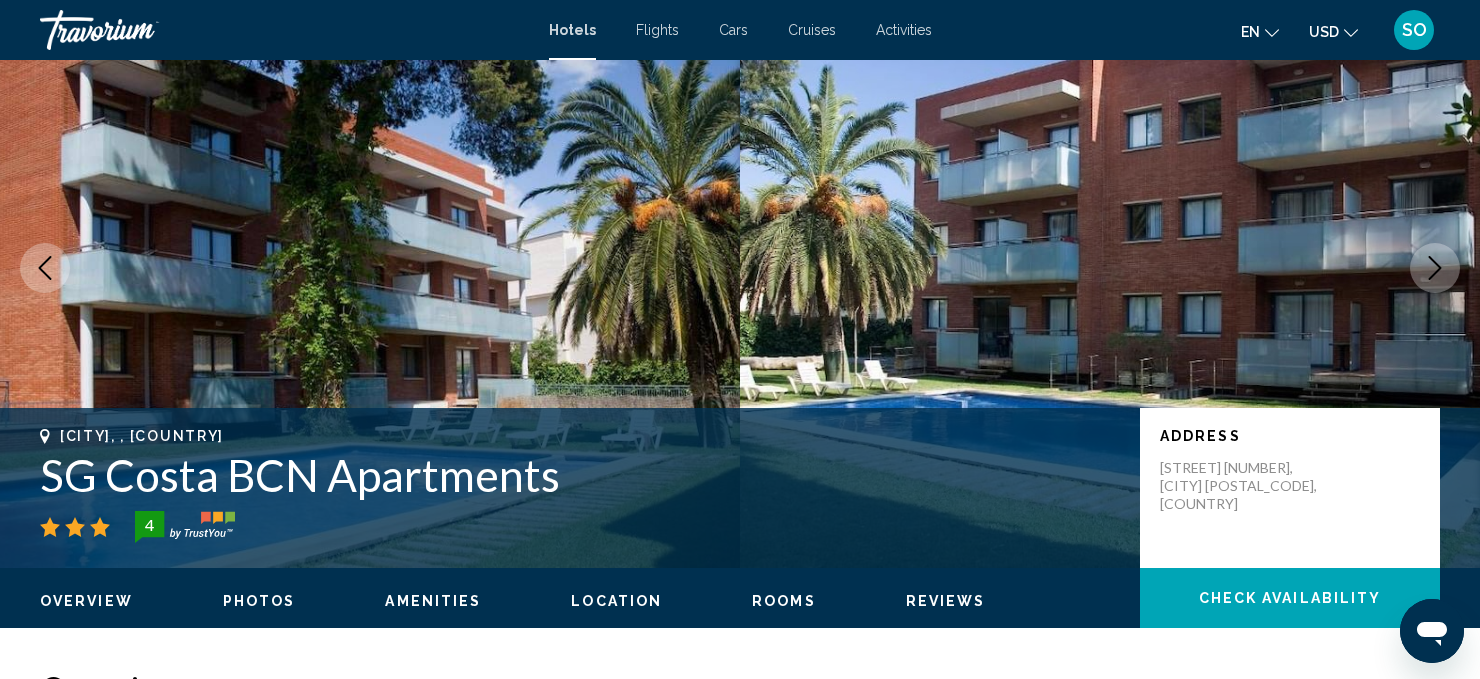 scroll, scrollTop: 0, scrollLeft: 0, axis: both 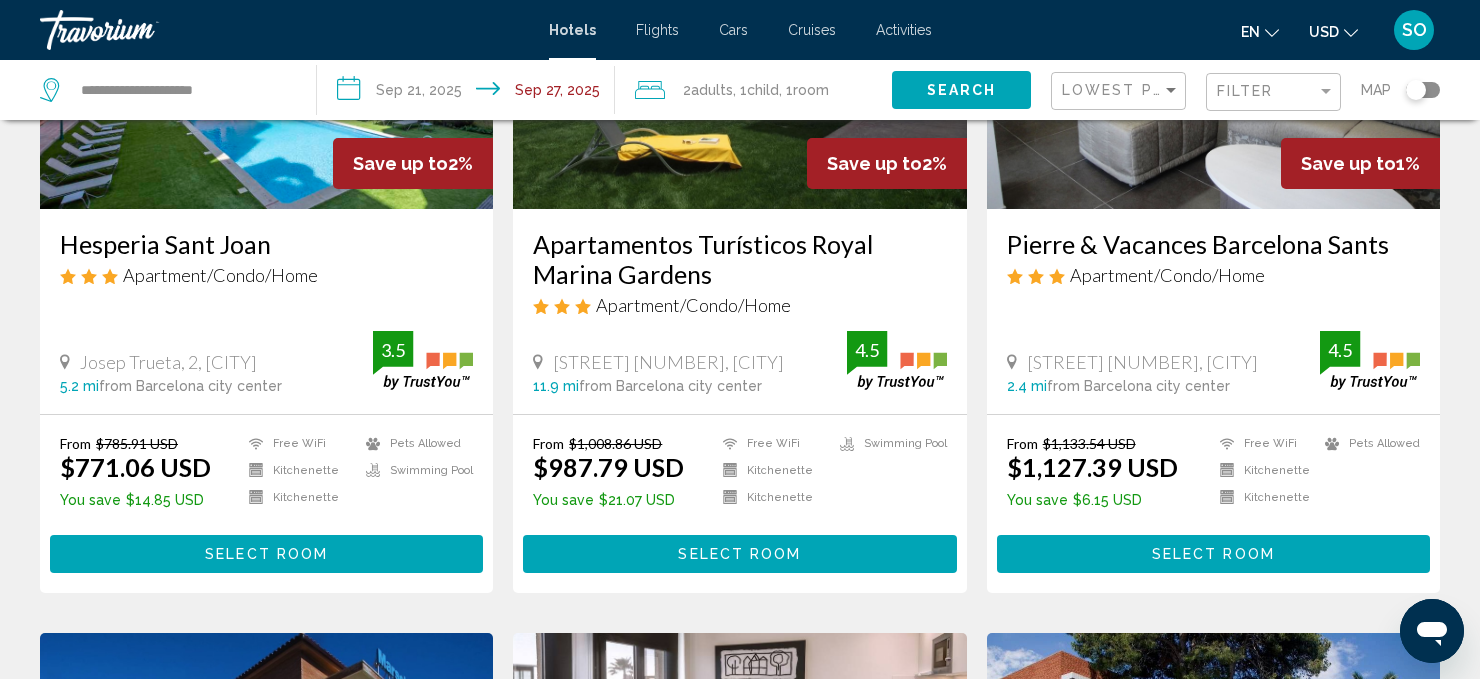 click on "Select Room" at bounding box center [739, 553] 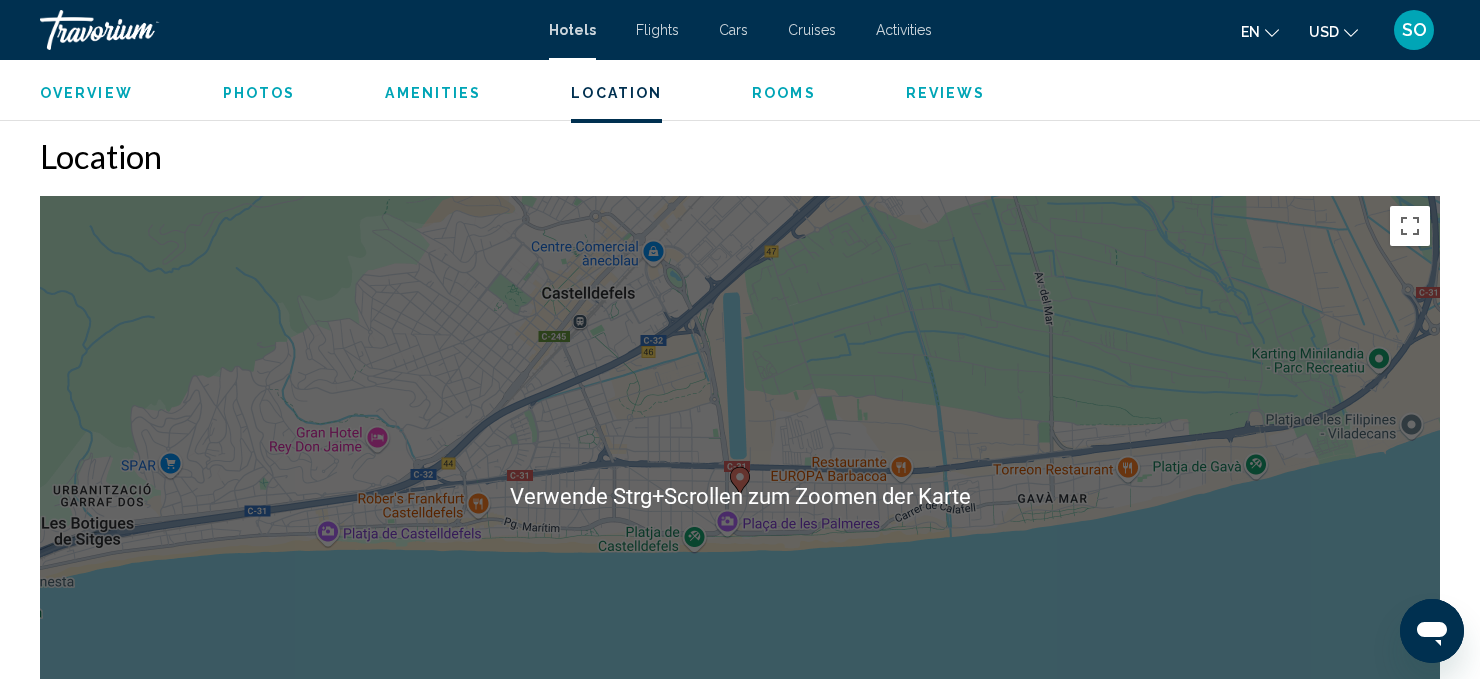 scroll, scrollTop: 1813, scrollLeft: 0, axis: vertical 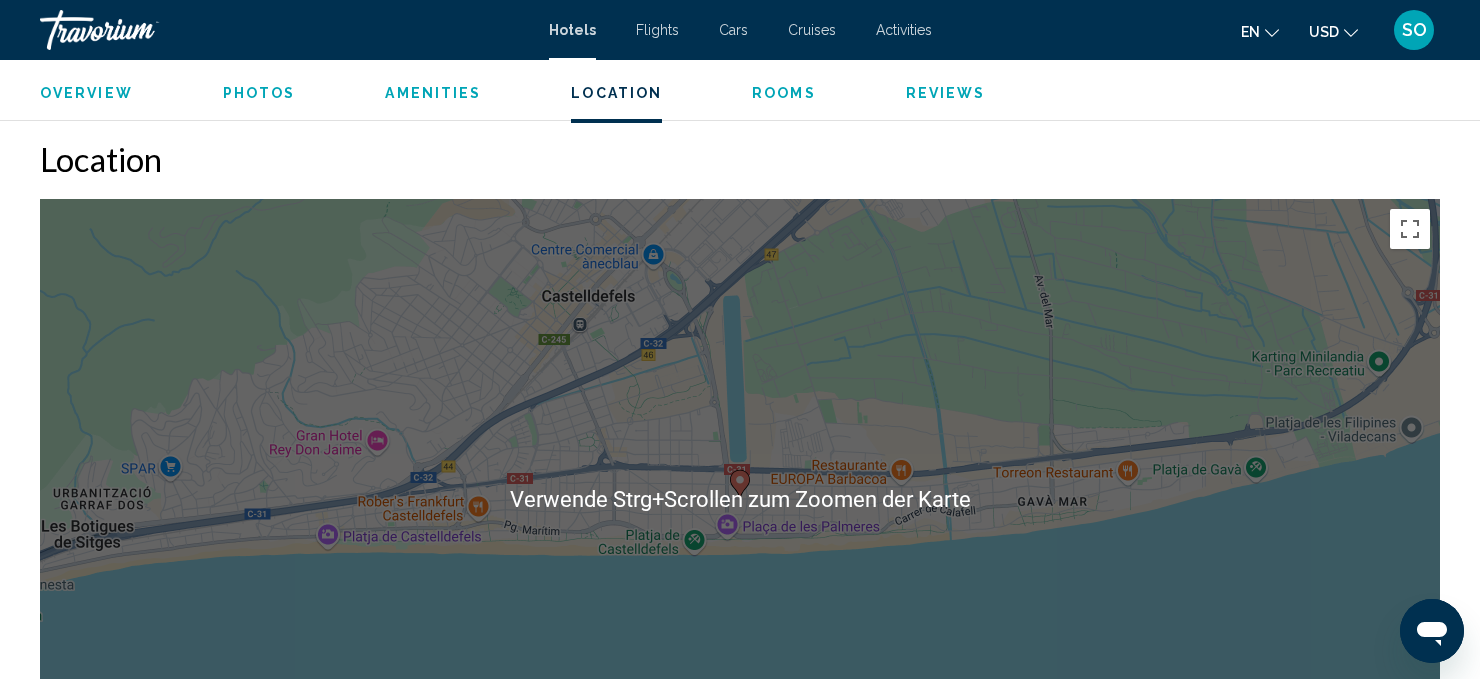 click on "Um den Modus zum Ziehen mit der Tastatur zu aktivieren, drückst du Alt + Eingabetaste. Wenn du den Modus aktiviert hast, kannst du die Markierung mit den Pfeiltasten verschieben. Nachdem du sie an die gewünschte Stelle gezogen bzw. verschoben hast, drückst du einfach die Eingabetaste. Durch Drücken der Esc-Taste kannst du den Vorgang abbrechen." at bounding box center [740, 499] 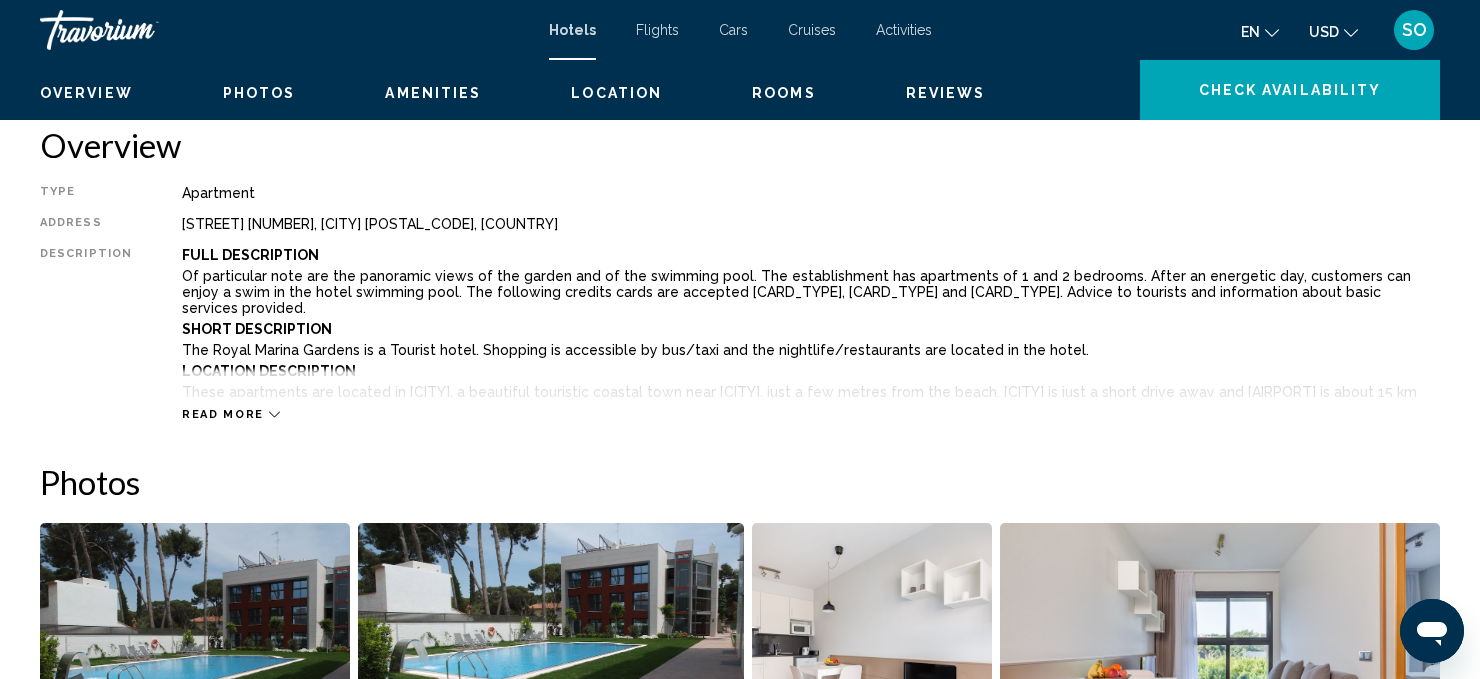 scroll, scrollTop: 482, scrollLeft: 0, axis: vertical 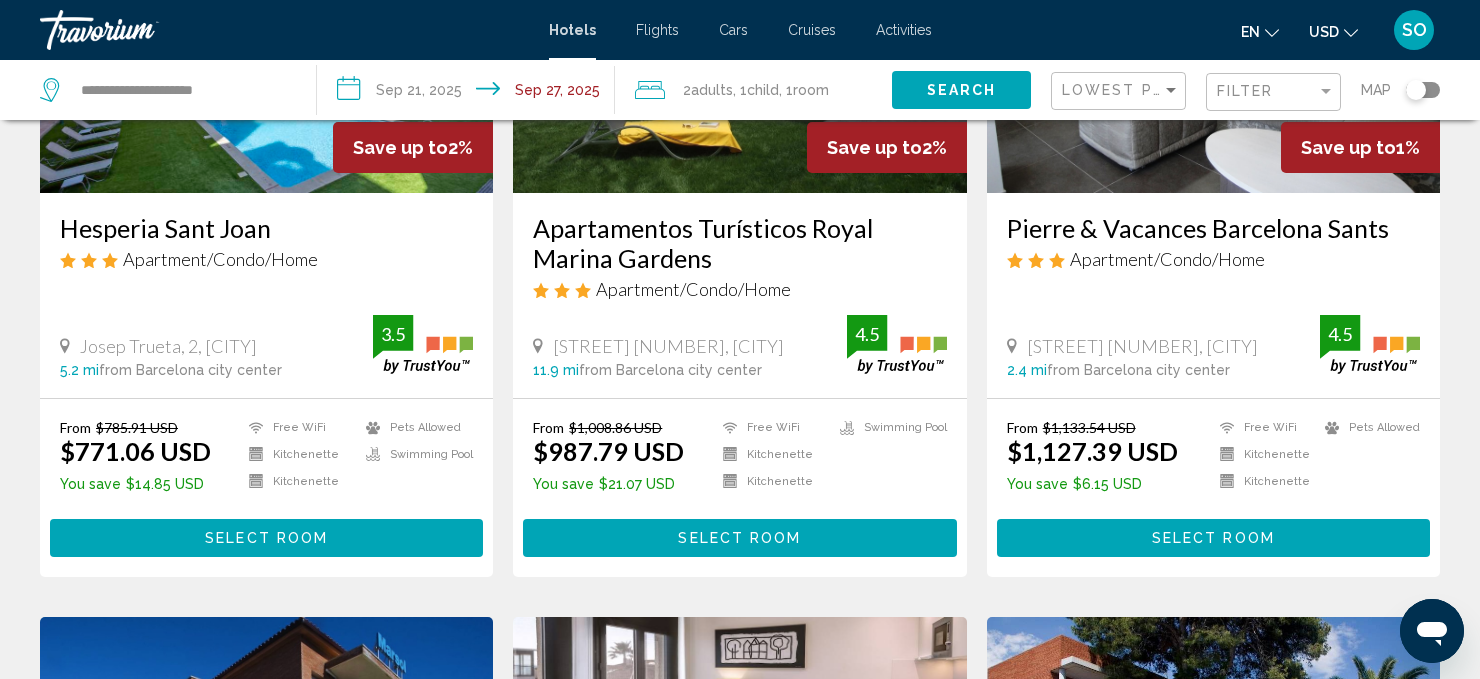click on "Select Room" at bounding box center (266, 539) 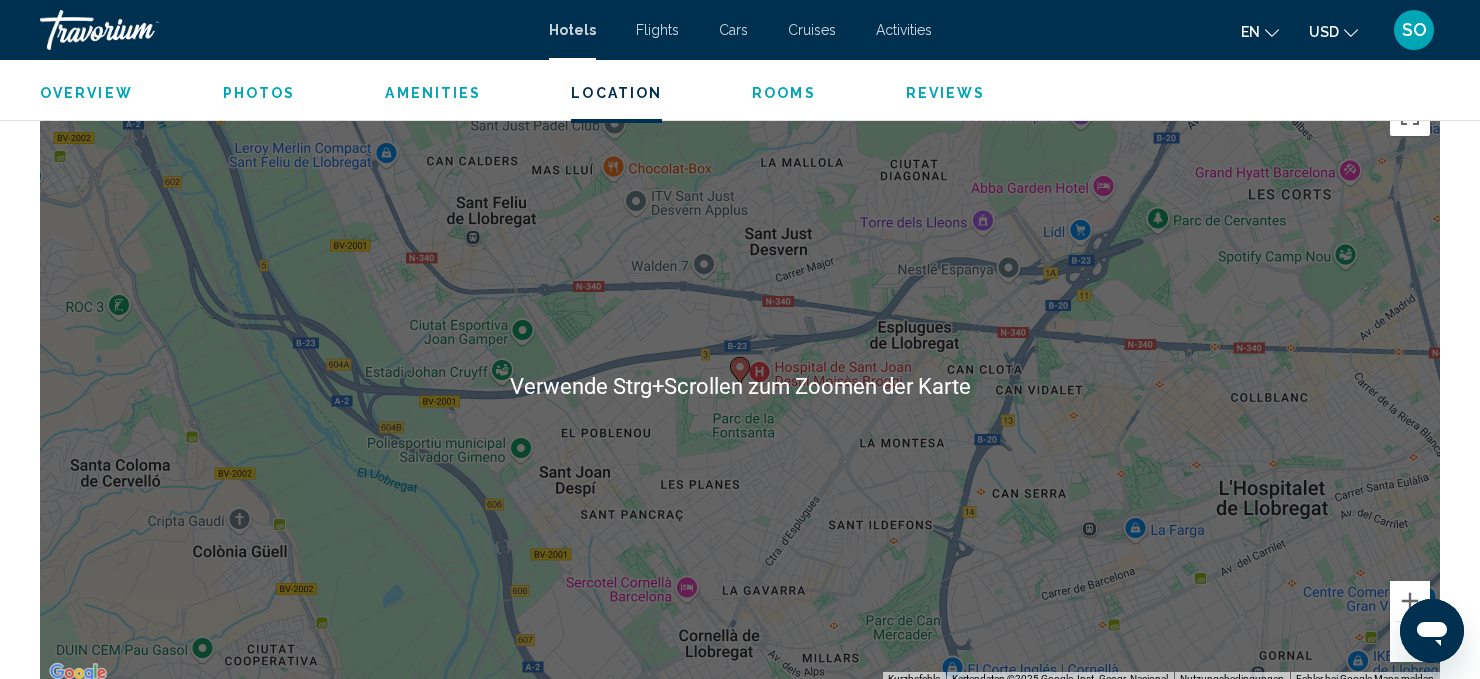 scroll, scrollTop: 1973, scrollLeft: 0, axis: vertical 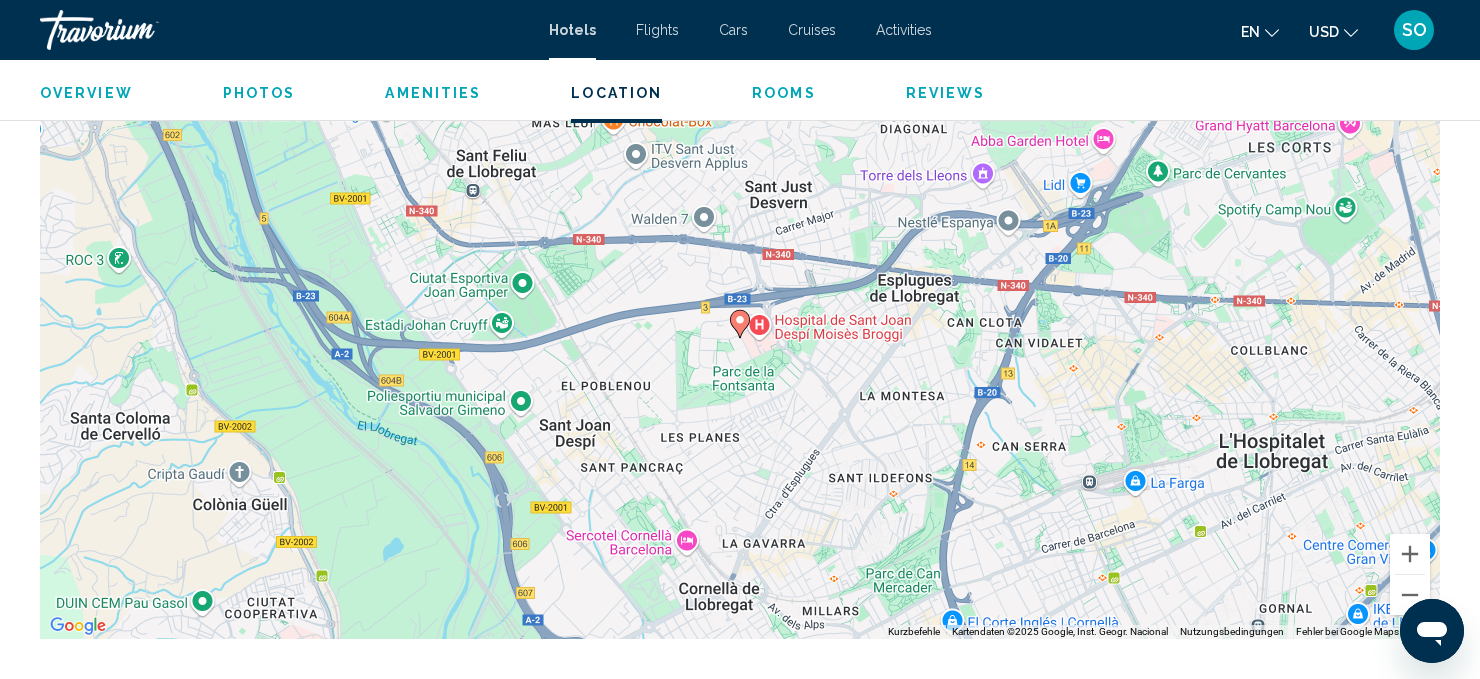 click on "Um den Modus zum Ziehen mit der Tastatur zu aktivieren, drückst du Alt + Eingabetaste. Wenn du den Modus aktiviert hast, kannst du die Markierung mit den Pfeiltasten verschieben. Nachdem du sie an die gewünschte Stelle gezogen bzw. verschoben hast, drückst du einfach die Eingabetaste. Durch Drücken der Esc-Taste kannst du den Vorgang abbrechen." at bounding box center (740, 339) 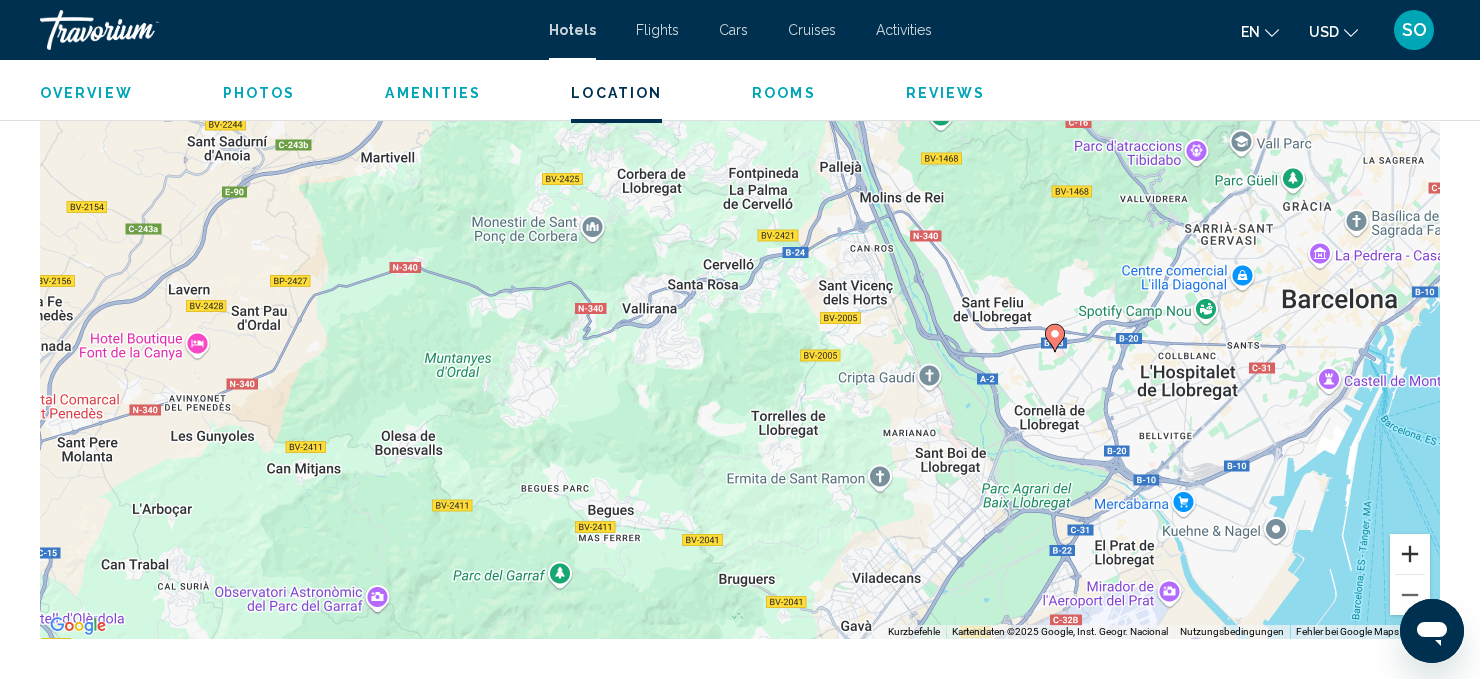 click at bounding box center [1410, 554] 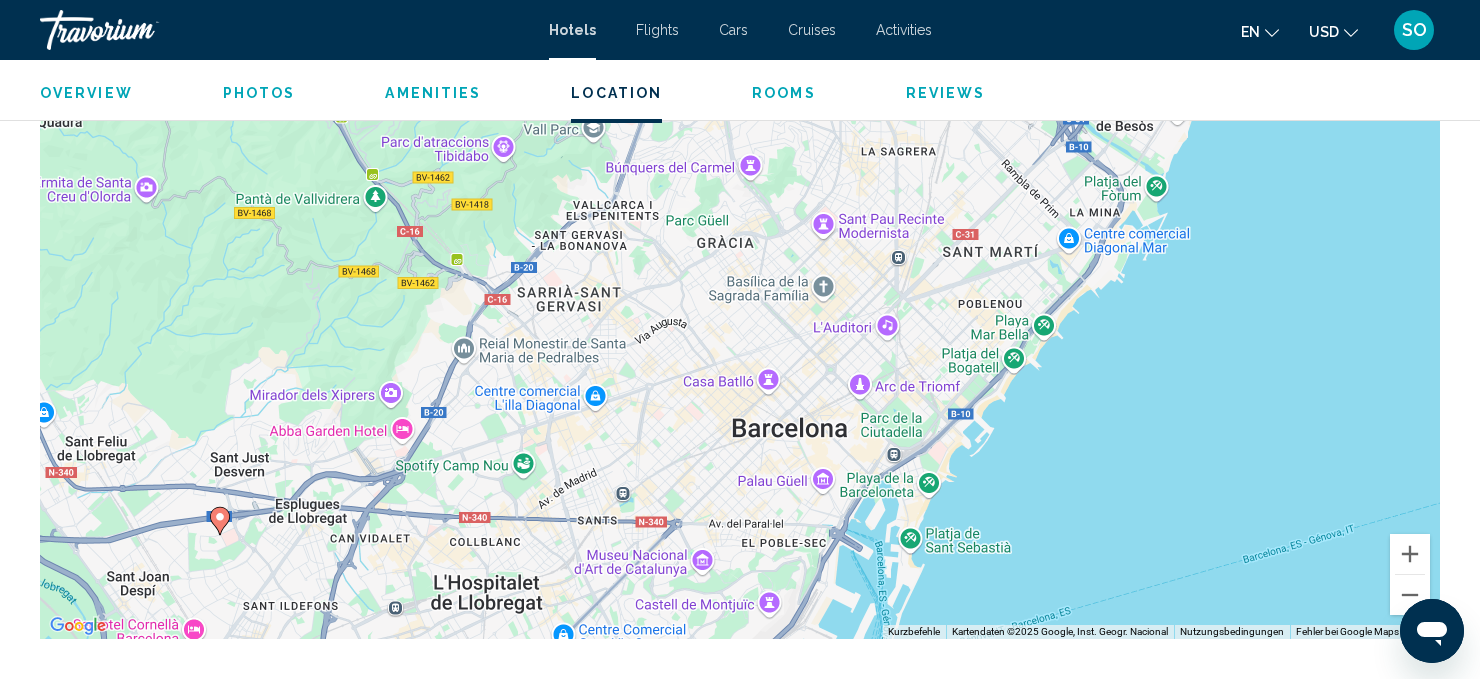 drag, startPoint x: 1213, startPoint y: 385, endPoint x: 56, endPoint y: 554, distance: 1169.2776 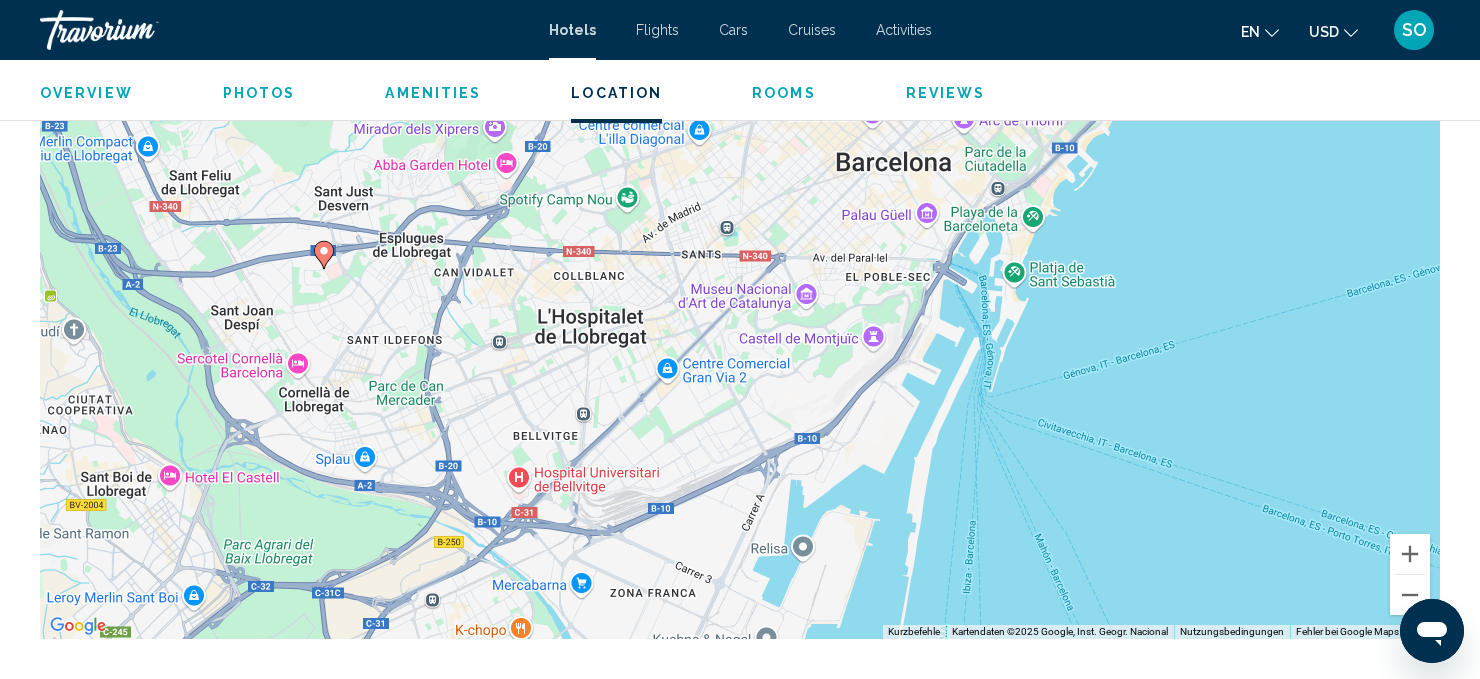 drag, startPoint x: 1111, startPoint y: 290, endPoint x: 1213, endPoint y: 26, distance: 283.01944 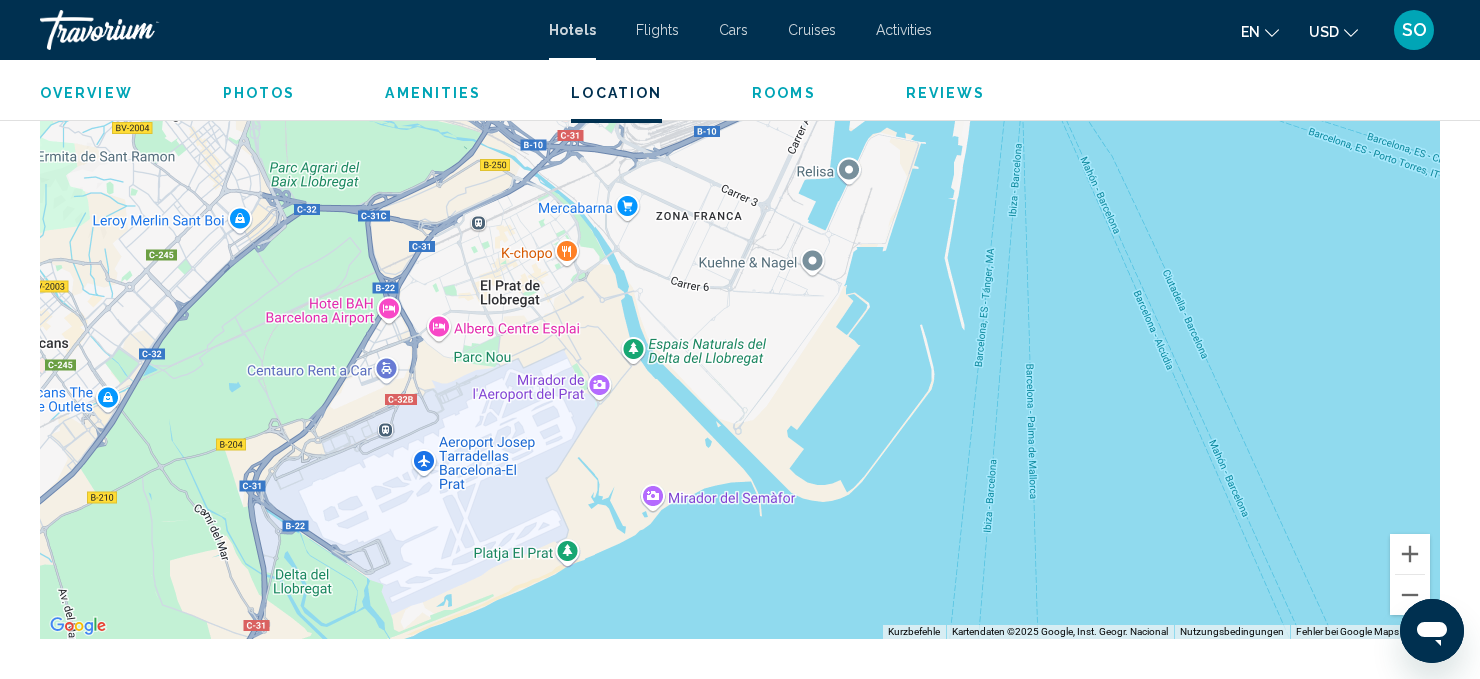 drag, startPoint x: 965, startPoint y: 429, endPoint x: 1010, endPoint y: 55, distance: 376.69748 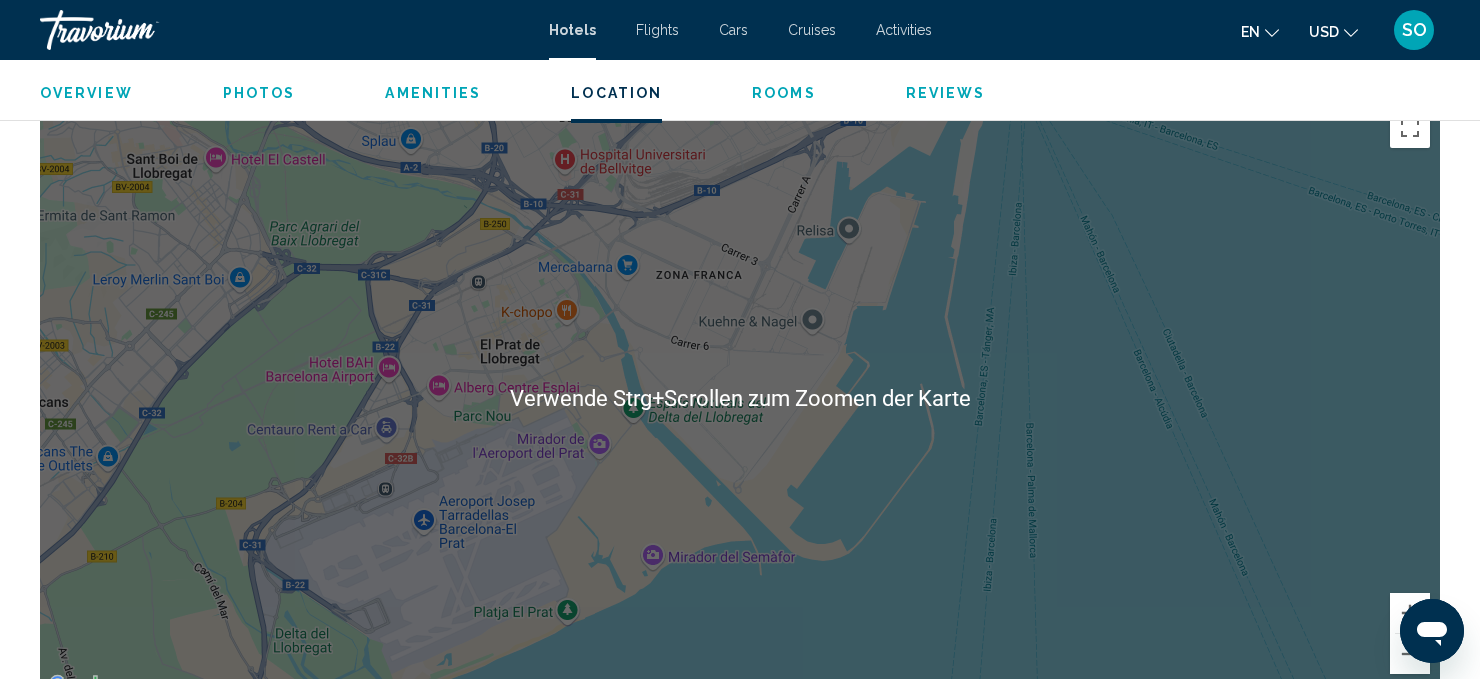 scroll, scrollTop: 1929, scrollLeft: 0, axis: vertical 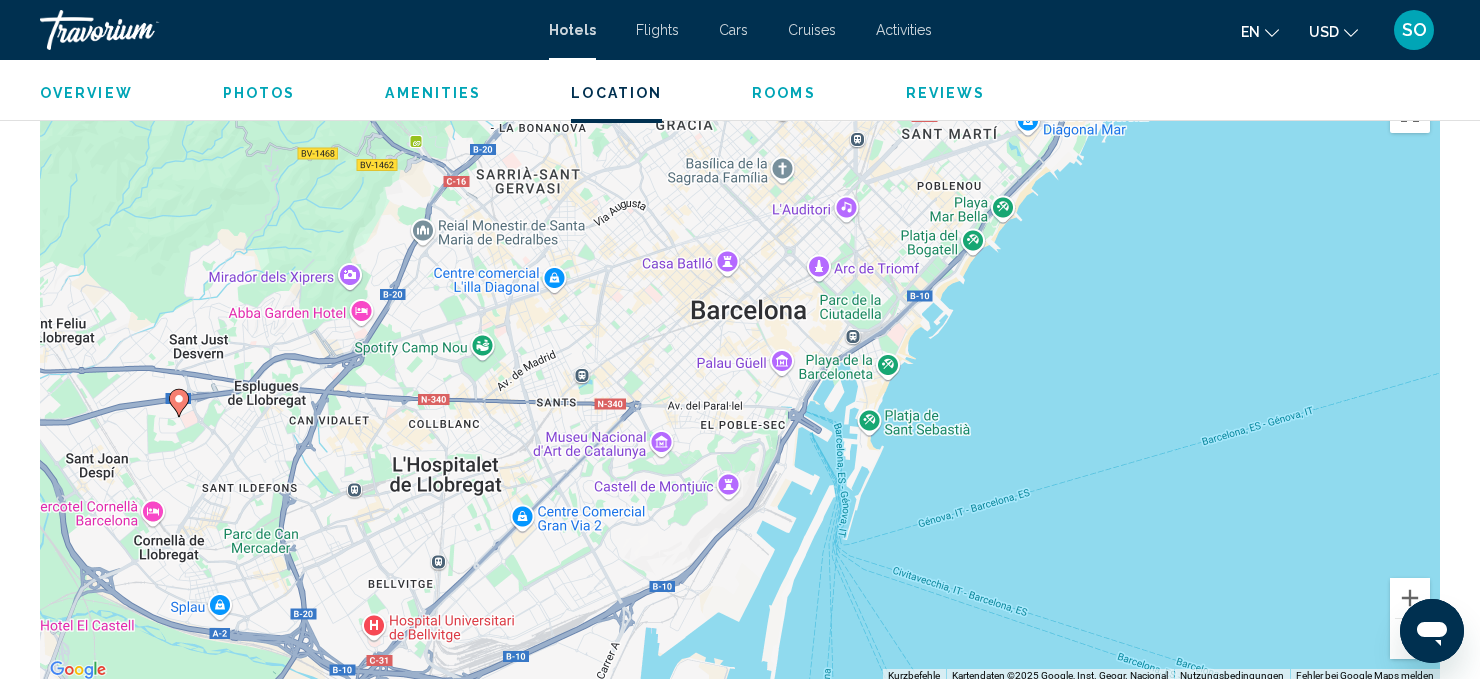 drag, startPoint x: 927, startPoint y: 251, endPoint x: 736, endPoint y: 726, distance: 511.9629 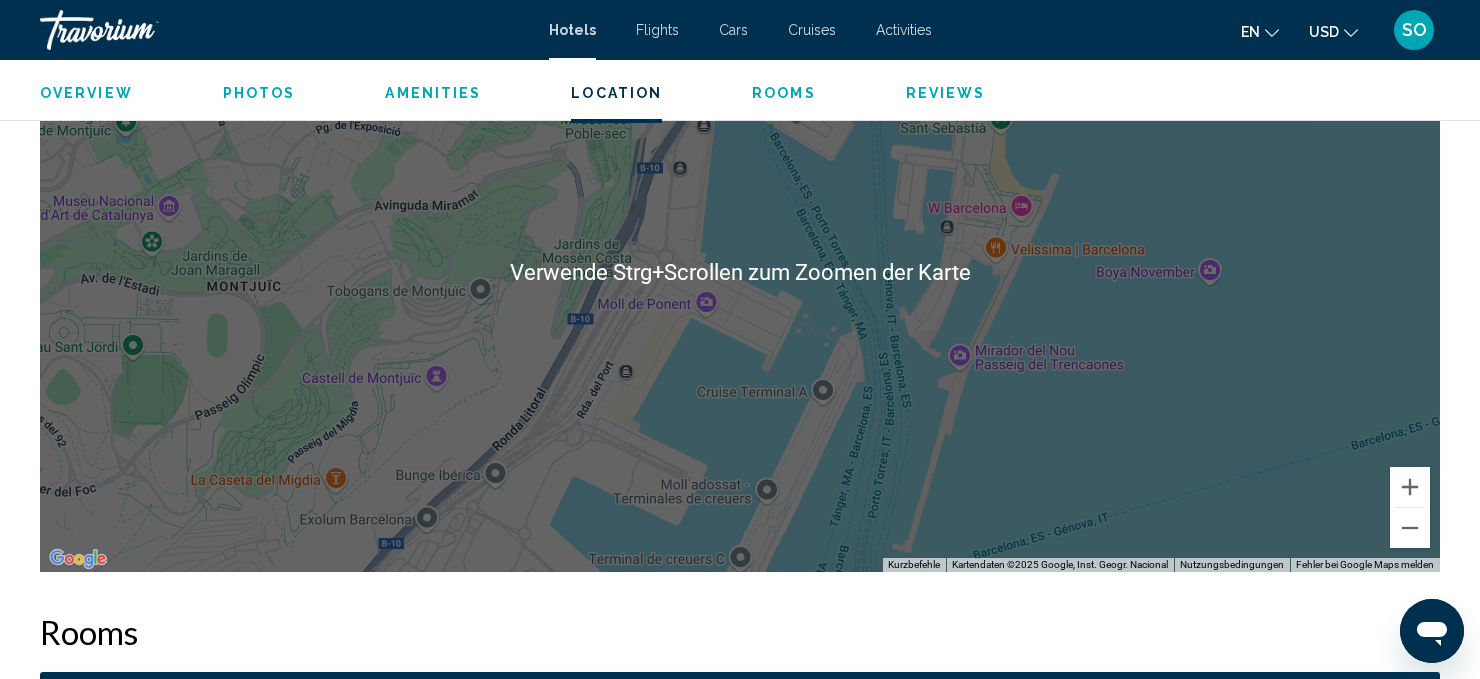scroll, scrollTop: 2026, scrollLeft: 0, axis: vertical 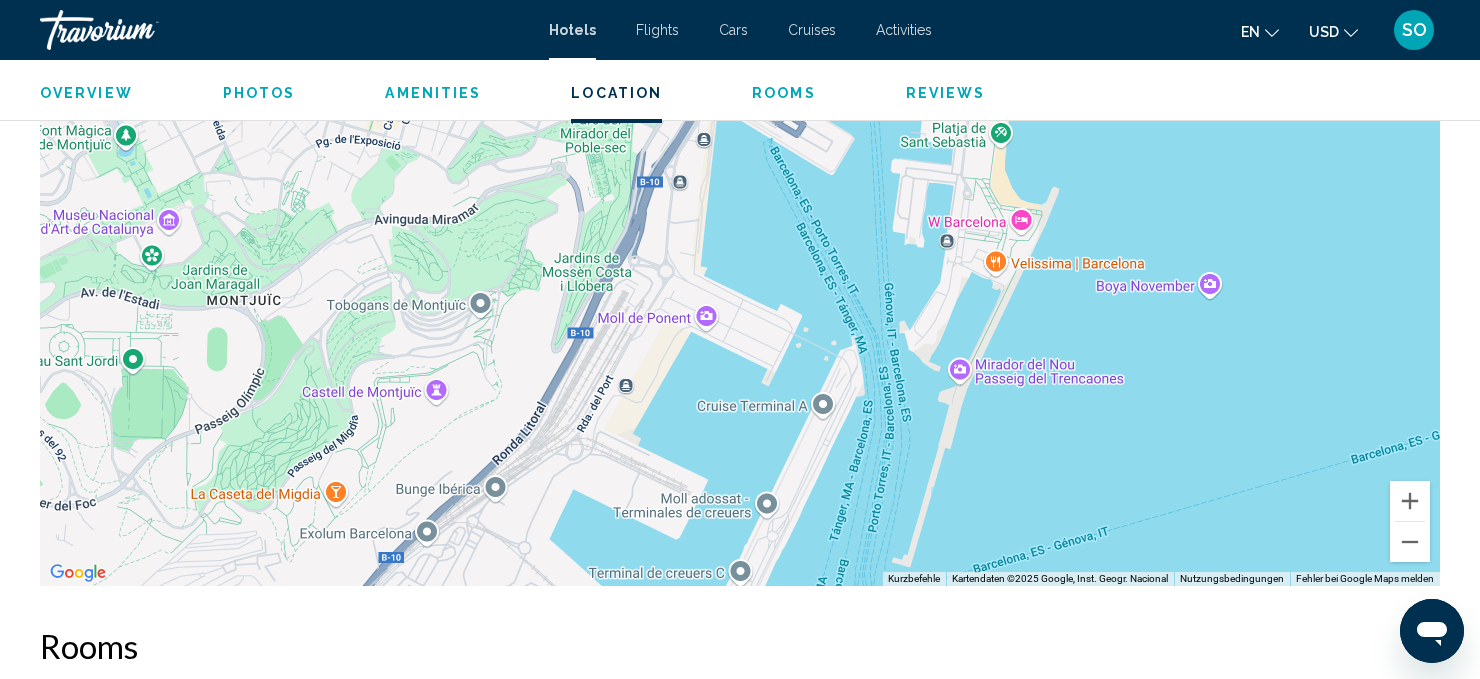click at bounding box center (740, 286) 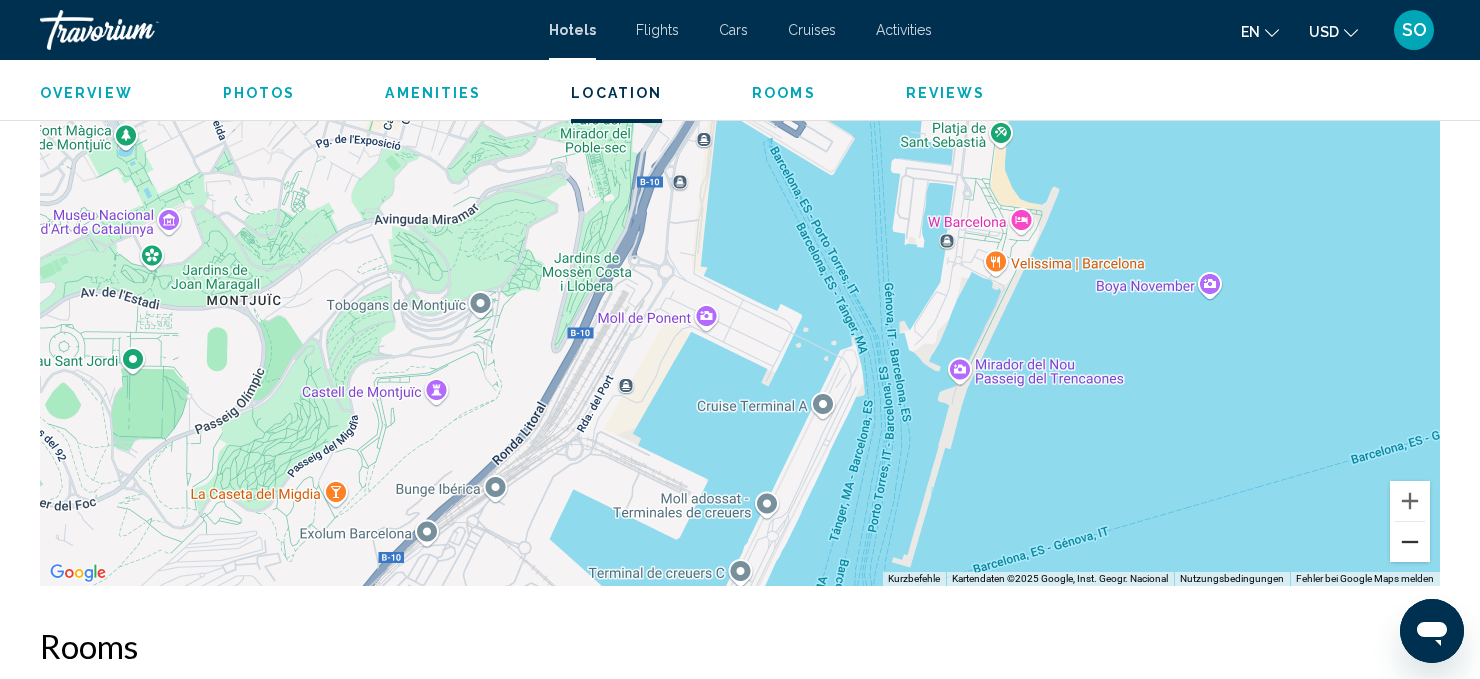click at bounding box center (1410, 542) 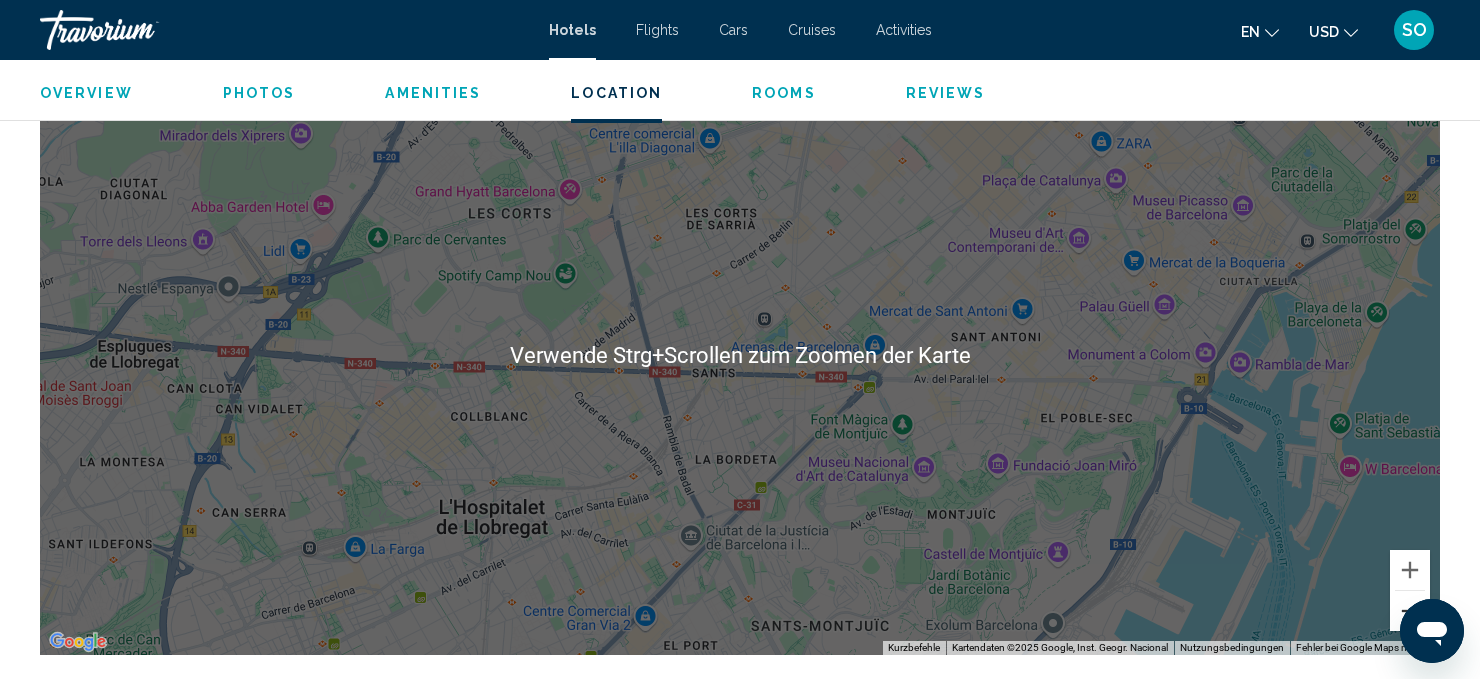 scroll, scrollTop: 1948, scrollLeft: 0, axis: vertical 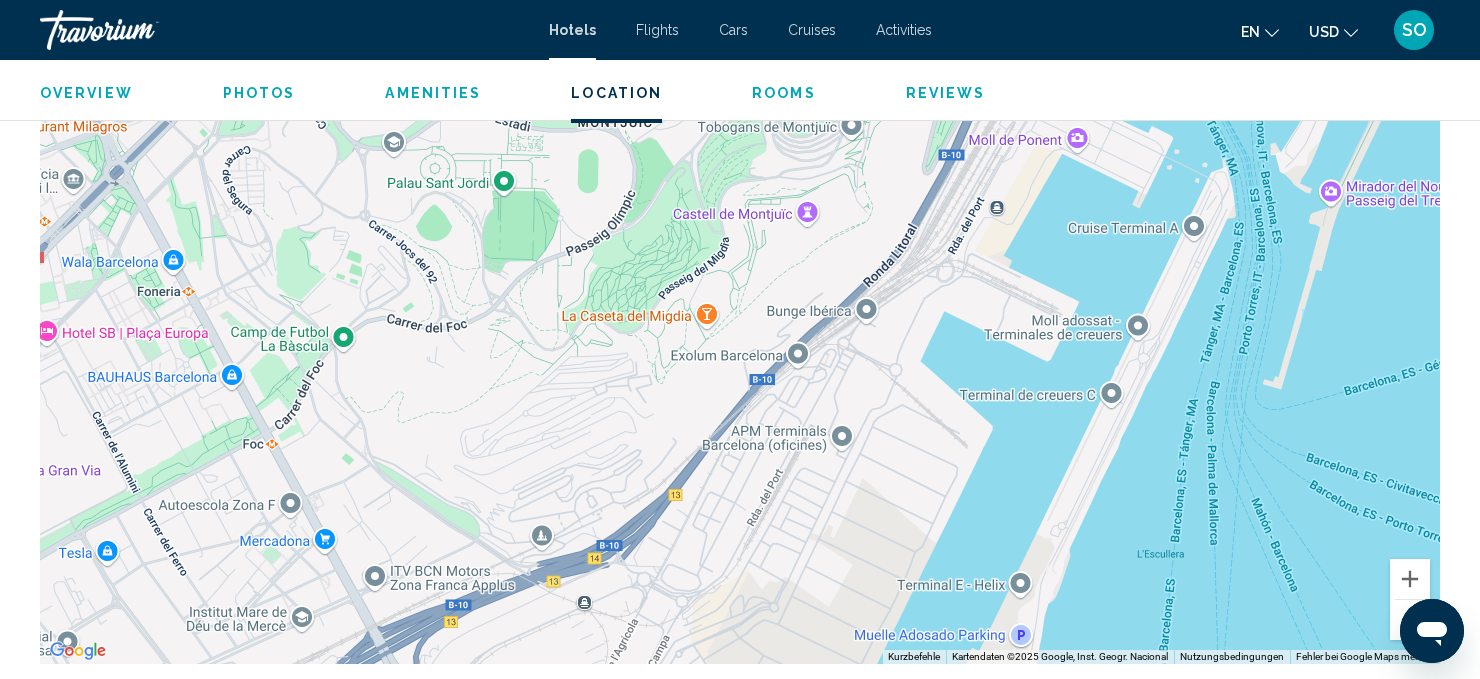 drag, startPoint x: 1272, startPoint y: 522, endPoint x: 1099, endPoint y: 2, distance: 548.0228 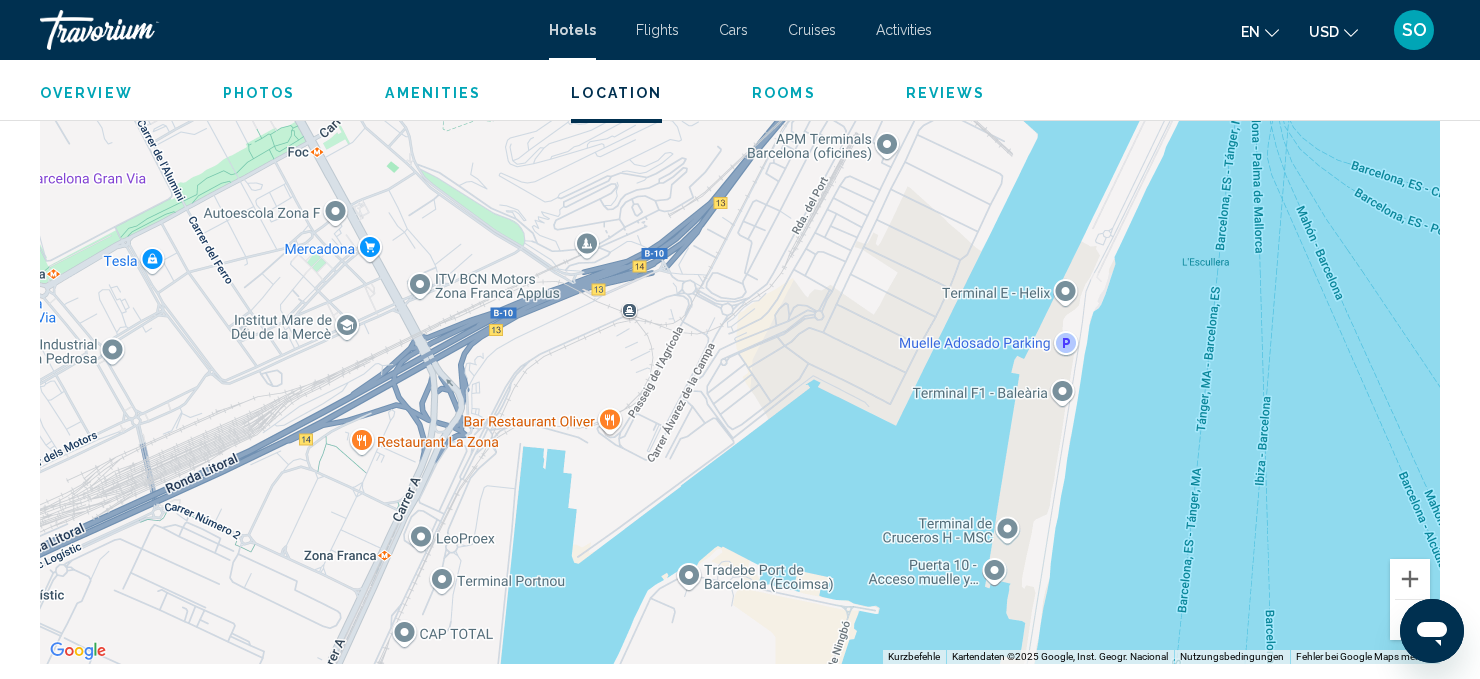 drag, startPoint x: 1026, startPoint y: 342, endPoint x: 1072, endPoint y: 48, distance: 297.57687 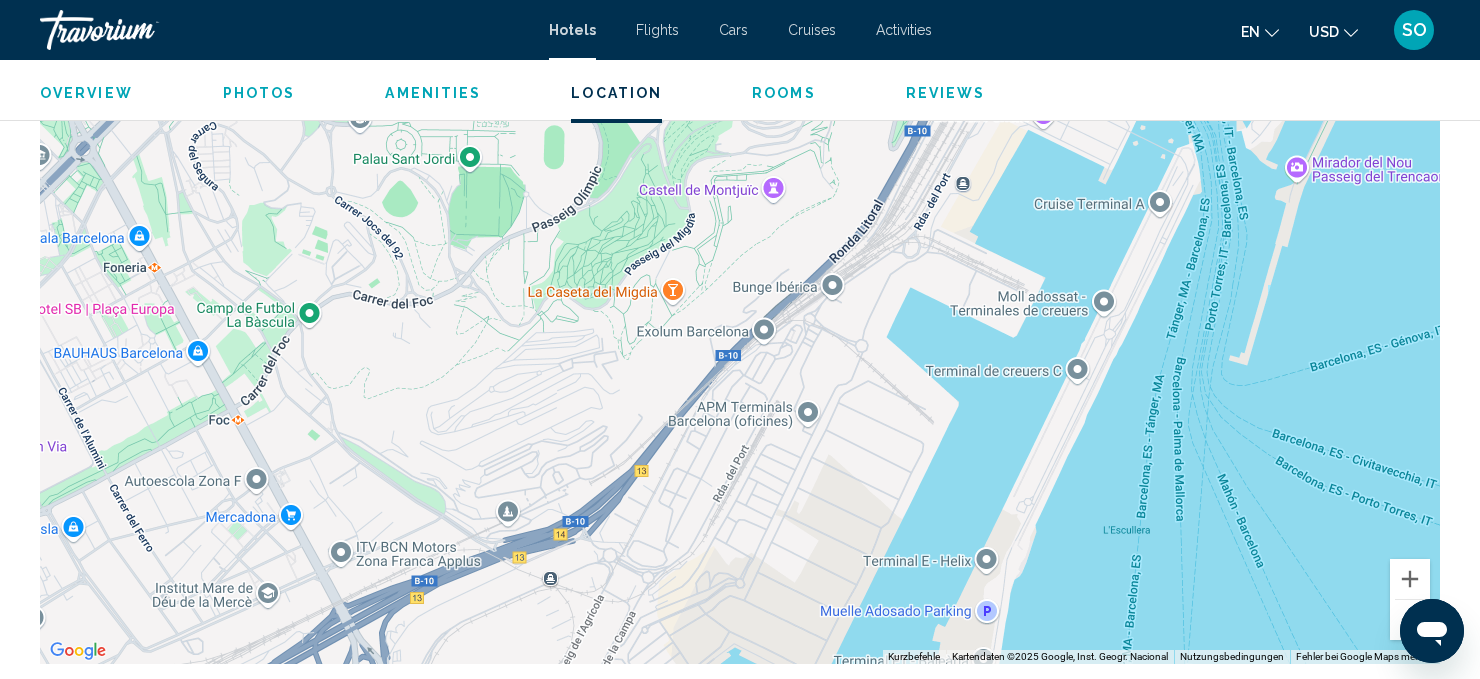 drag, startPoint x: 886, startPoint y: 395, endPoint x: 807, endPoint y: 661, distance: 277.48334 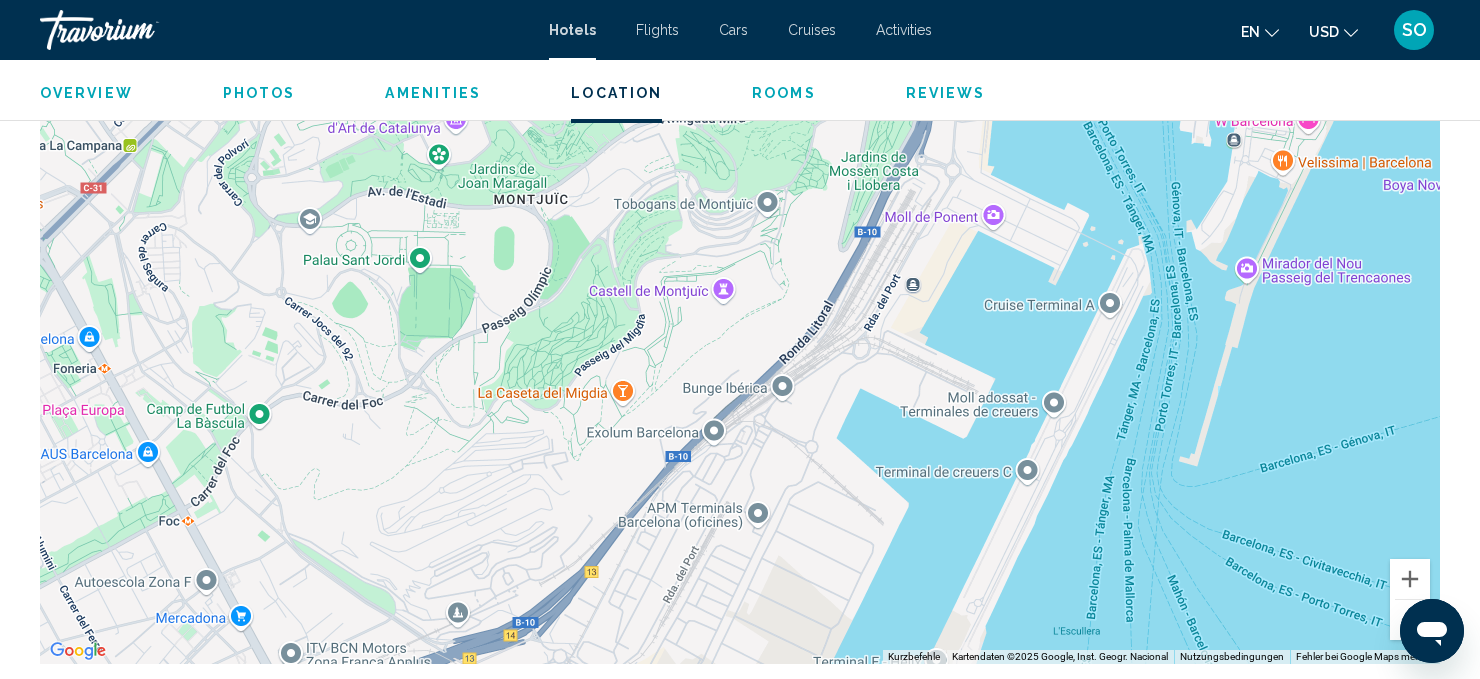 drag, startPoint x: 812, startPoint y: 556, endPoint x: 762, endPoint y: 655, distance: 110.909874 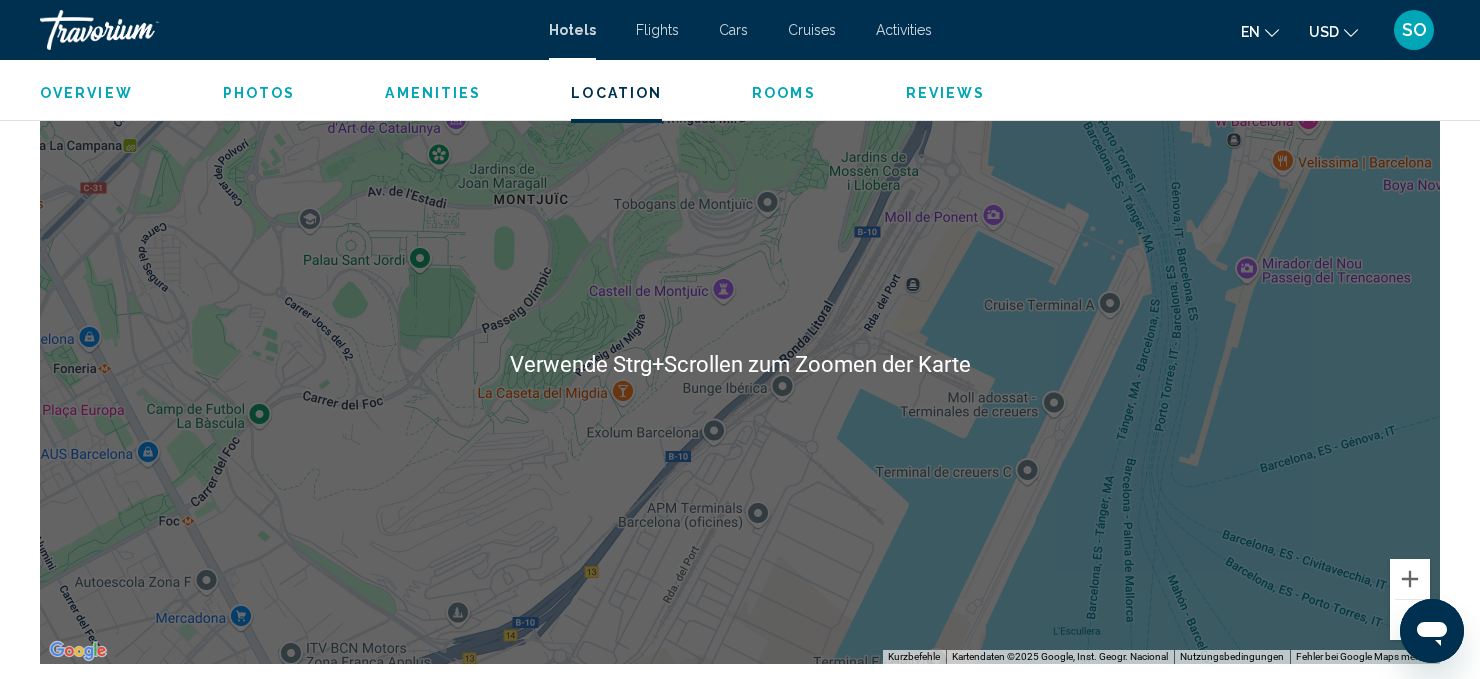 scroll, scrollTop: 1949, scrollLeft: 0, axis: vertical 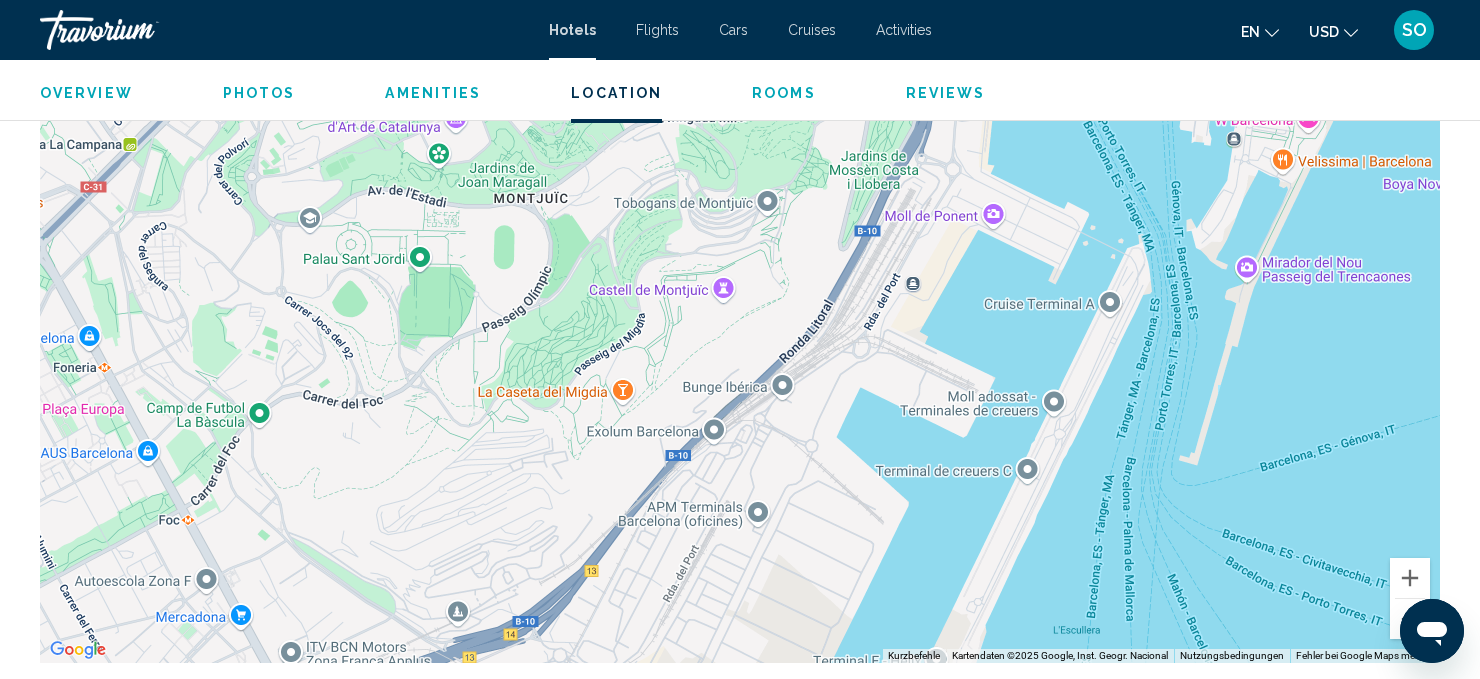 click at bounding box center (740, 363) 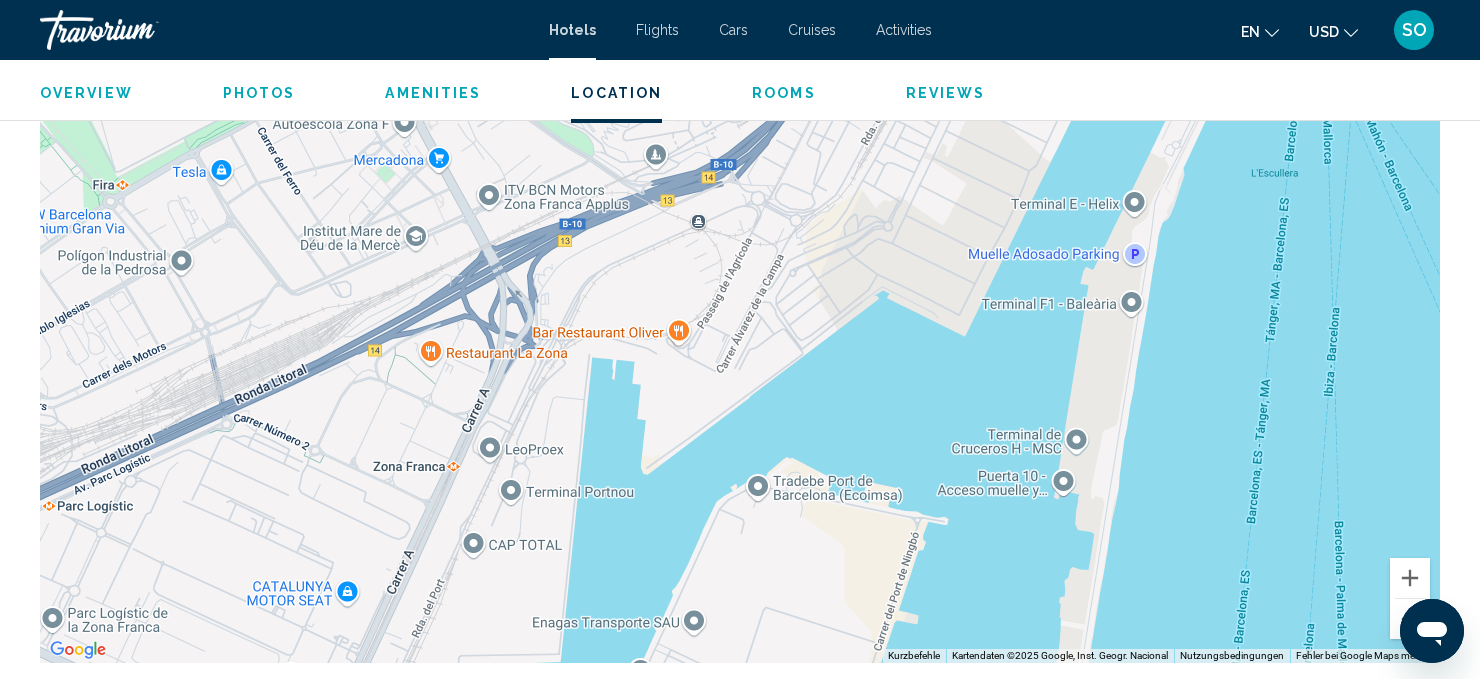 drag, startPoint x: 1022, startPoint y: 423, endPoint x: 1214, endPoint y: -22, distance: 484.65347 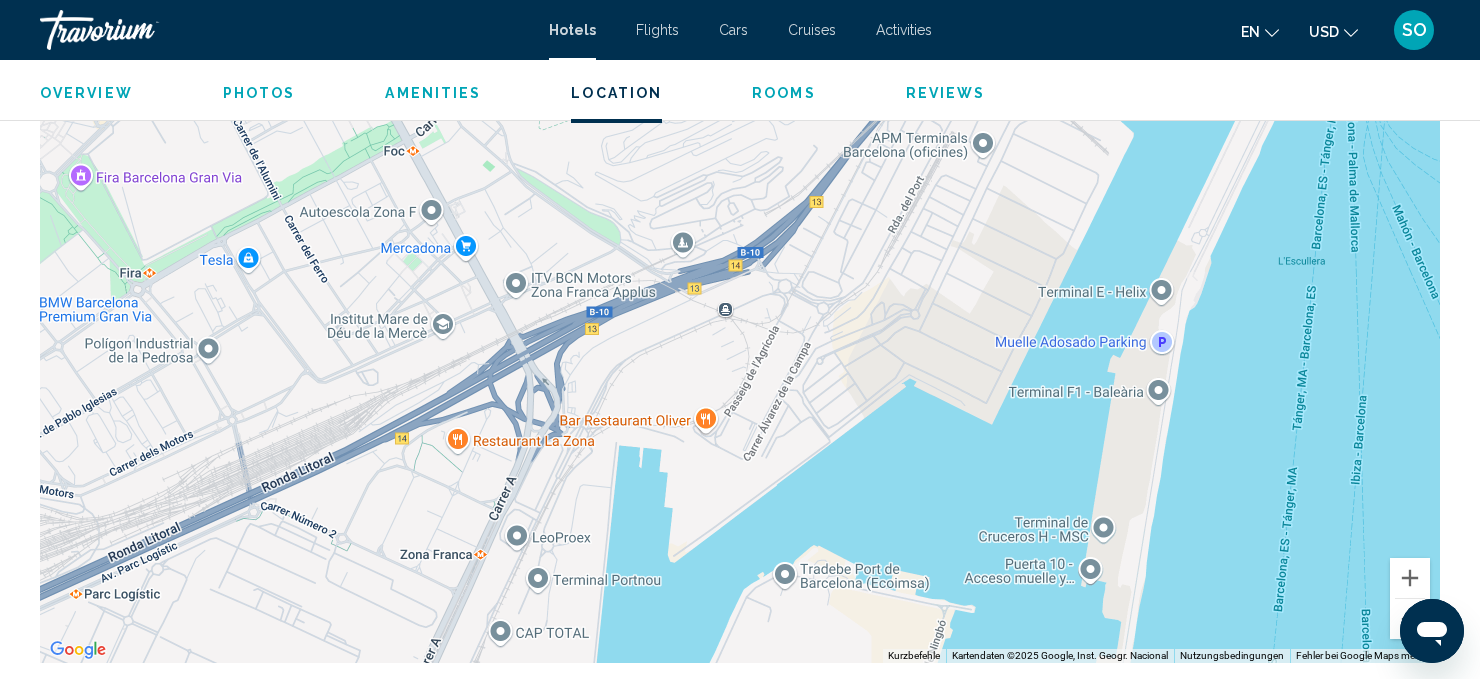drag, startPoint x: 1038, startPoint y: 452, endPoint x: 1065, endPoint y: 538, distance: 90.13878 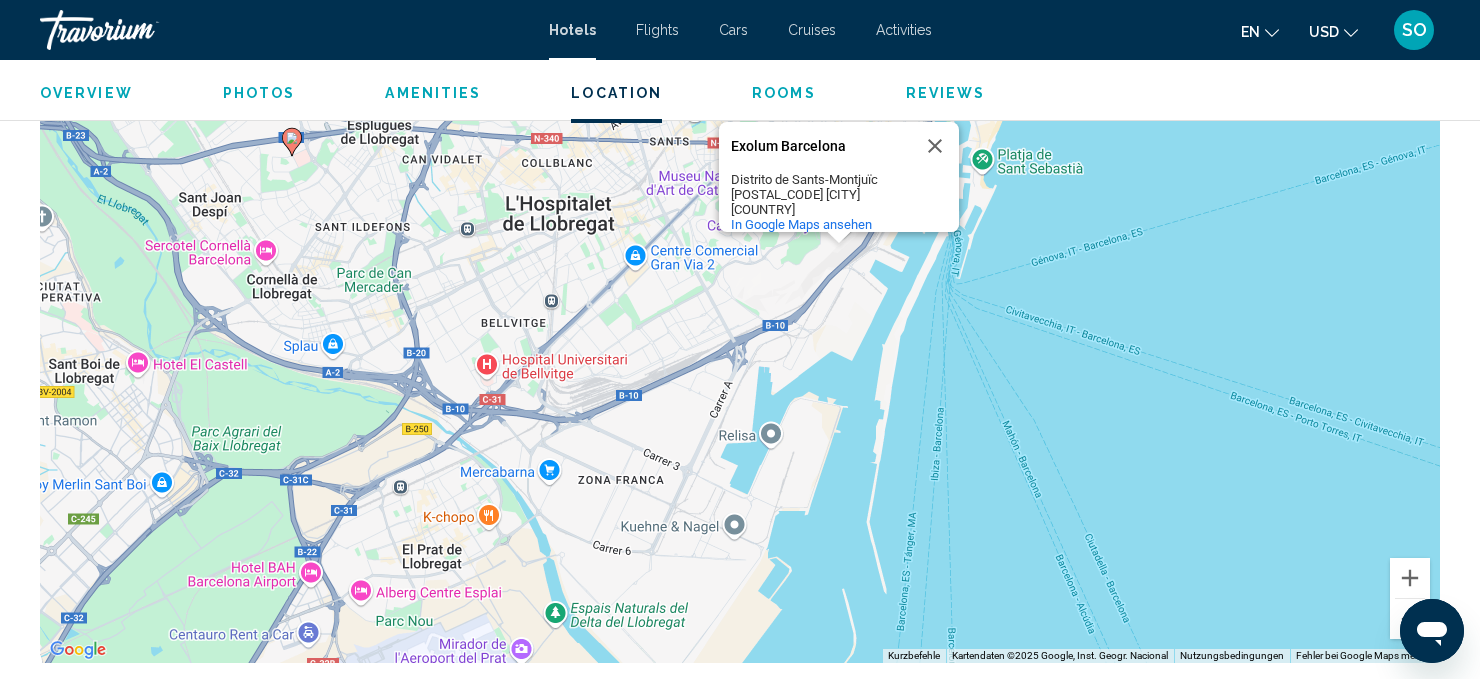 click on "Um den Modus zum Ziehen mit der Tastatur zu aktivieren, drückst du Alt + Eingabetaste. Wenn du den Modus aktiviert hast, kannst du die Markierung mit den Pfeiltasten verschieben. Nachdem du sie an die gewünschte Stelle gezogen bzw. verschoben hast, drückst du einfach die Eingabetaste. Durch Drücken der Esc-Taste kannst du den Vorgang abbrechen.     [COMPANY_NAME]                     [COMPANY_NAME]                 [DISTRICT] [POSTAL_CODE] [CITY] [COUNTRY]             In Google Maps ansehen" at bounding box center (740, 363) 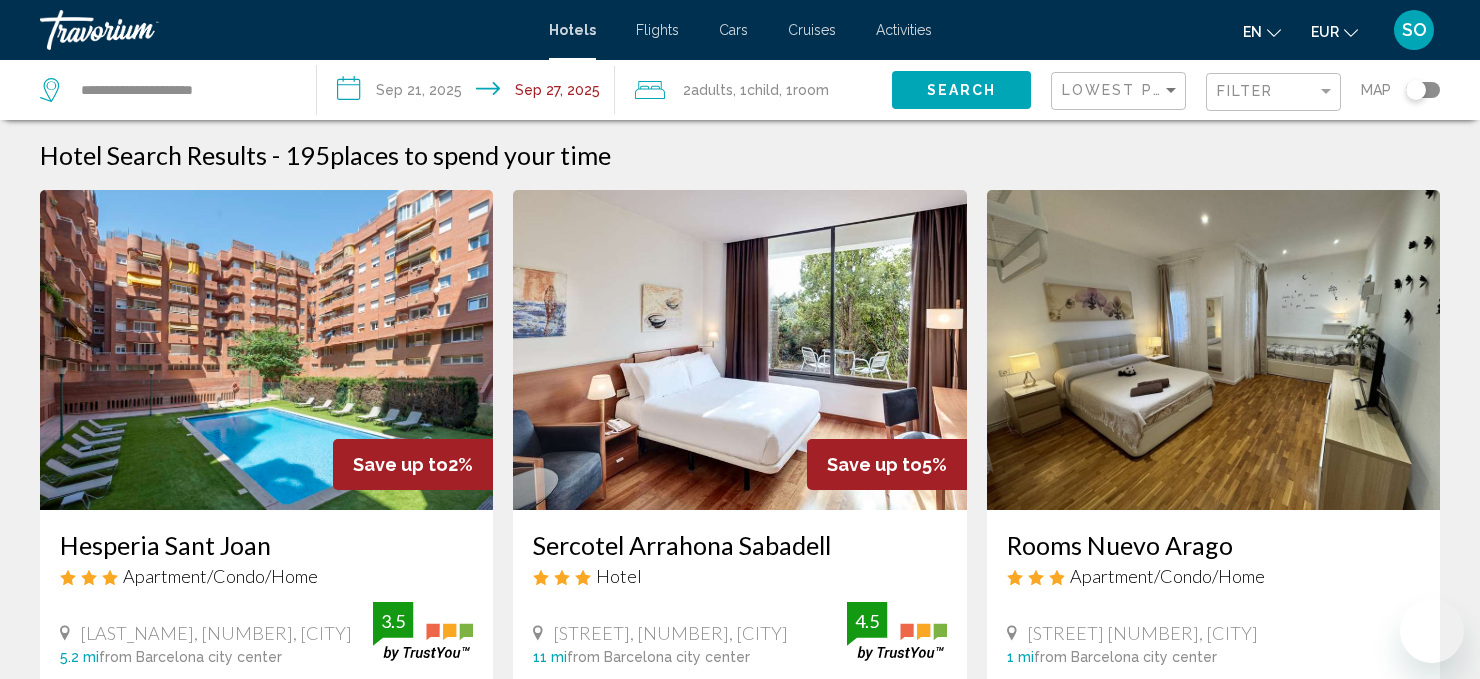 scroll, scrollTop: 182, scrollLeft: 0, axis: vertical 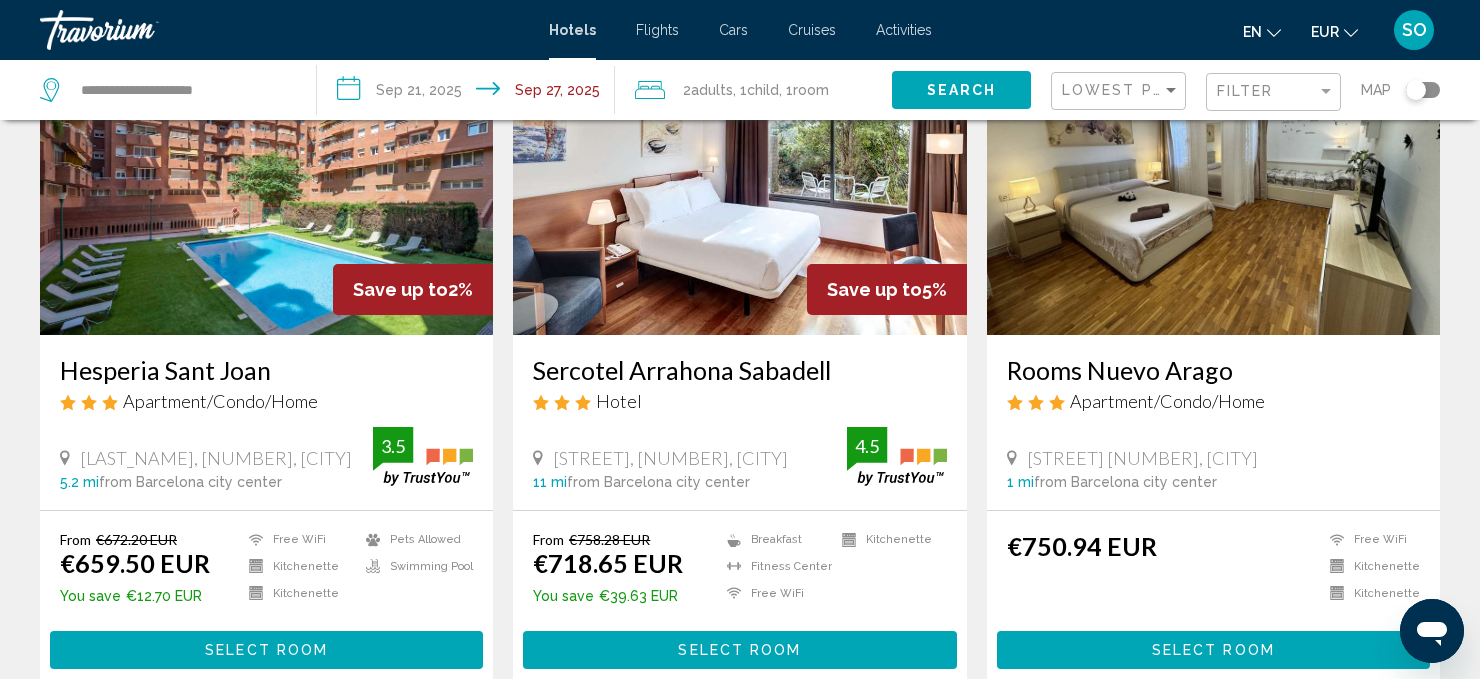 click on "Save up to  5%   [BRAND] [CITY]
Hotel
[STREET], [NUMBER], [CITY] [NUMBER] mi  from [CITY] city center from hotel 4.5 From €[PRICE] EUR €[PRICE] EUR  You save  €[PRICE] EUR
Breakfast
Fitness Center
Free WiFi
Kitchenette  4.5 Select Room" at bounding box center [739, 352] 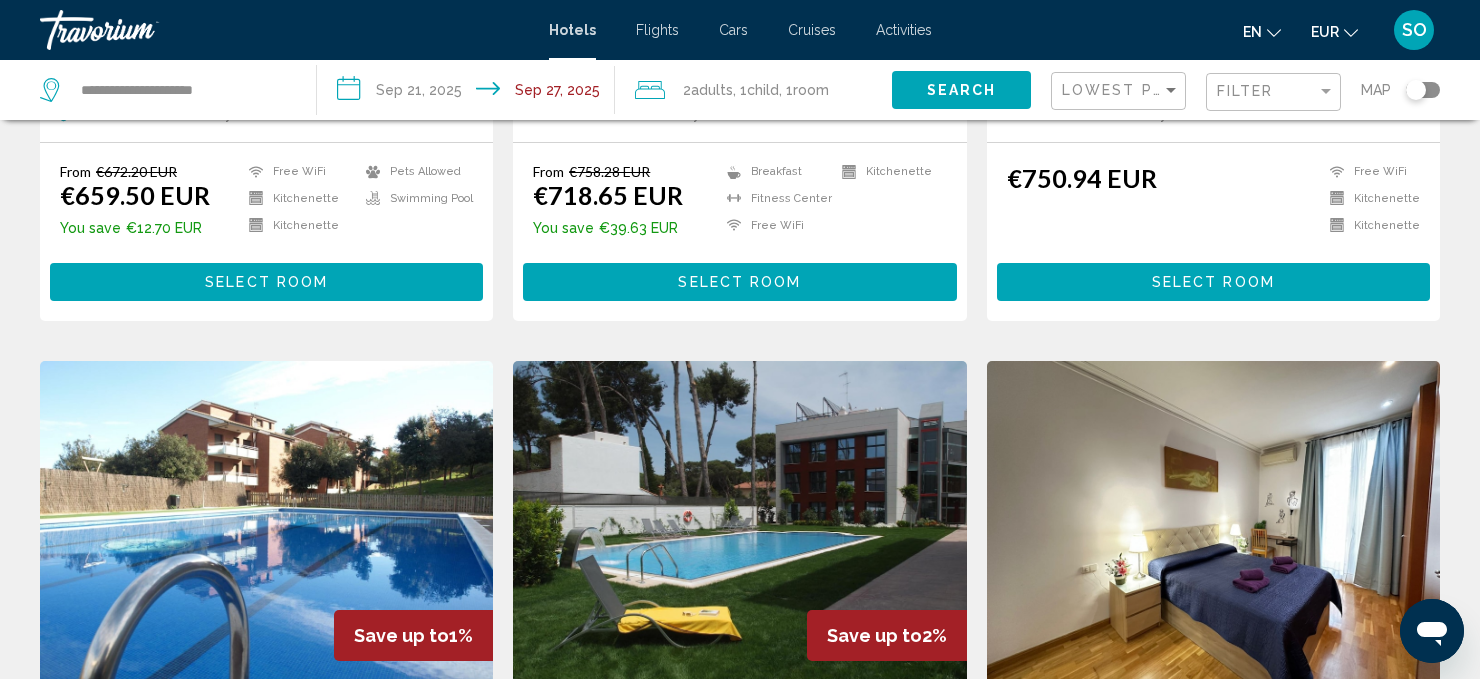 scroll, scrollTop: 540, scrollLeft: 0, axis: vertical 